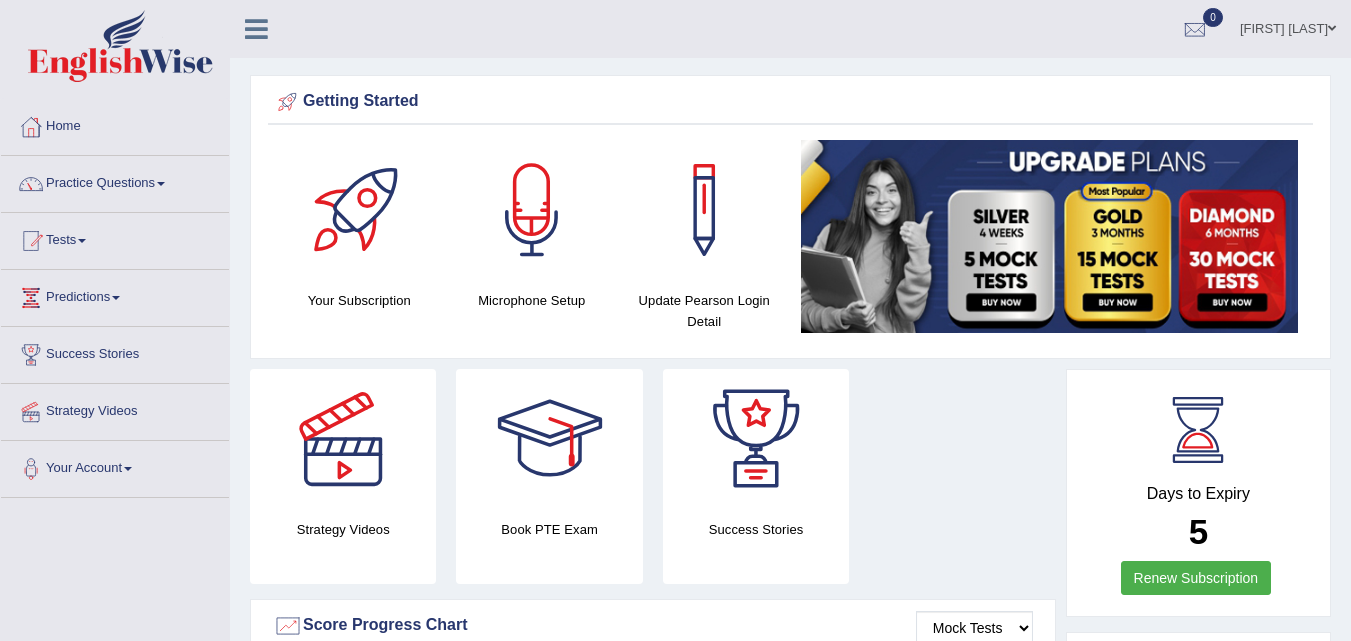 scroll, scrollTop: 0, scrollLeft: 0, axis: both 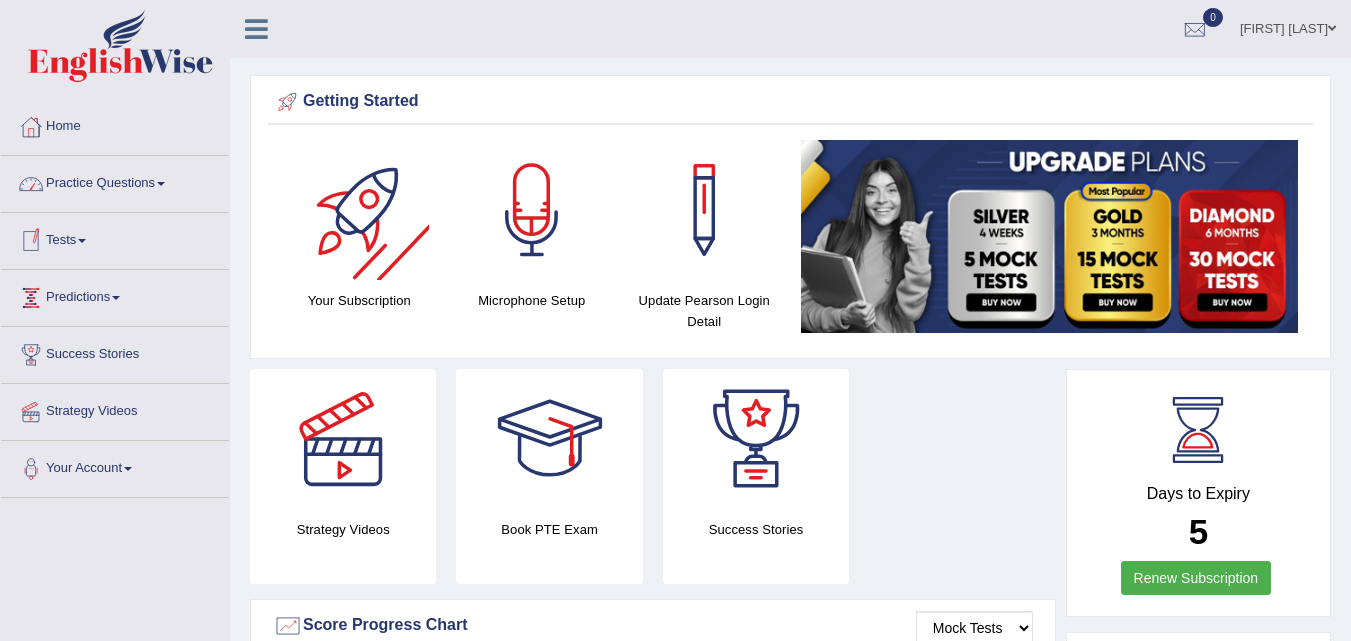 click on "Practice Questions" at bounding box center (115, 181) 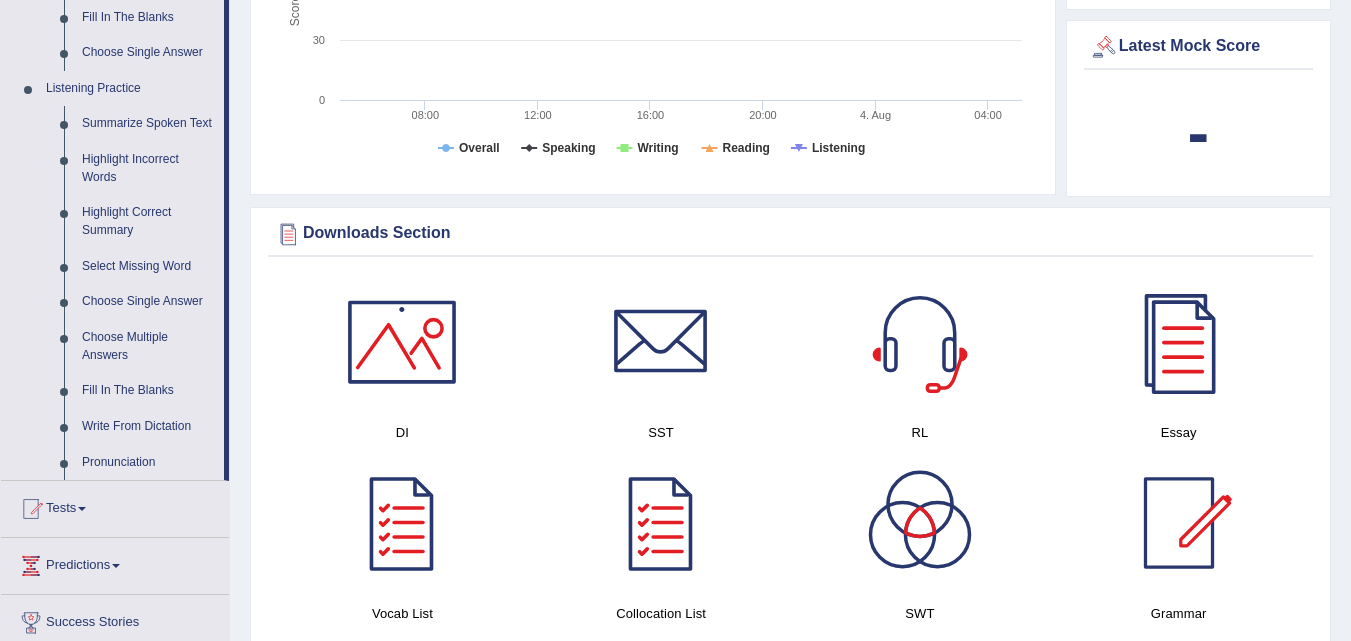 scroll, scrollTop: 900, scrollLeft: 0, axis: vertical 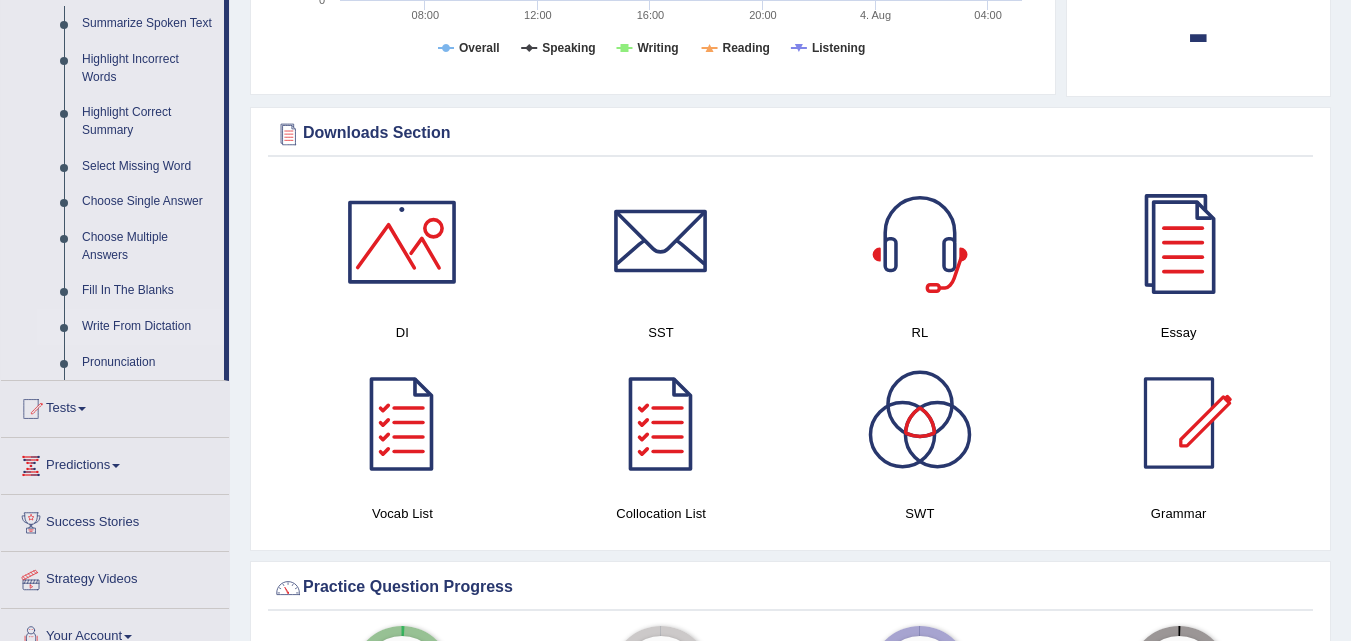 click on "Write From Dictation" at bounding box center [148, 327] 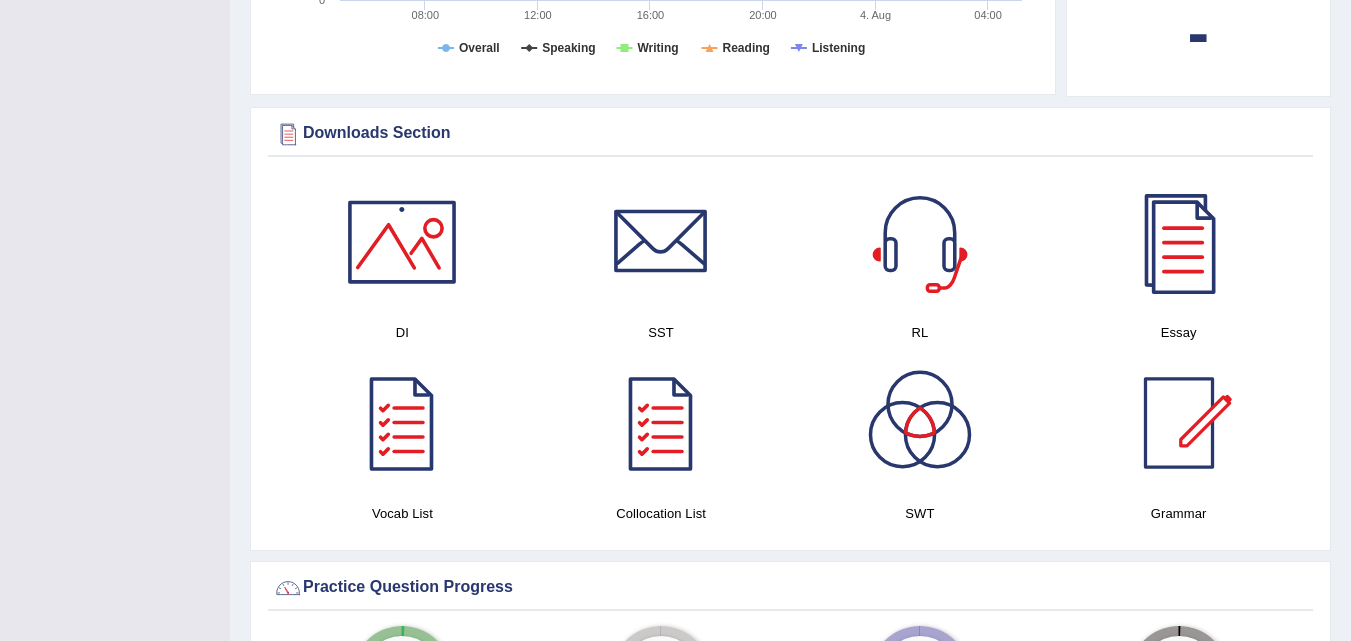 scroll, scrollTop: 381, scrollLeft: 0, axis: vertical 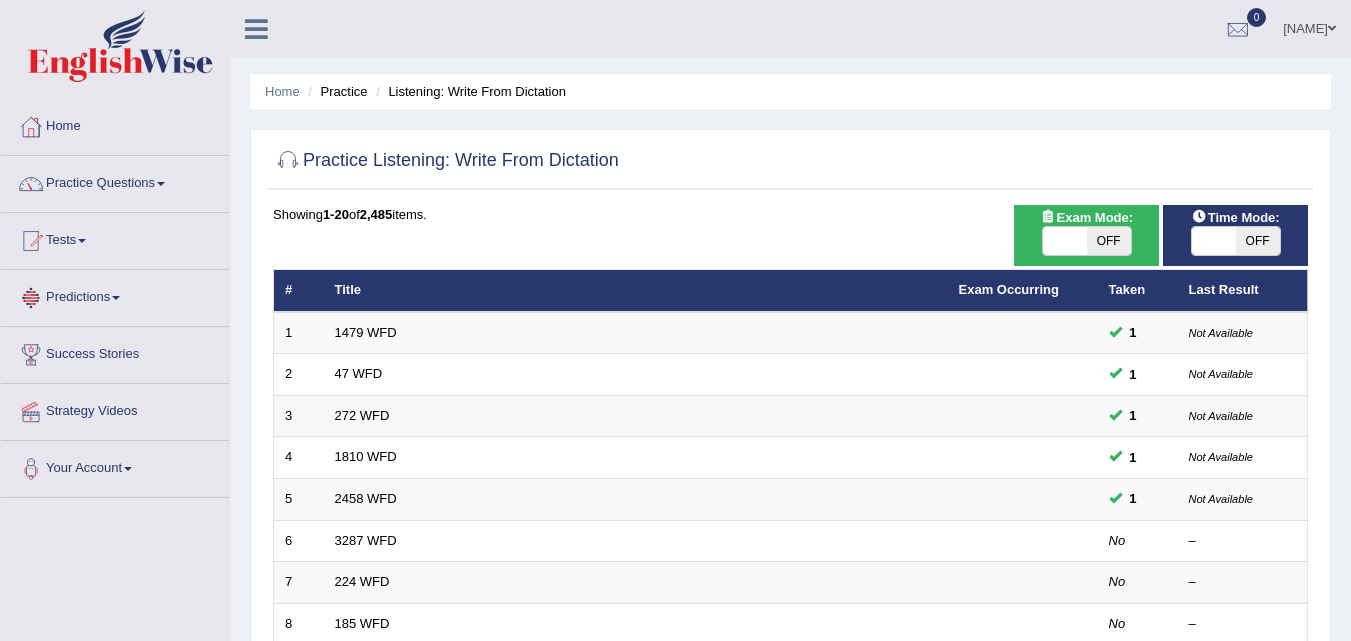 click on "OFF" at bounding box center [1258, 241] 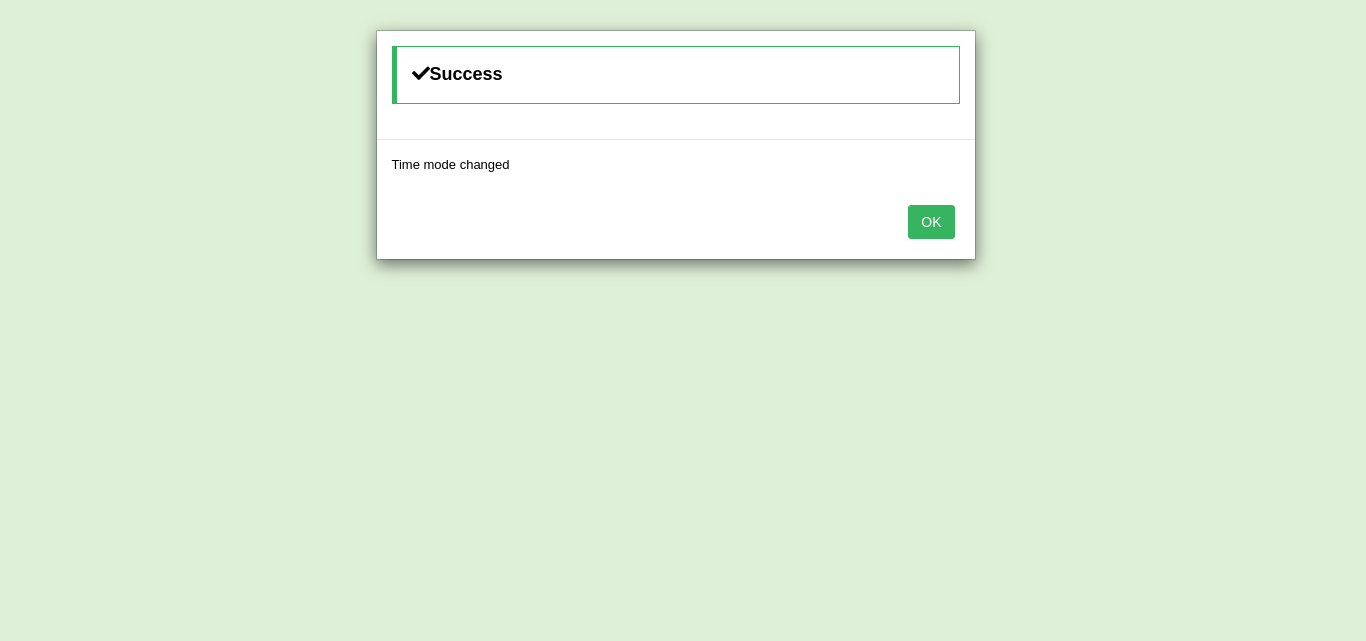 click on "OK" at bounding box center [931, 222] 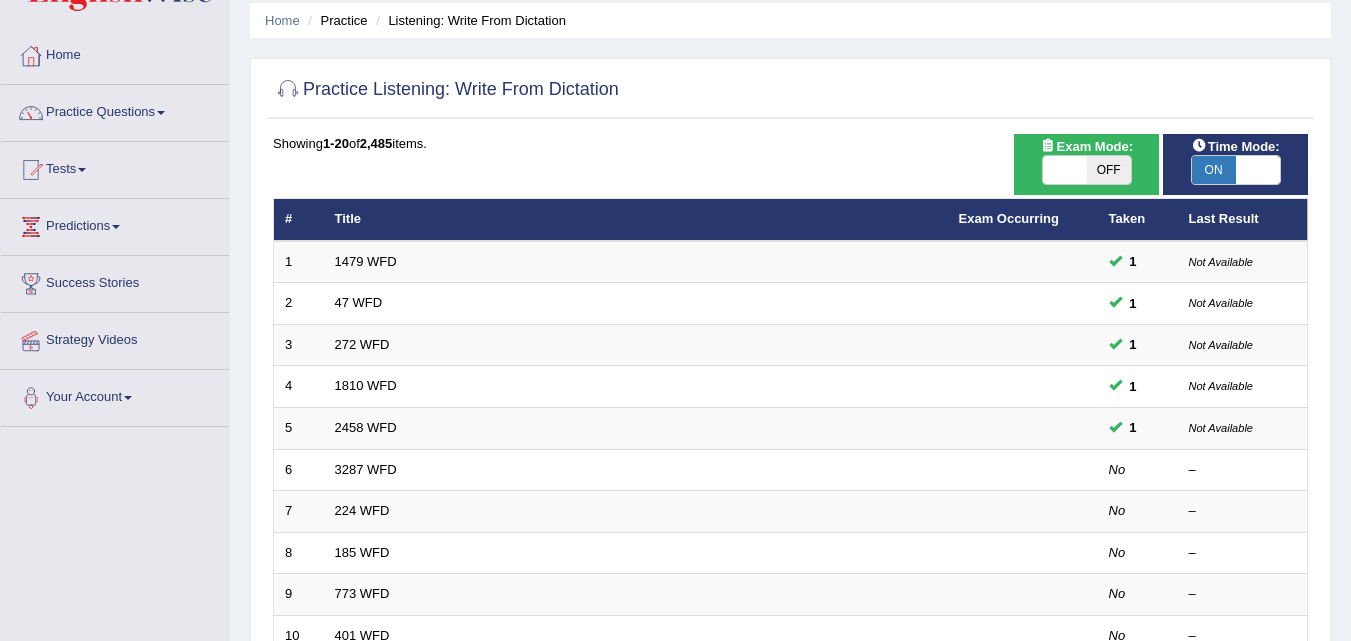 scroll, scrollTop: 200, scrollLeft: 0, axis: vertical 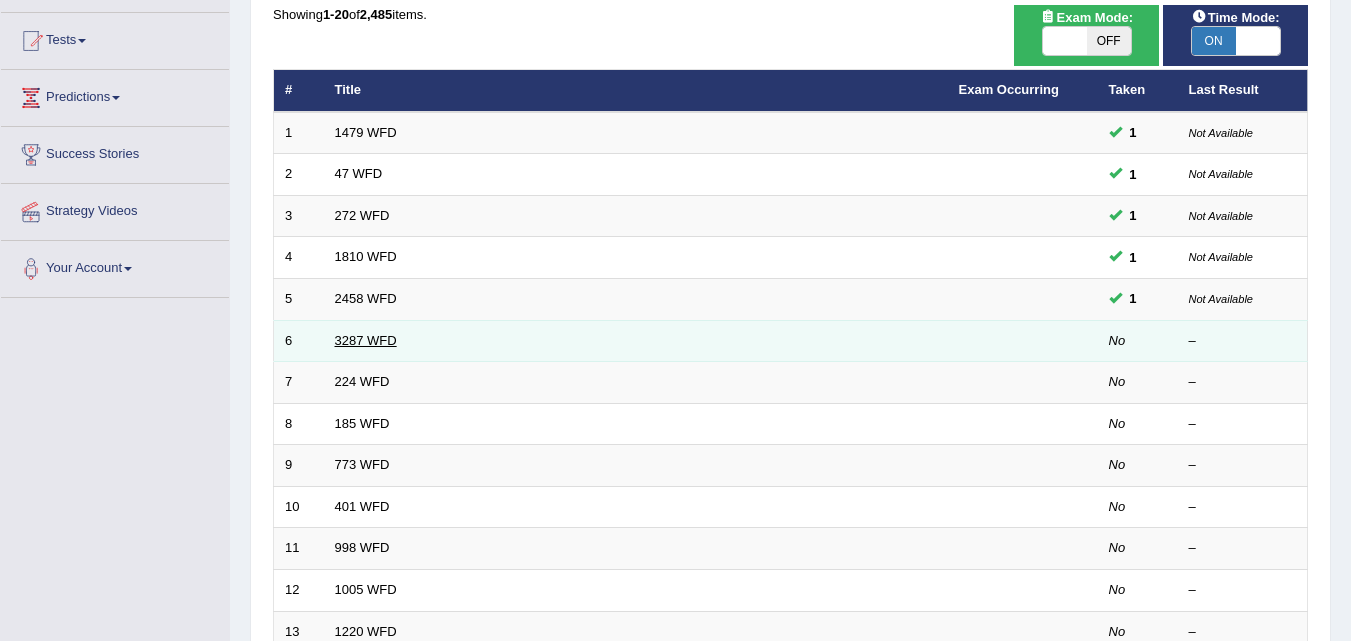 click on "3287 WFD" at bounding box center [366, 340] 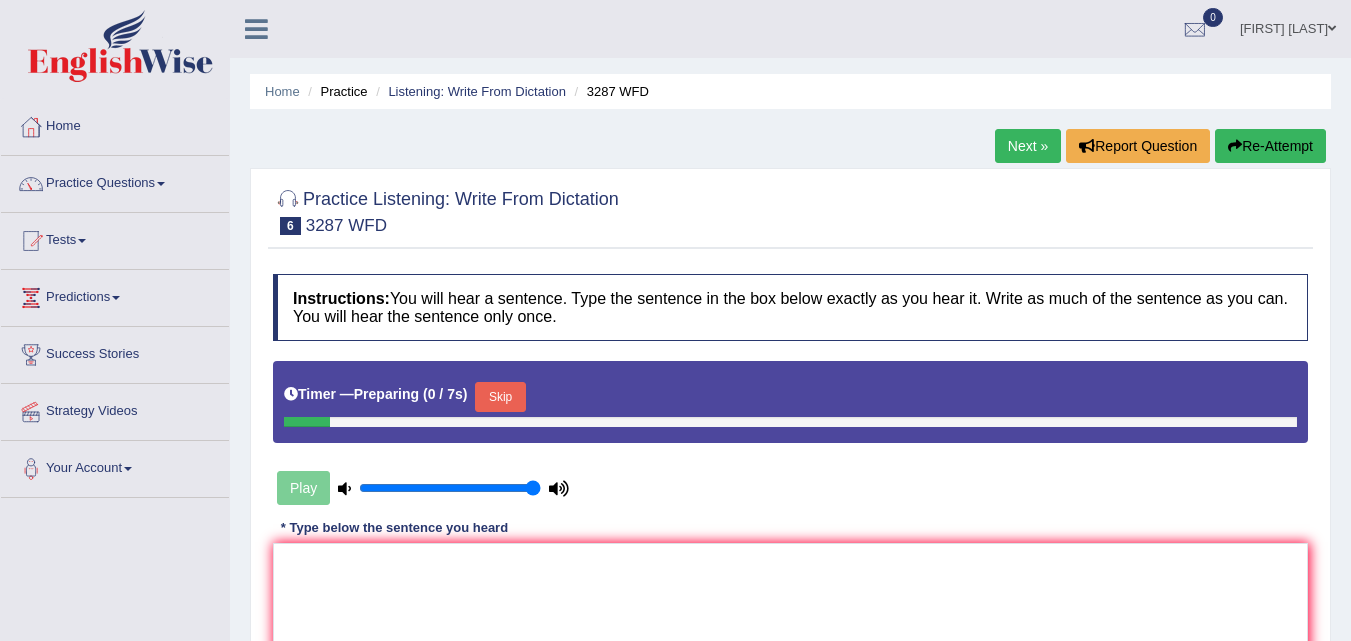 scroll, scrollTop: 0, scrollLeft: 0, axis: both 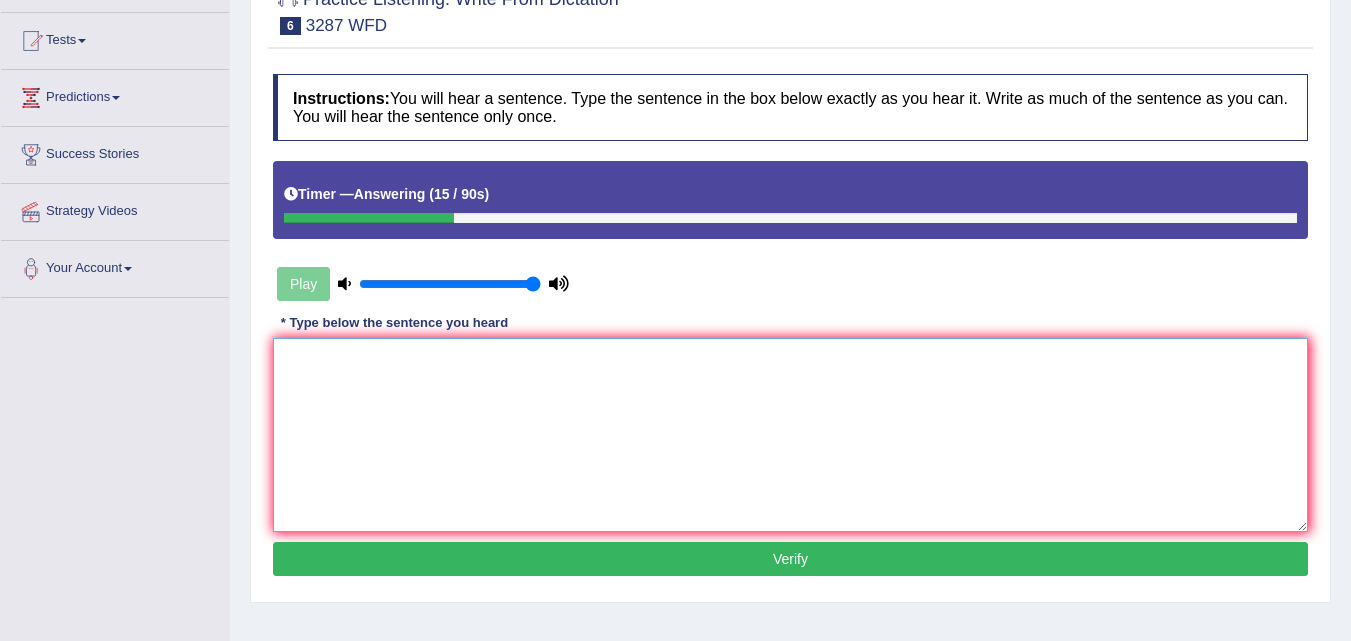 click at bounding box center (790, 435) 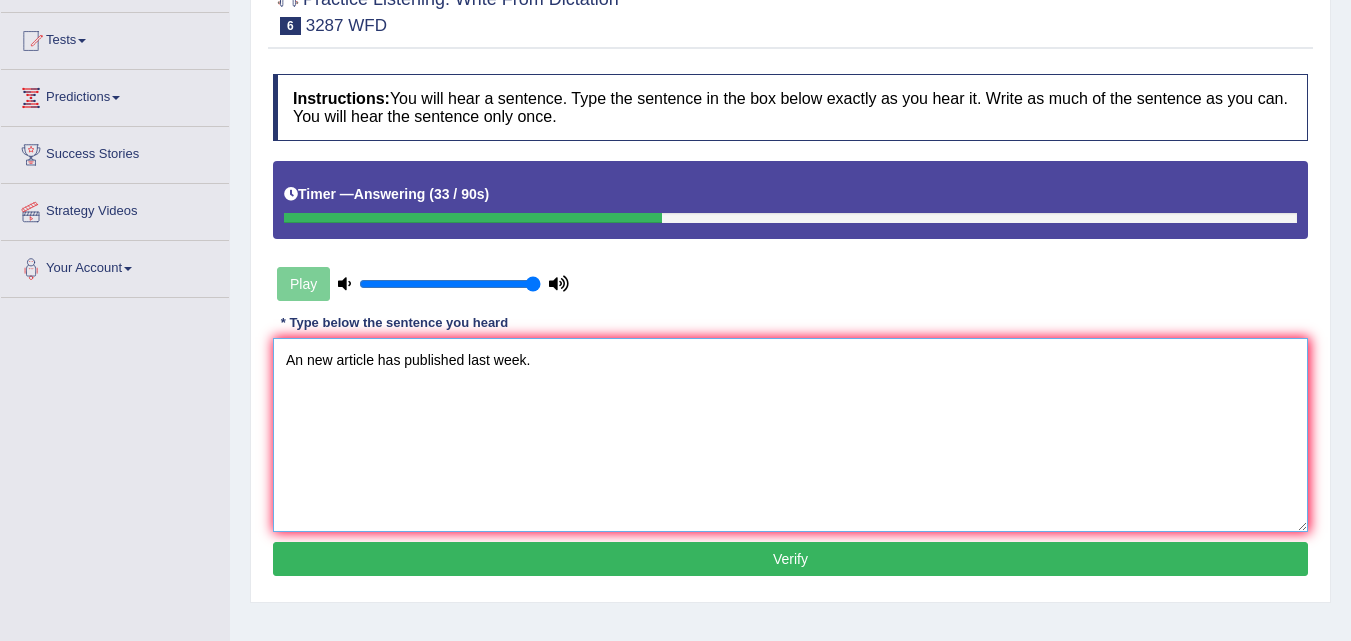 type on "An new article has published last week." 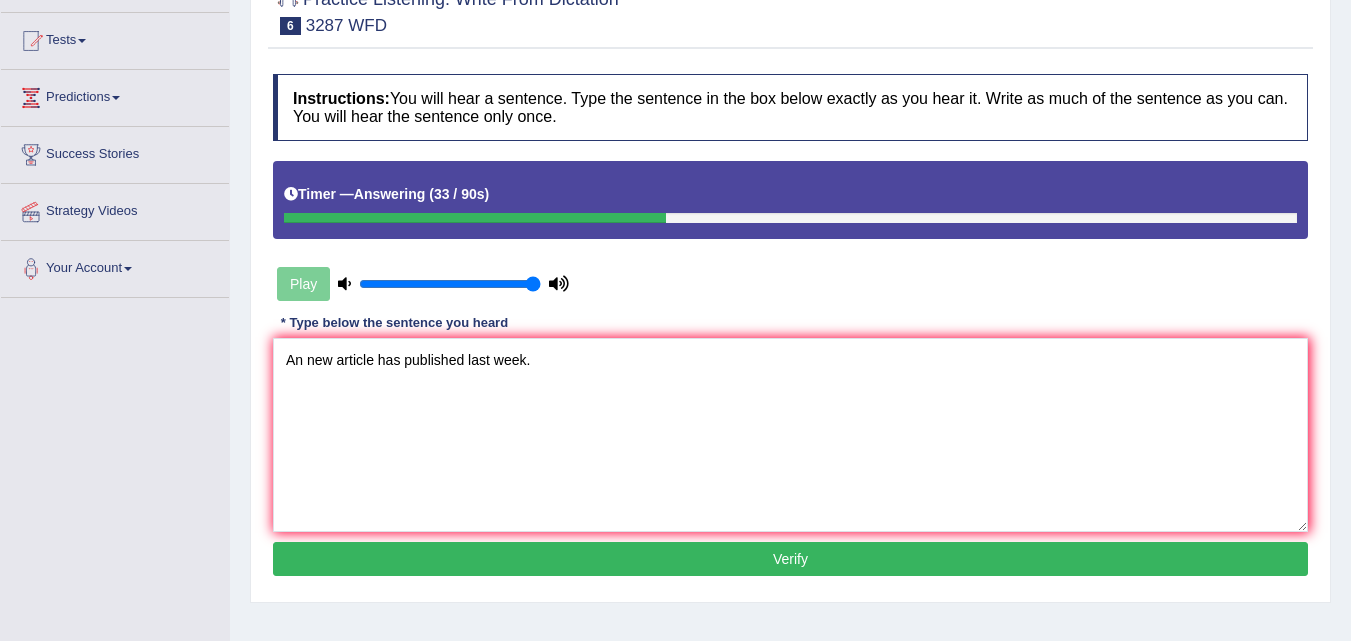 click on "Verify" at bounding box center (790, 559) 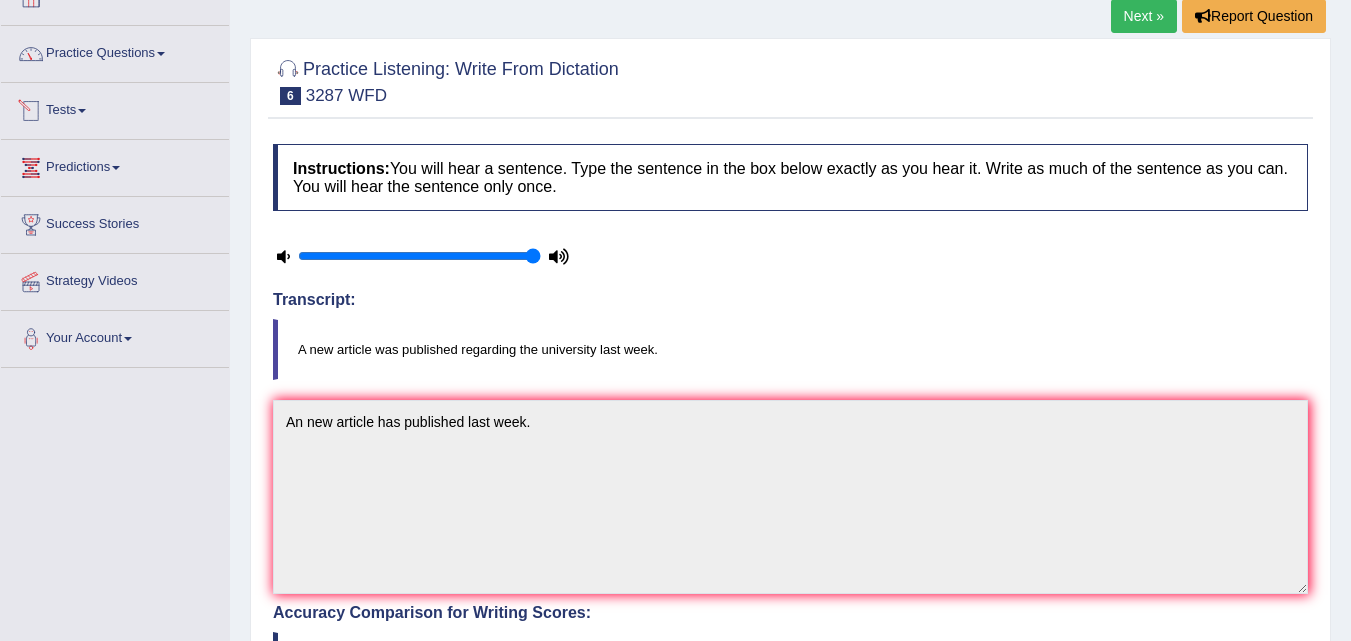 scroll, scrollTop: 95, scrollLeft: 0, axis: vertical 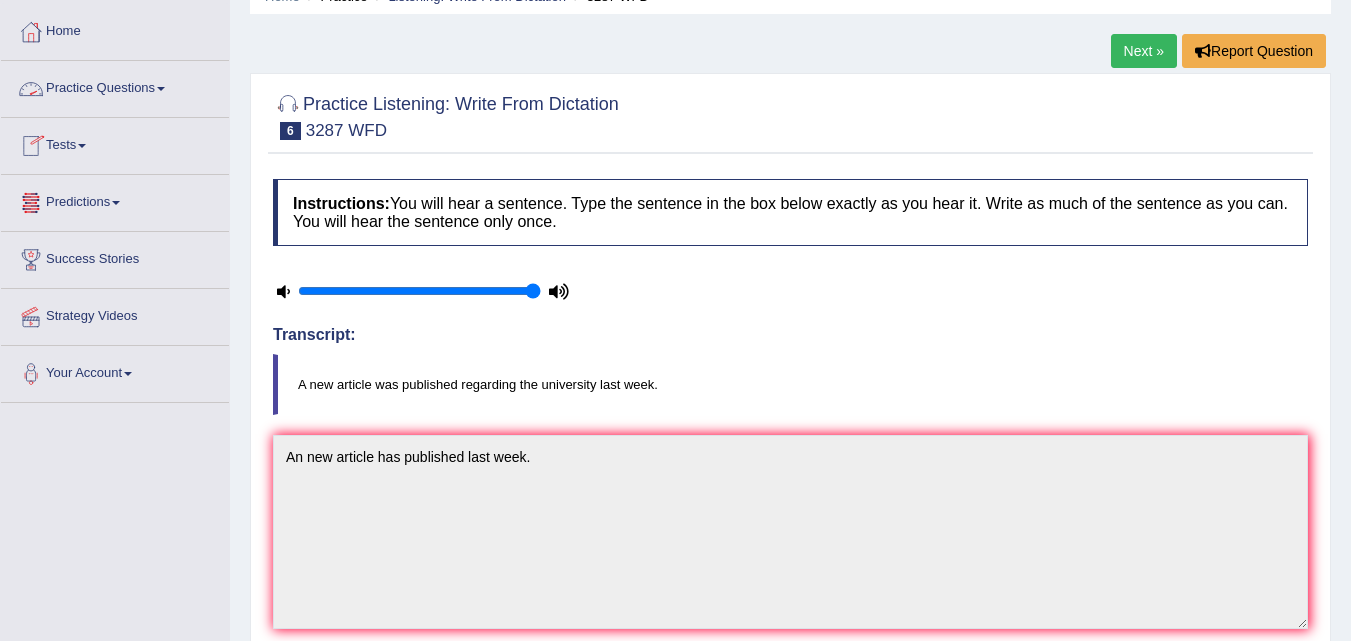 click on "Practice Questions" at bounding box center (115, 86) 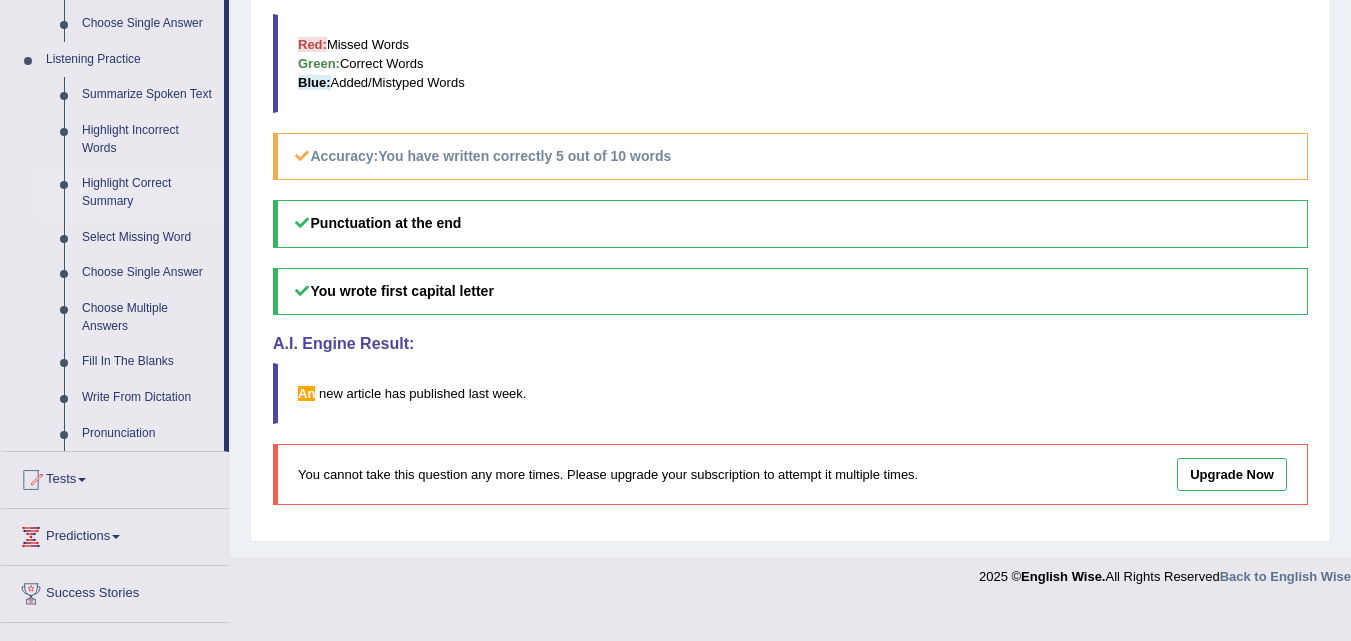 scroll, scrollTop: 795, scrollLeft: 0, axis: vertical 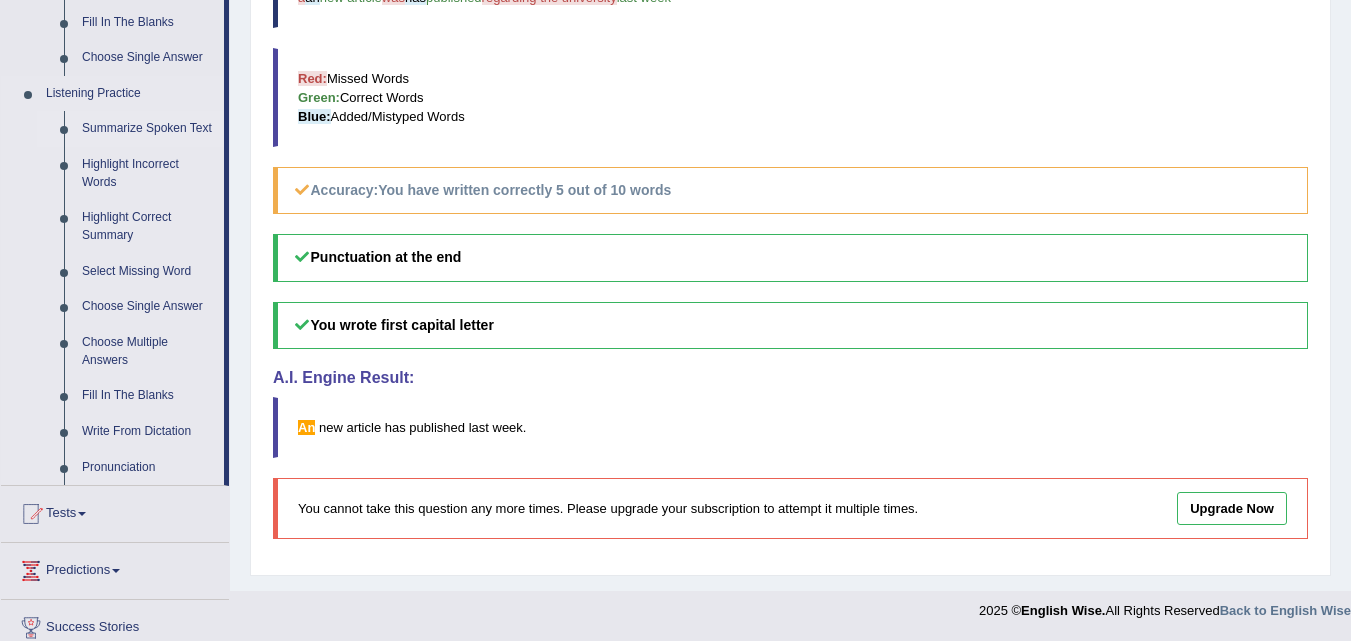 click on "Summarize Spoken Text" at bounding box center [148, 129] 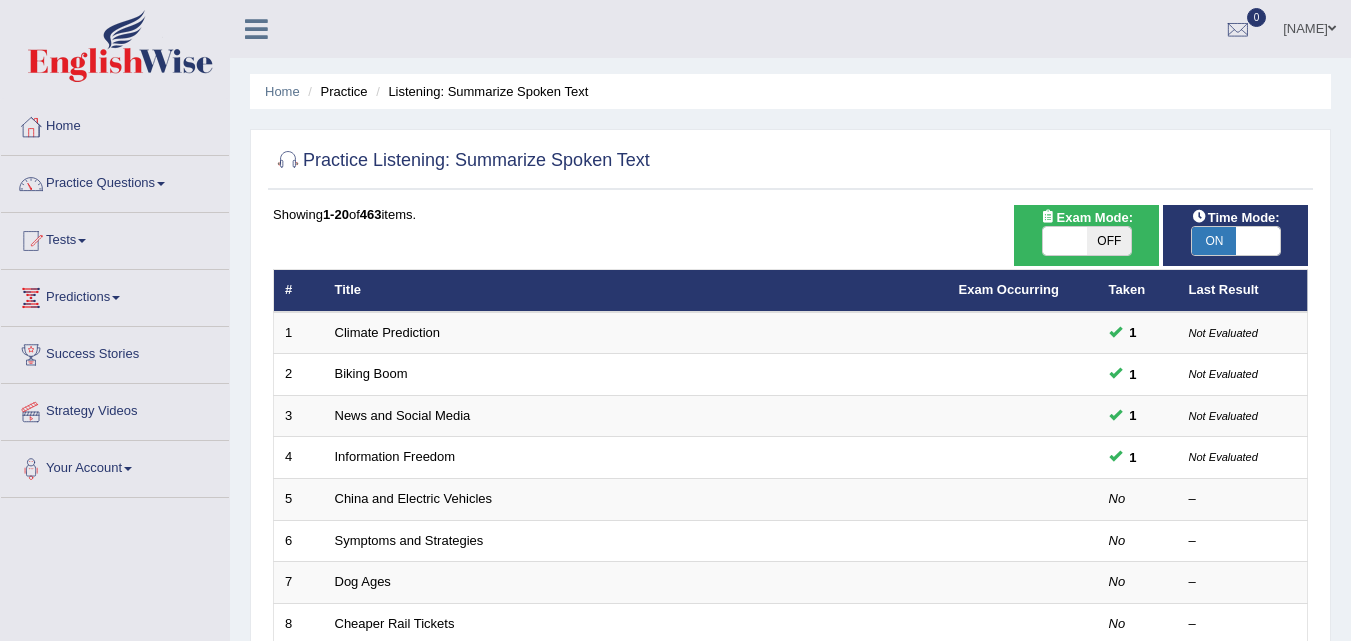 scroll, scrollTop: 0, scrollLeft: 0, axis: both 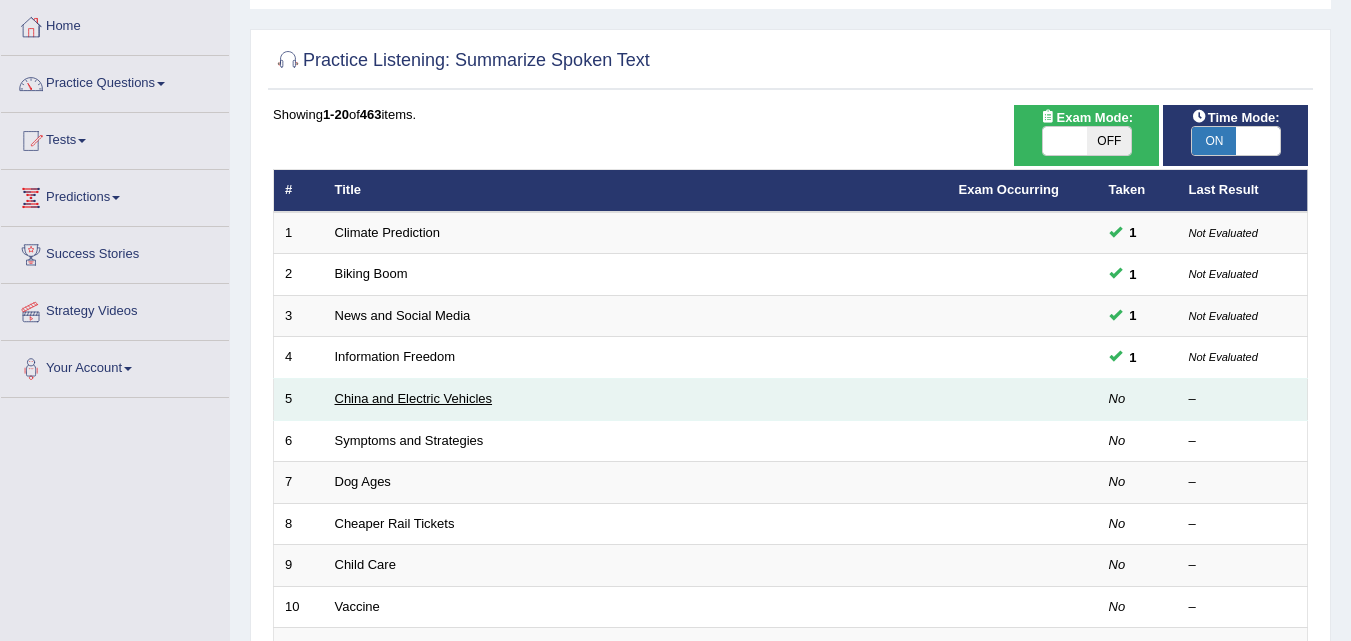 click on "China and Electric Vehicles" at bounding box center [414, 398] 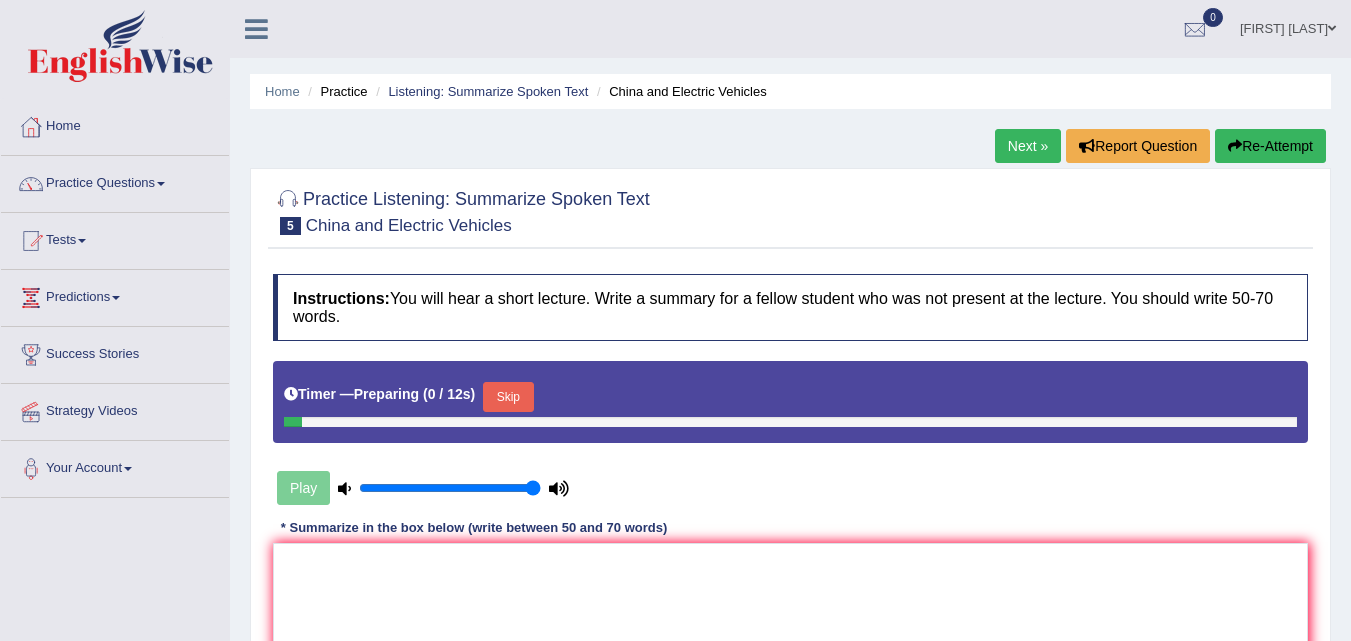 scroll, scrollTop: 0, scrollLeft: 0, axis: both 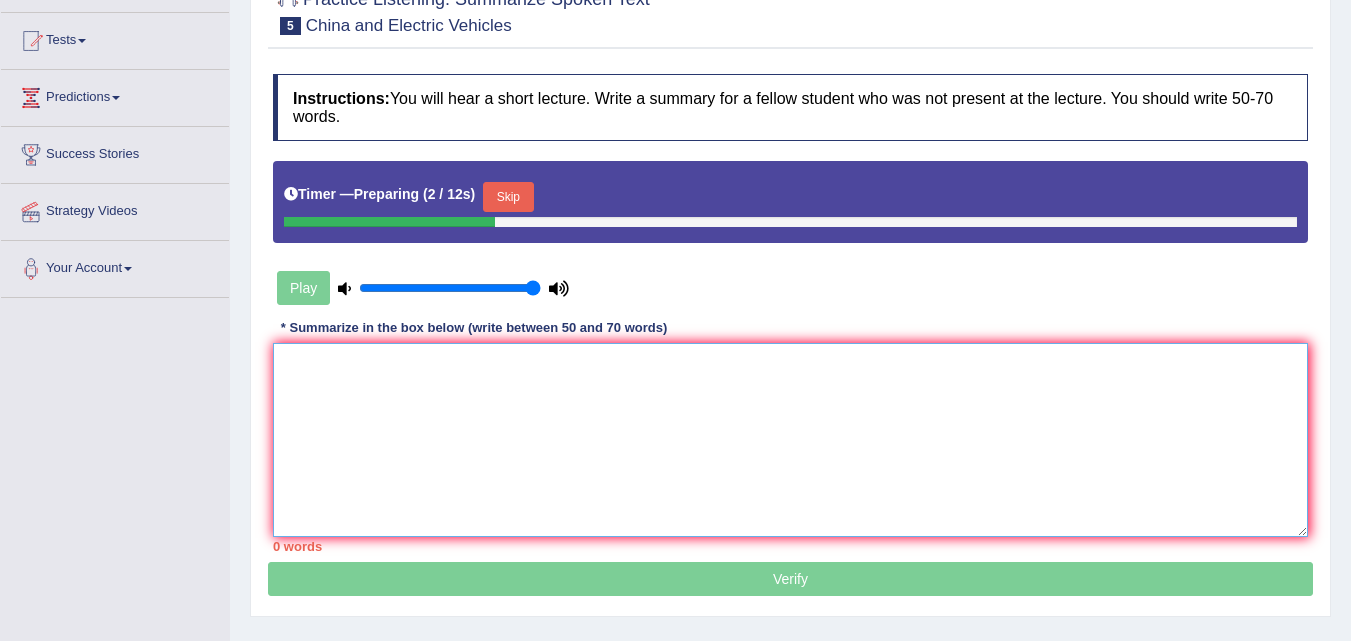 click at bounding box center [790, 440] 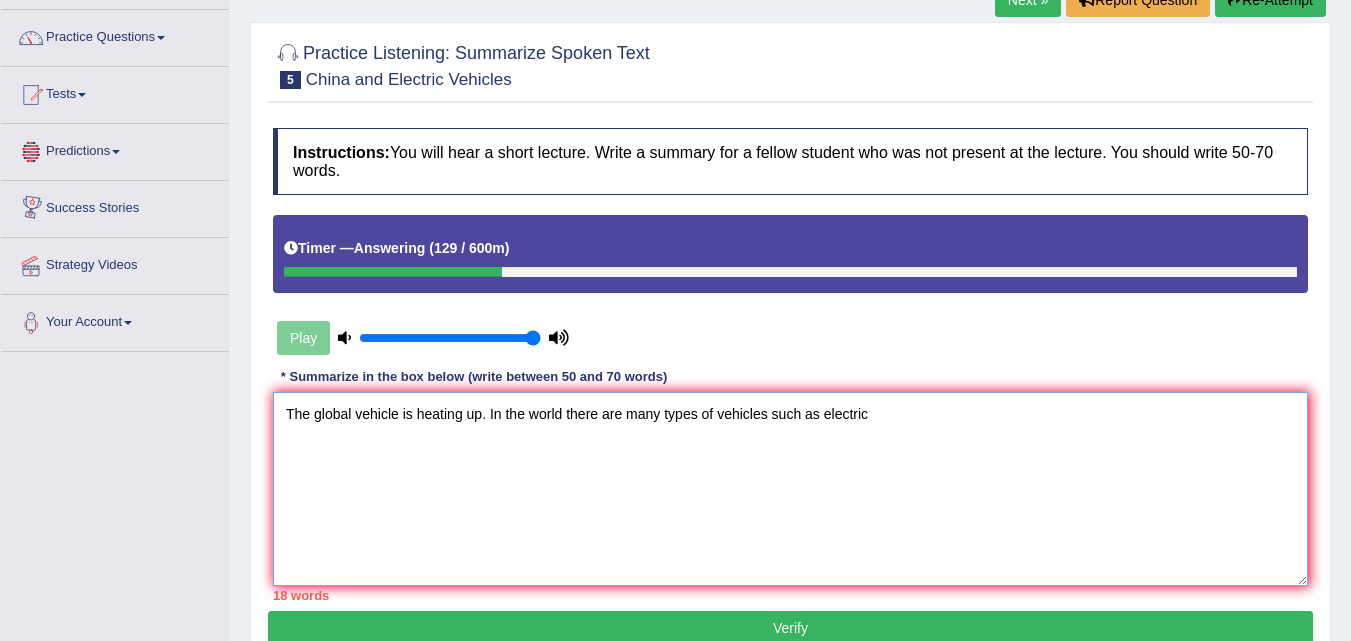 scroll, scrollTop: 100, scrollLeft: 0, axis: vertical 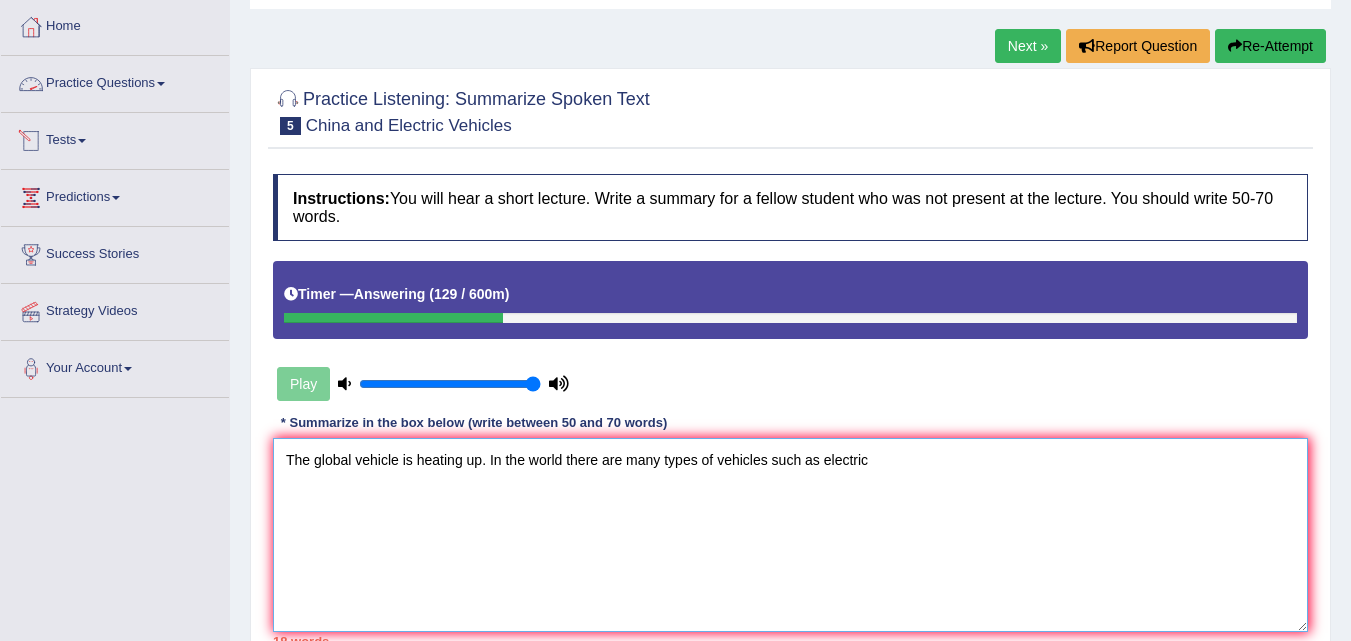 type on "The global vehicle is heating up. In the world there are many types of vehicles such as electric" 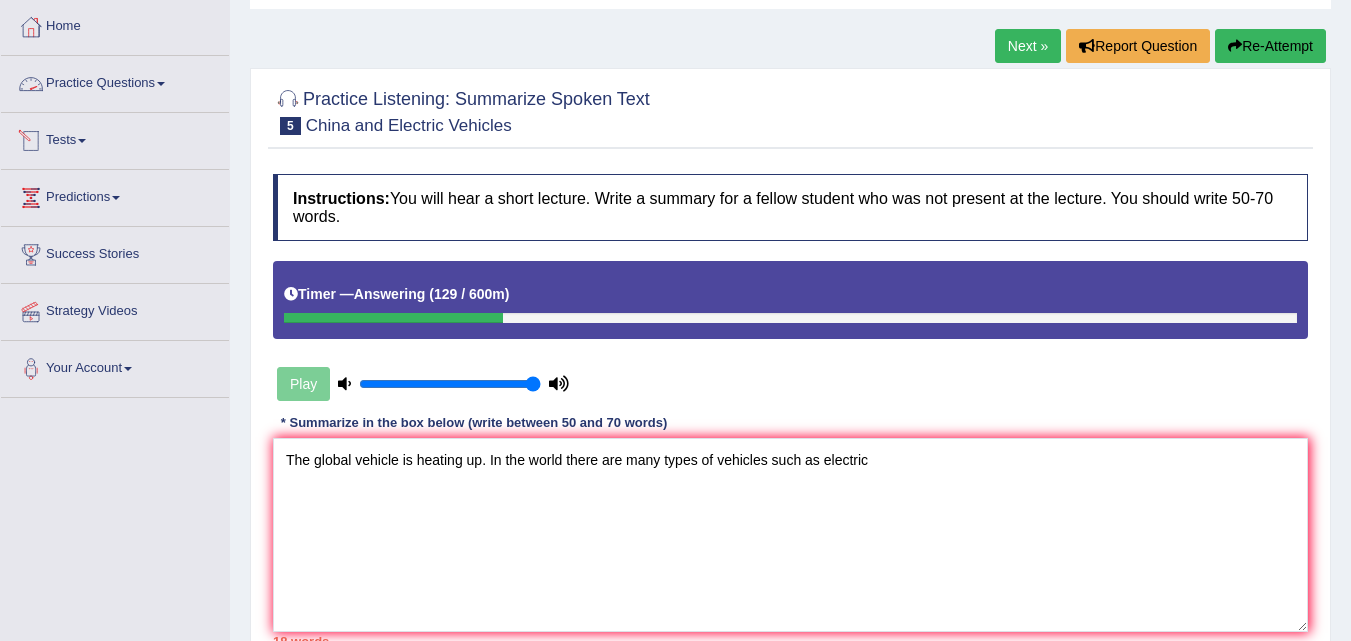 click on "Practice Questions" at bounding box center [115, 81] 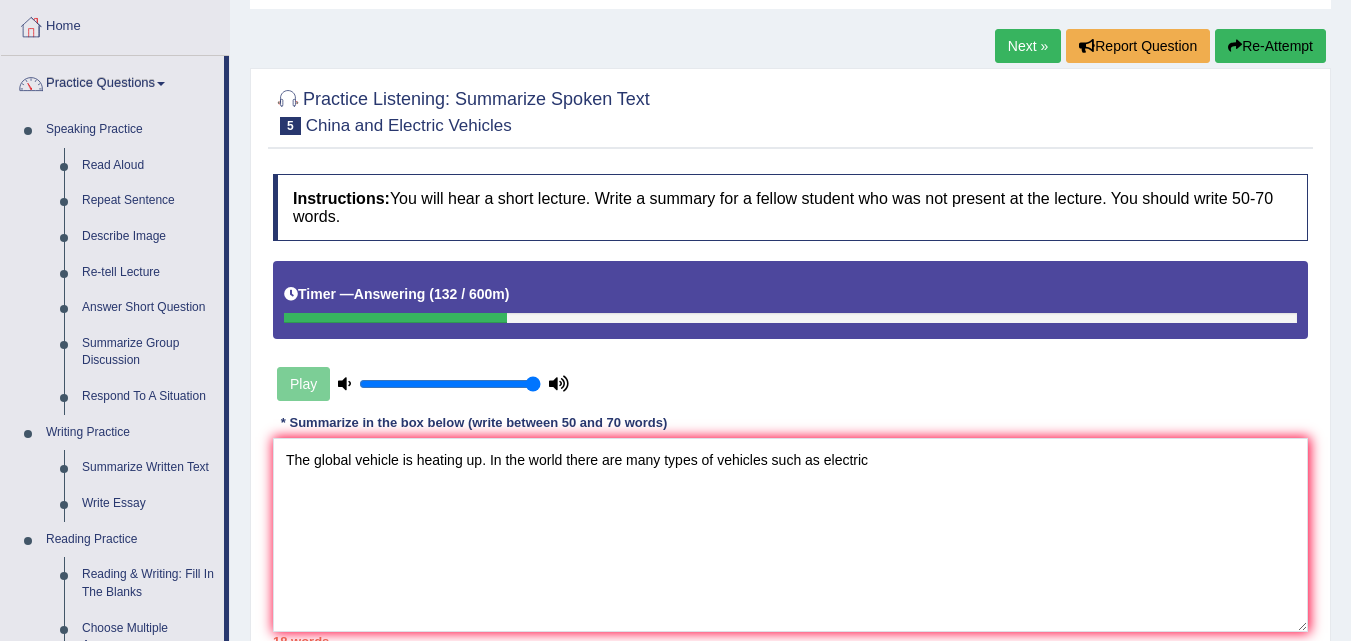 scroll, scrollTop: 0, scrollLeft: 0, axis: both 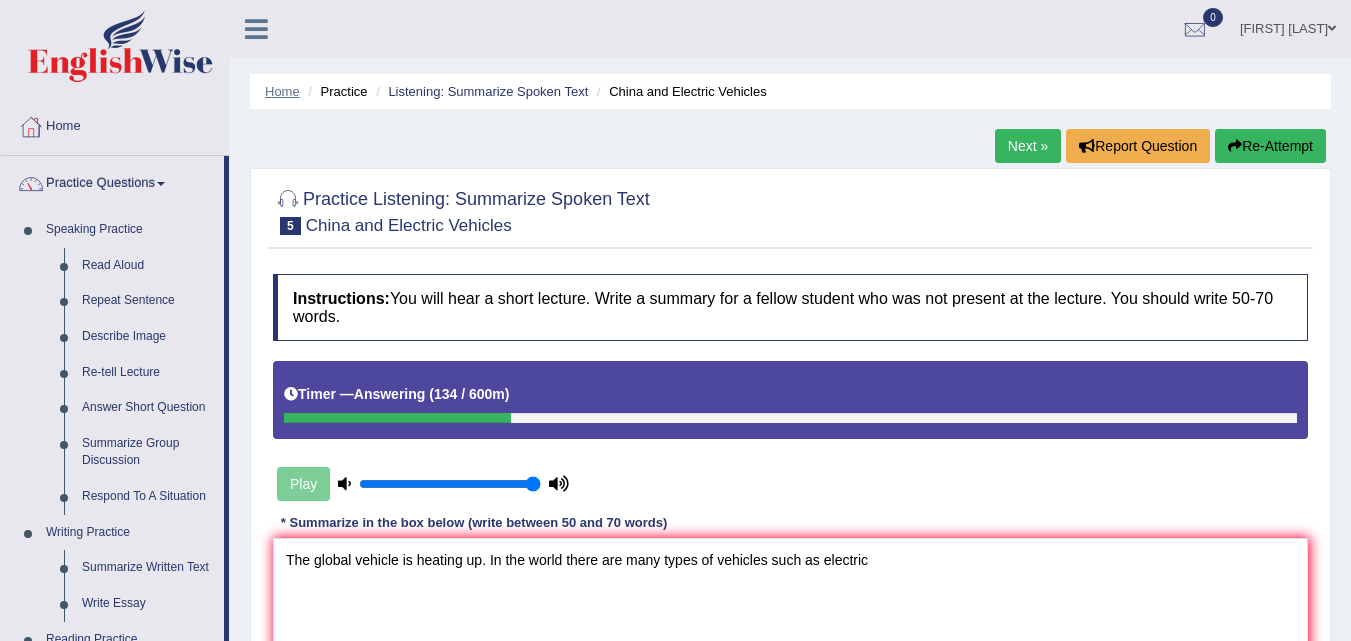 click on "Home" at bounding box center (282, 91) 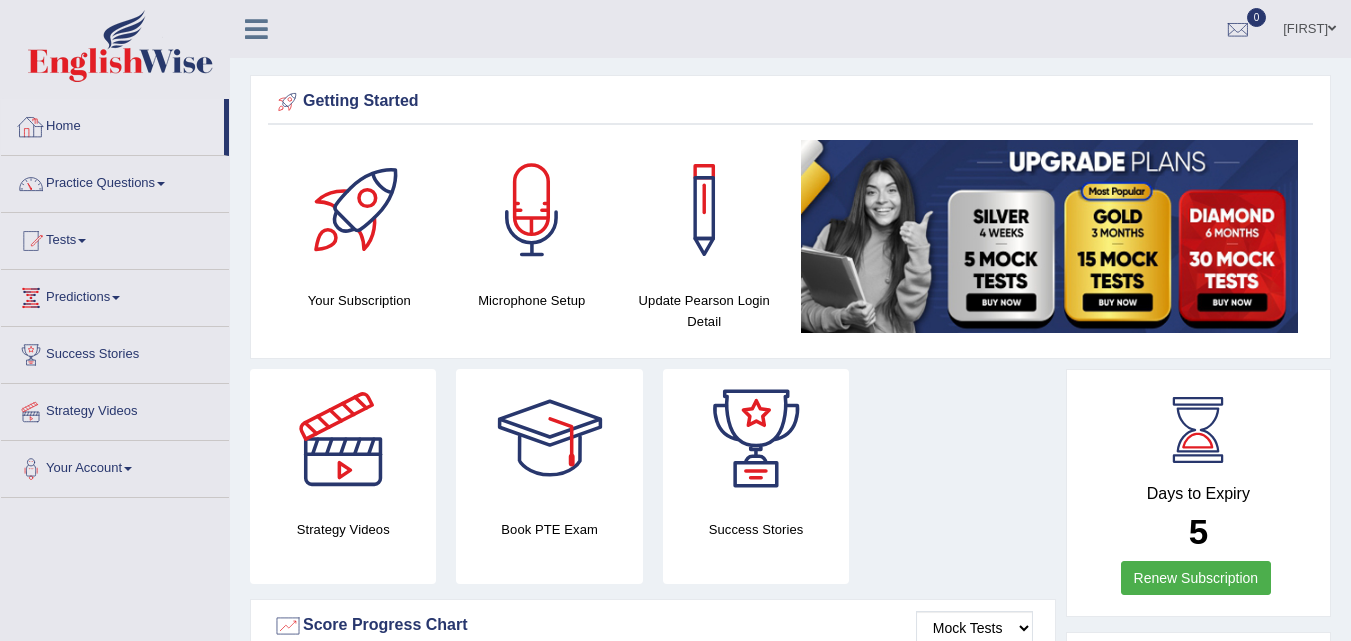 scroll, scrollTop: 0, scrollLeft: 0, axis: both 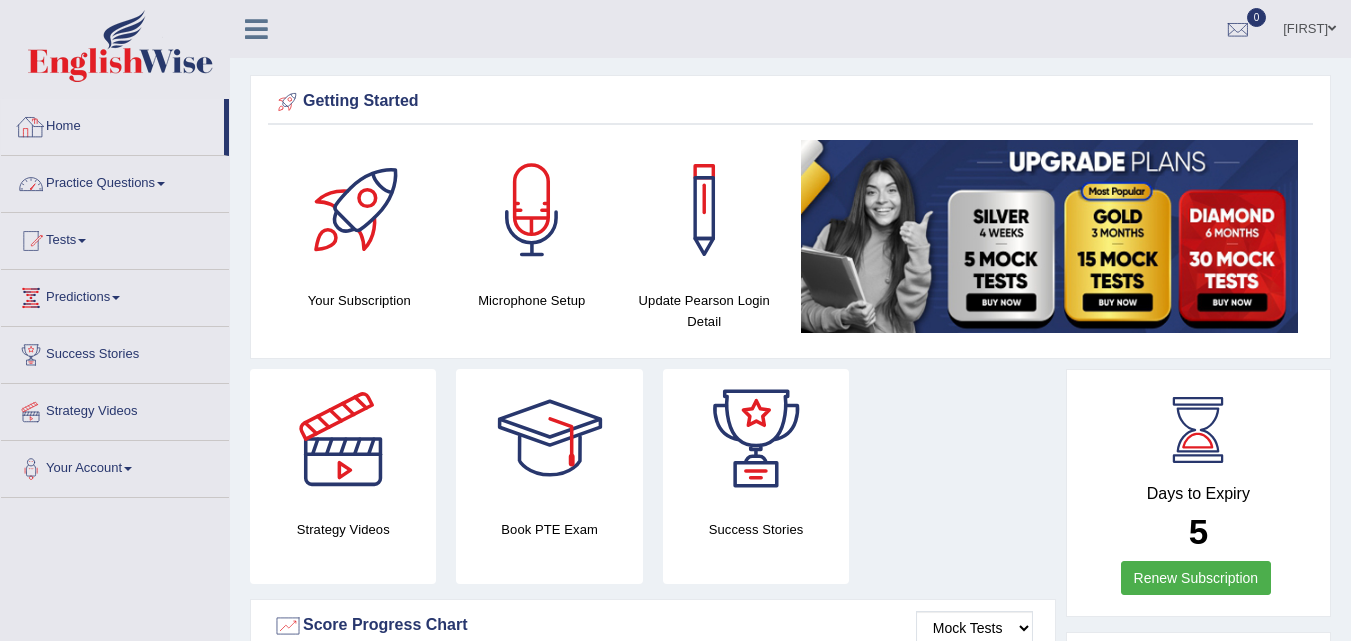 click on "Practice Questions" at bounding box center [115, 181] 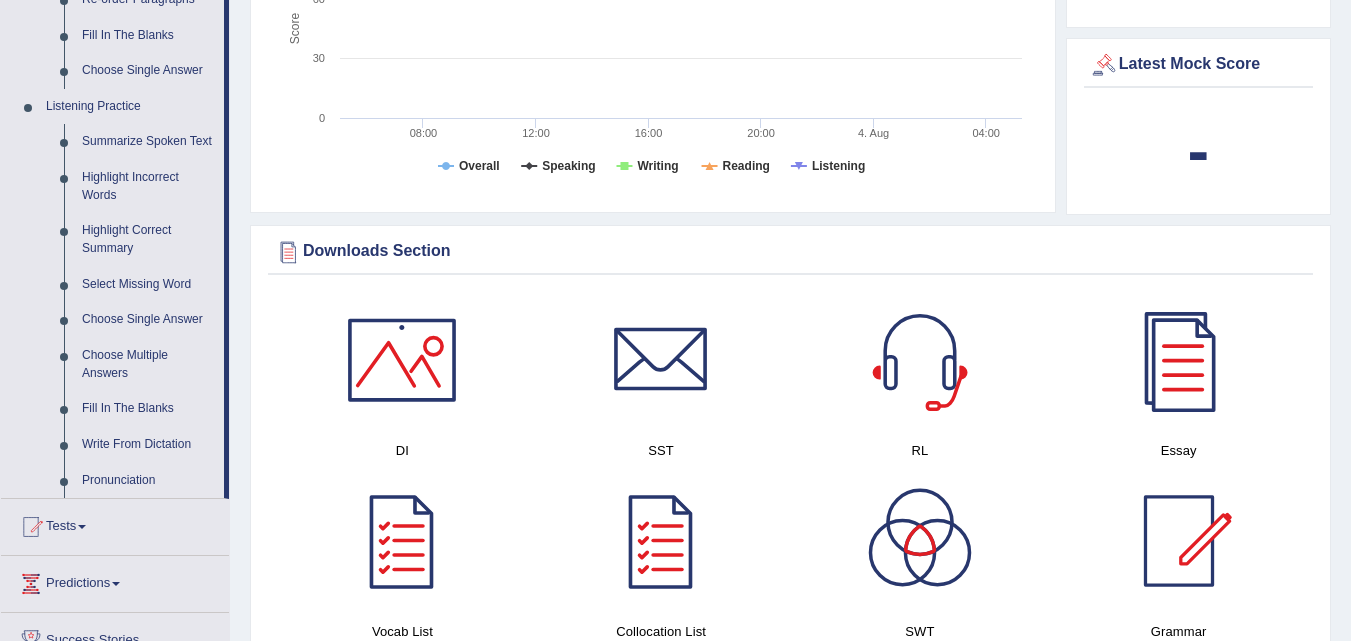 scroll, scrollTop: 800, scrollLeft: 0, axis: vertical 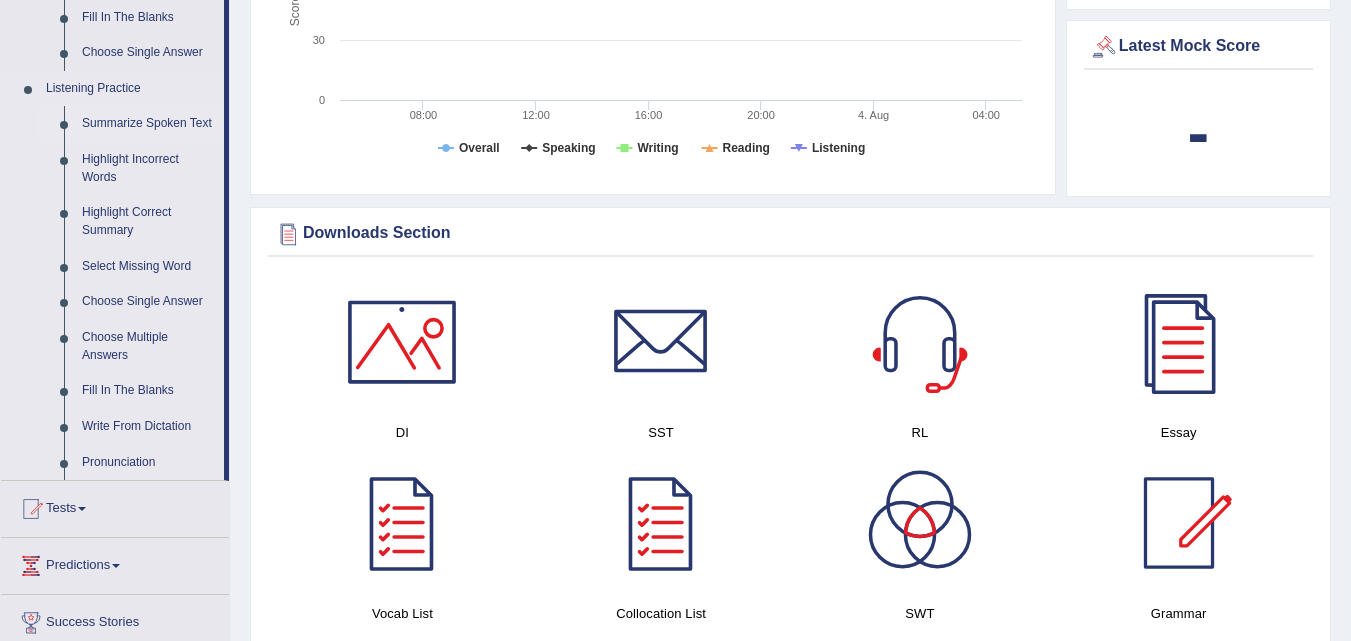 click on "Summarize Spoken Text" at bounding box center (148, 124) 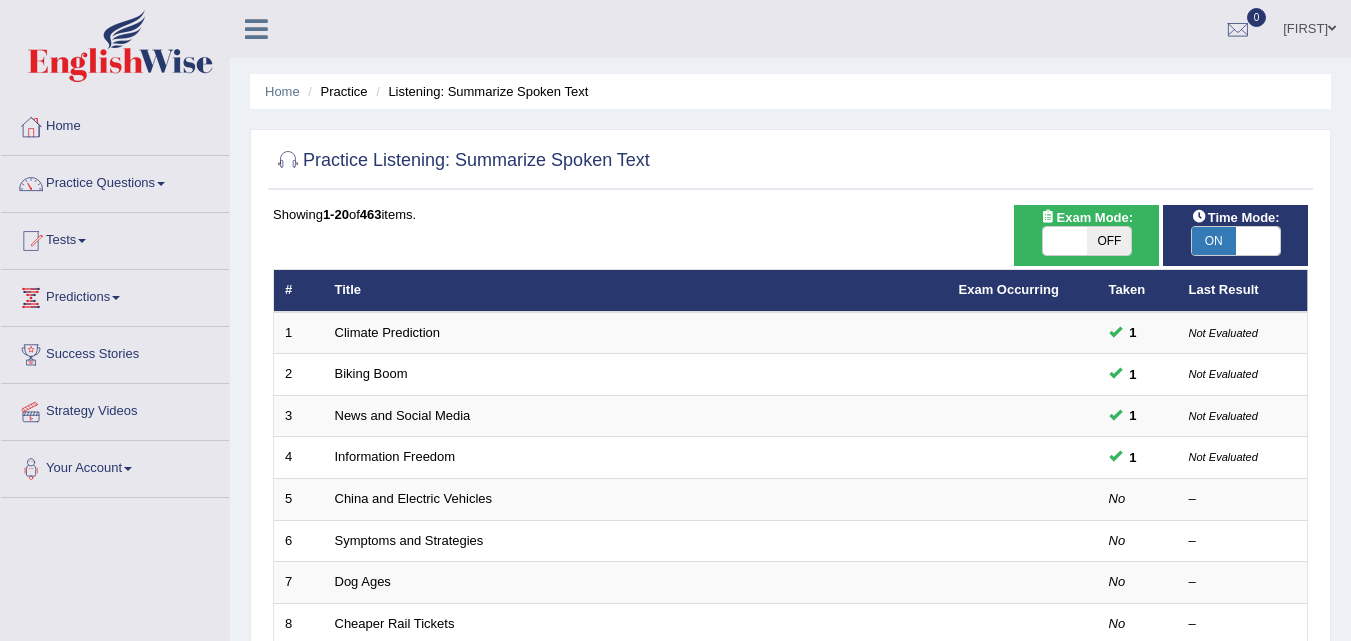 scroll, scrollTop: 0, scrollLeft: 0, axis: both 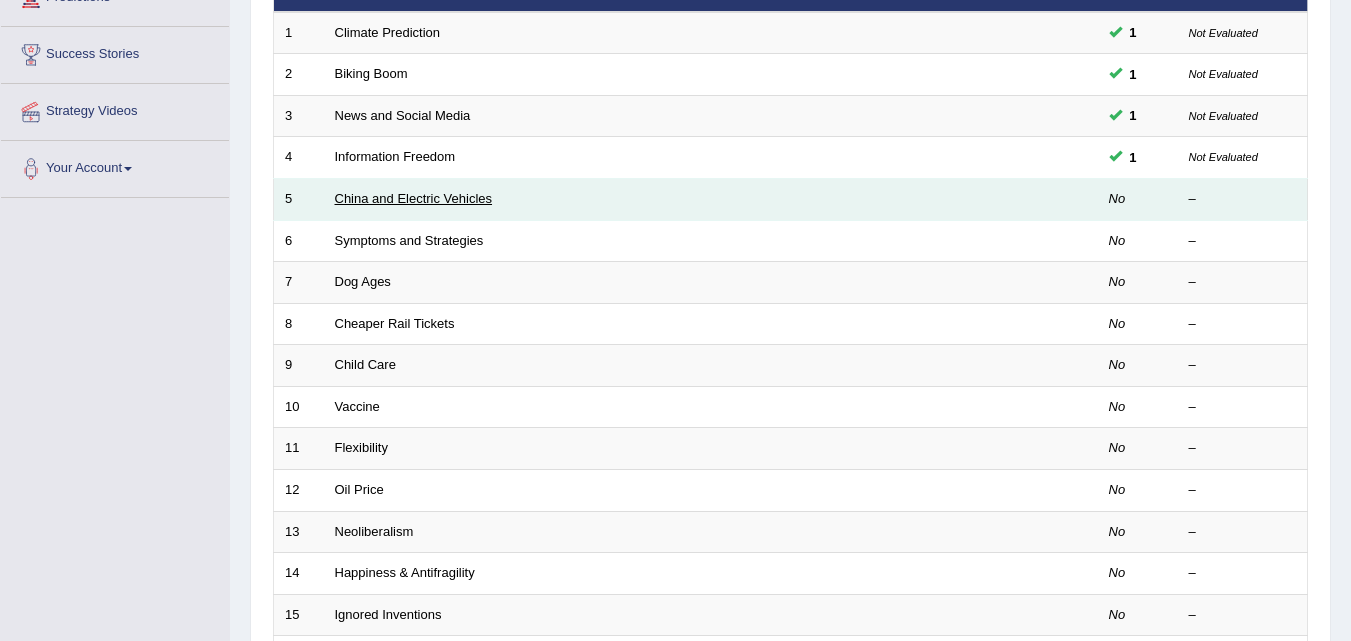 click on "China and Electric Vehicles" at bounding box center (414, 198) 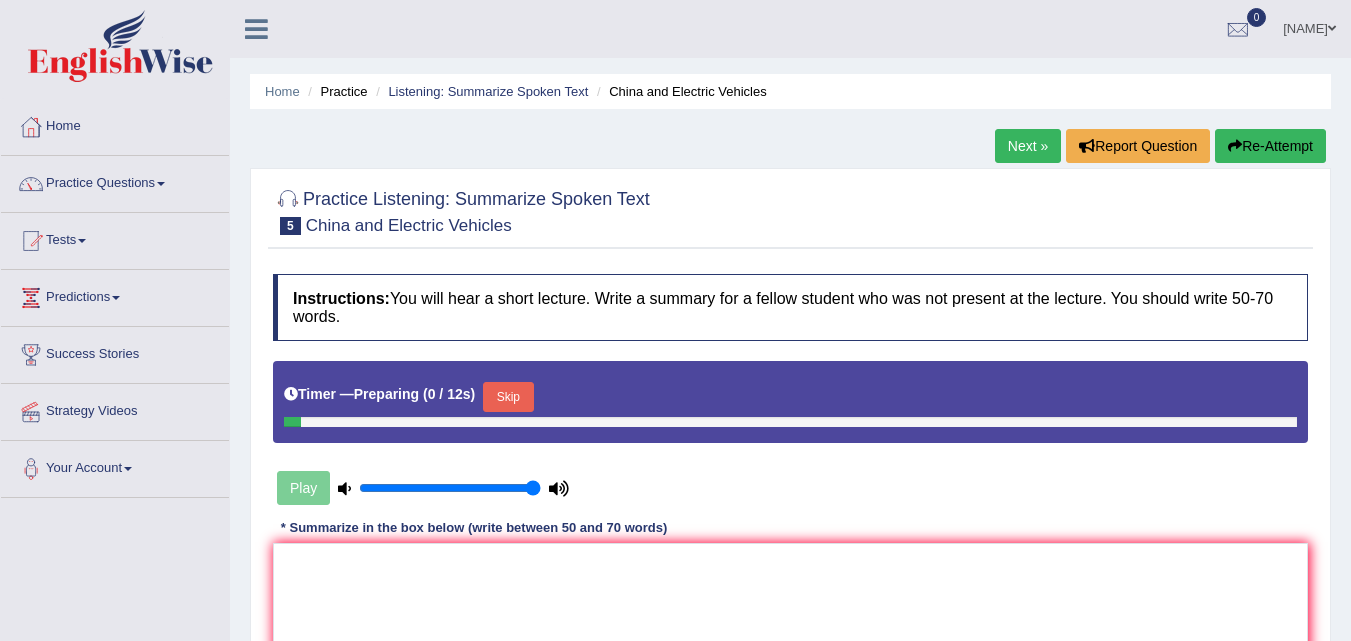 scroll, scrollTop: 0, scrollLeft: 0, axis: both 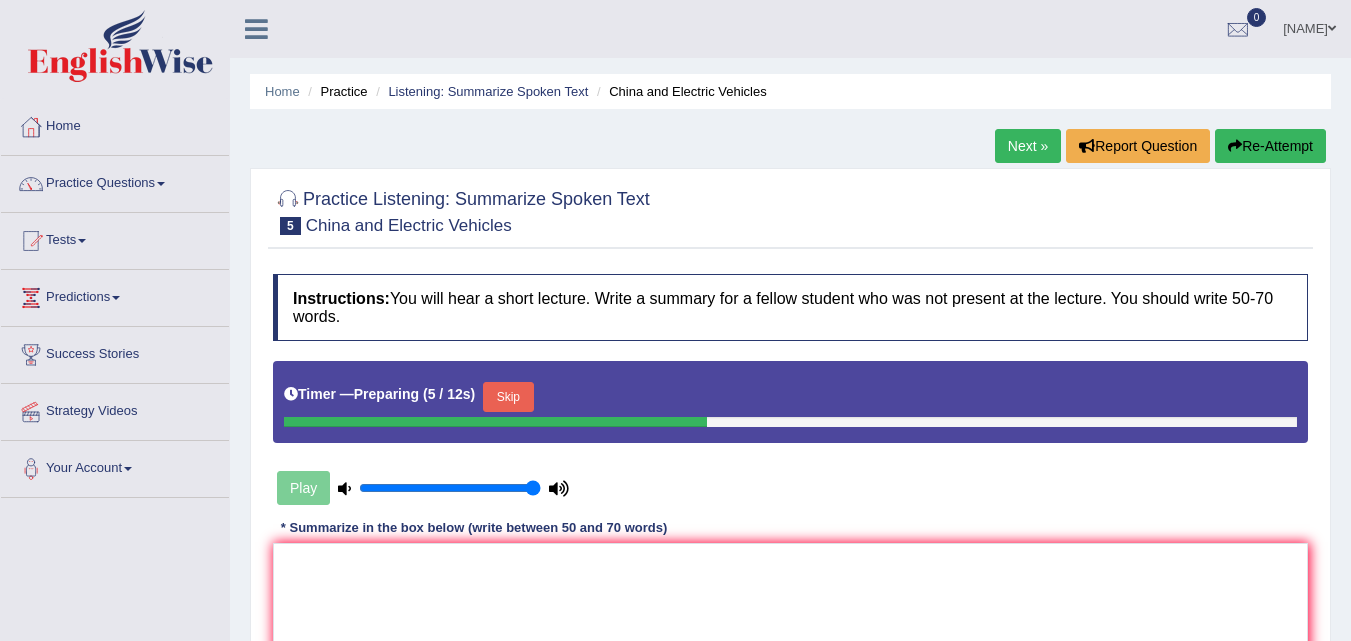 click on "Skip" at bounding box center [508, 397] 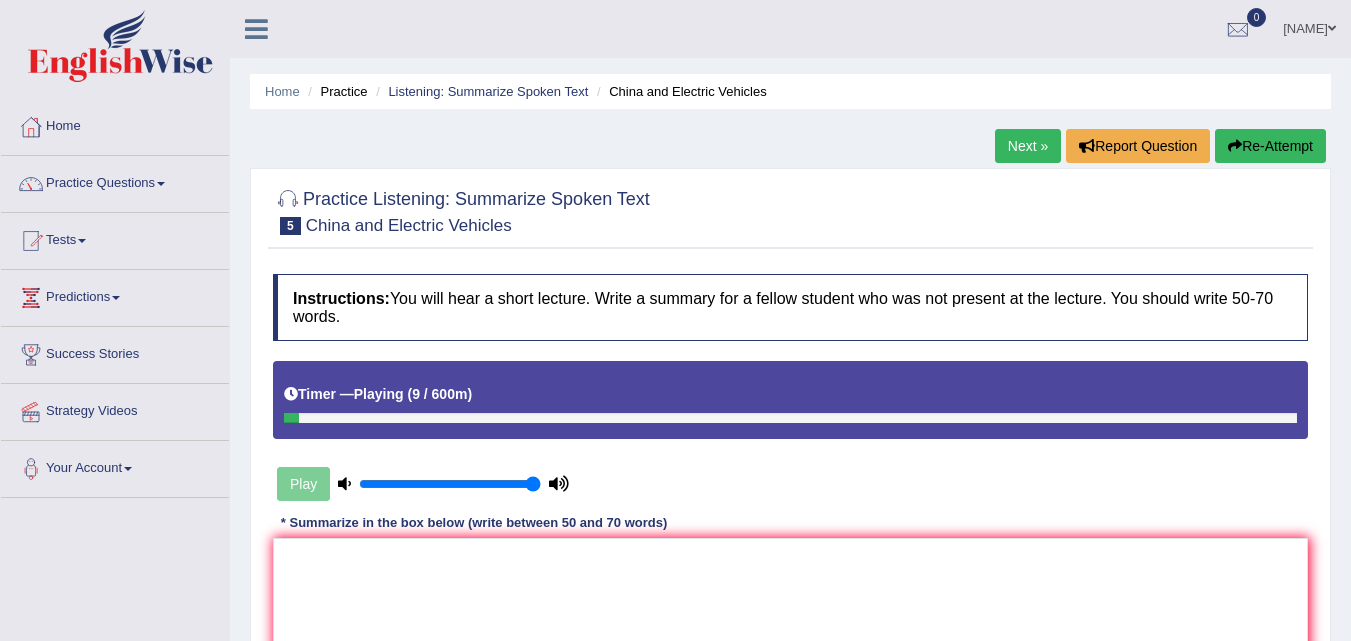 click on "Practice" at bounding box center [335, 91] 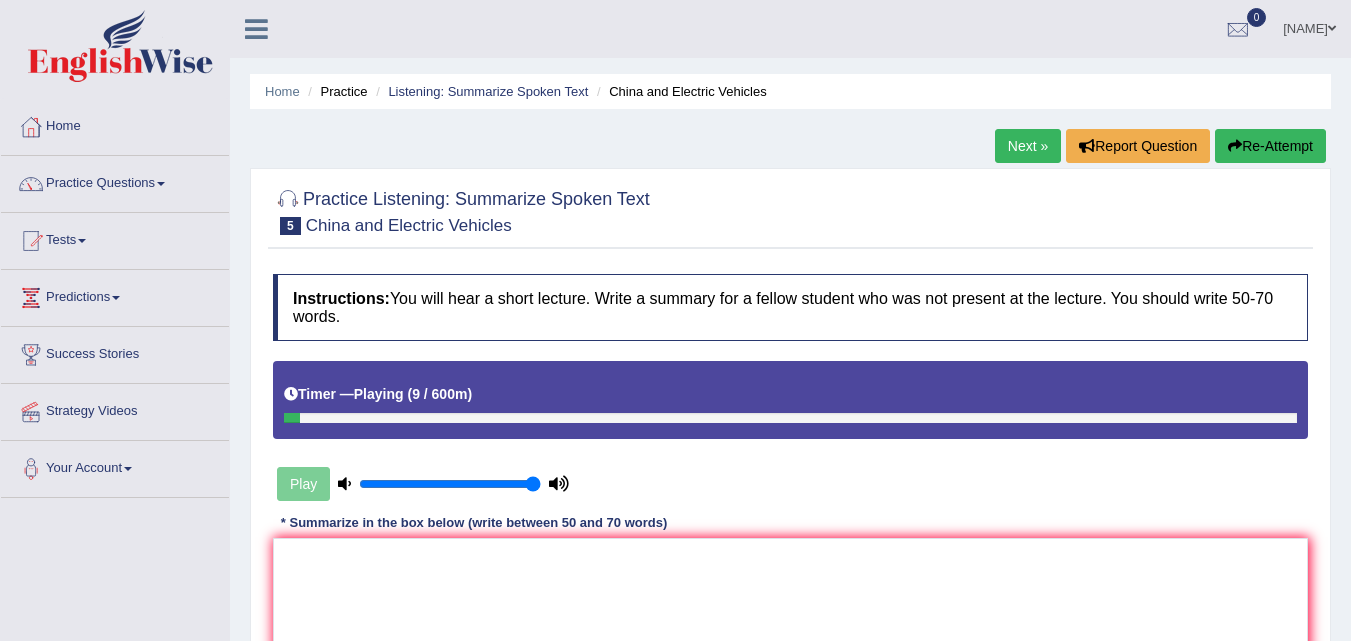 click on "Practice" at bounding box center (335, 91) 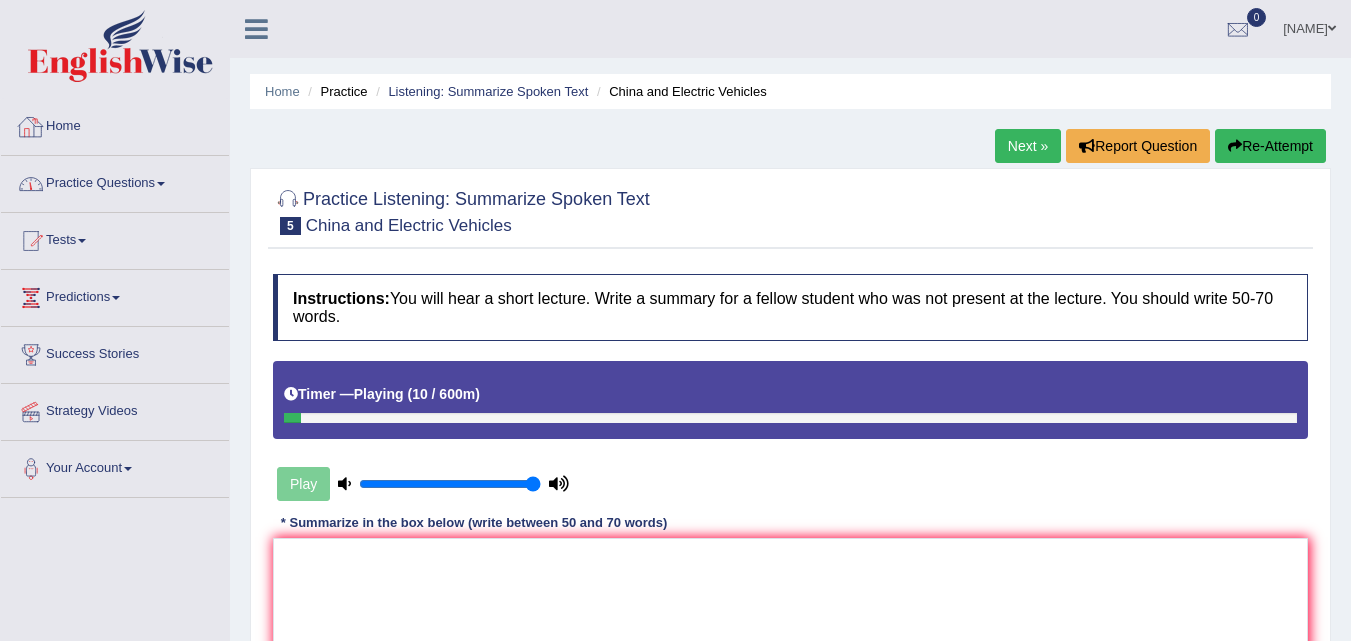 click on "Practice Questions" at bounding box center (115, 181) 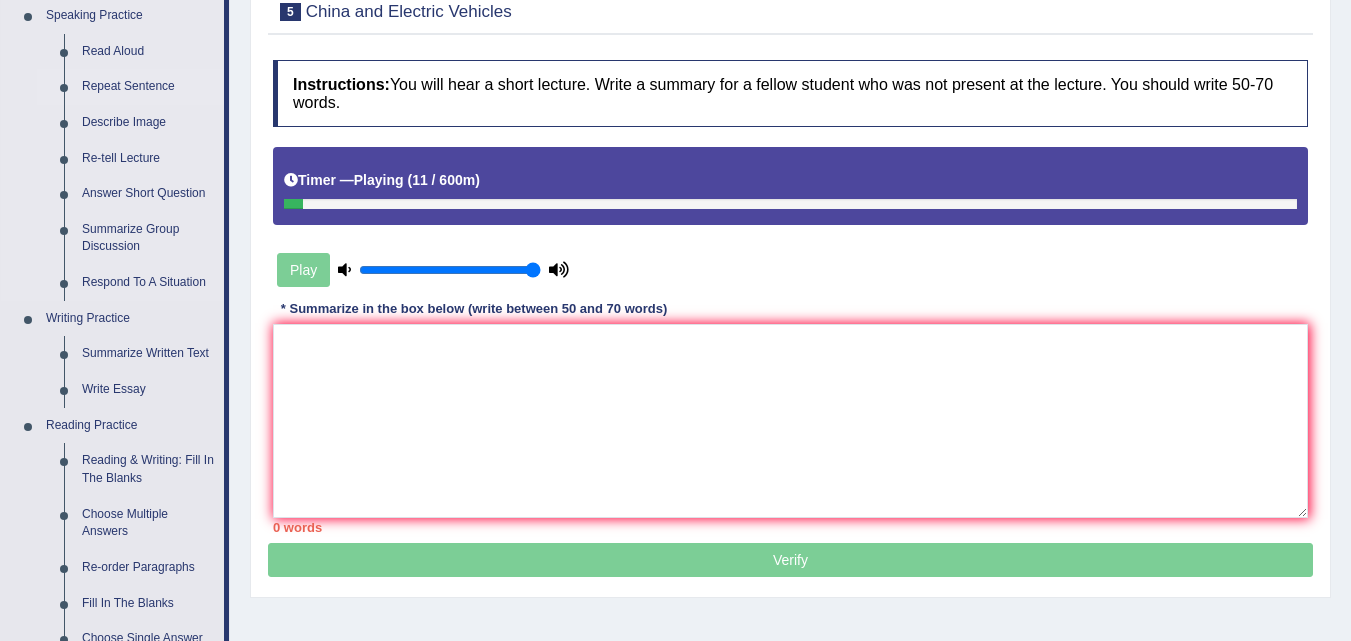 scroll, scrollTop: 600, scrollLeft: 0, axis: vertical 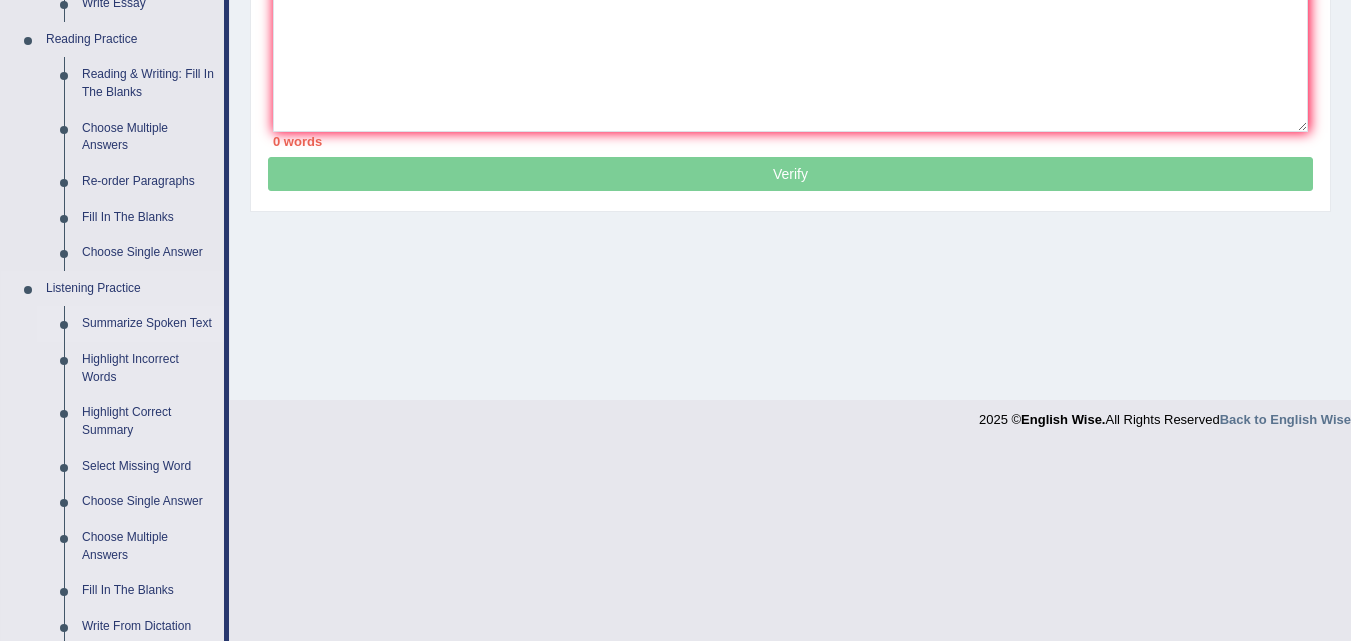 click on "Summarize Spoken Text" at bounding box center (148, 324) 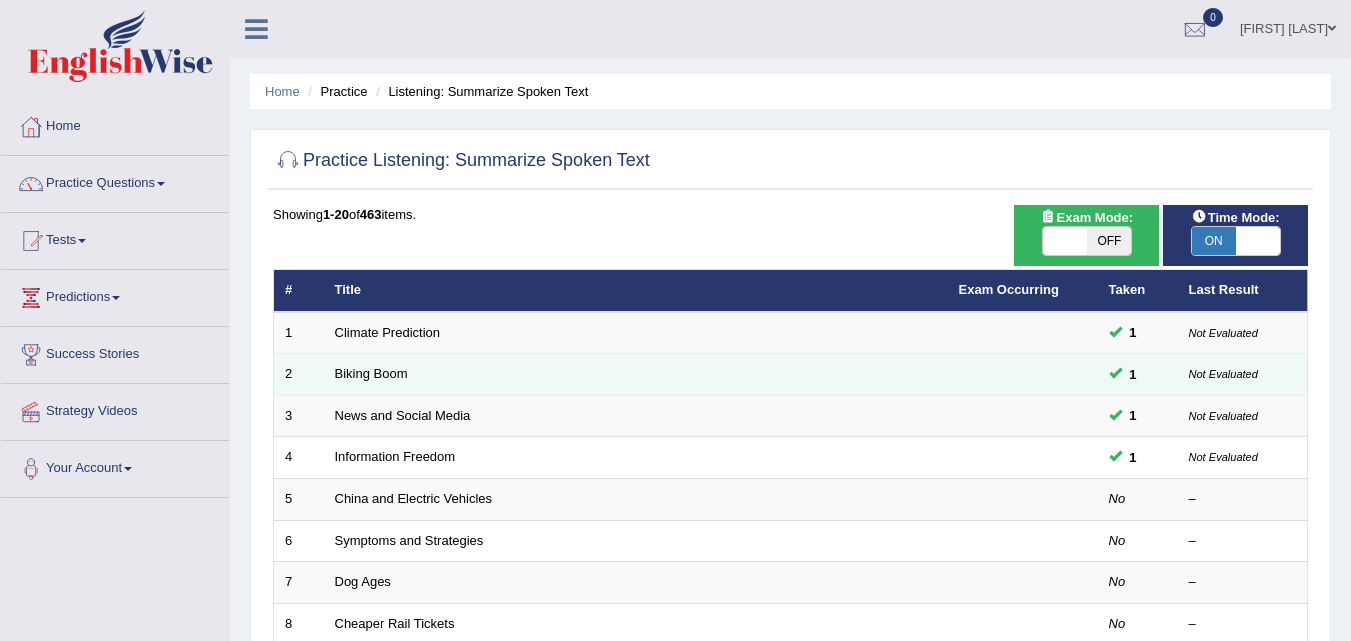 scroll, scrollTop: 0, scrollLeft: 0, axis: both 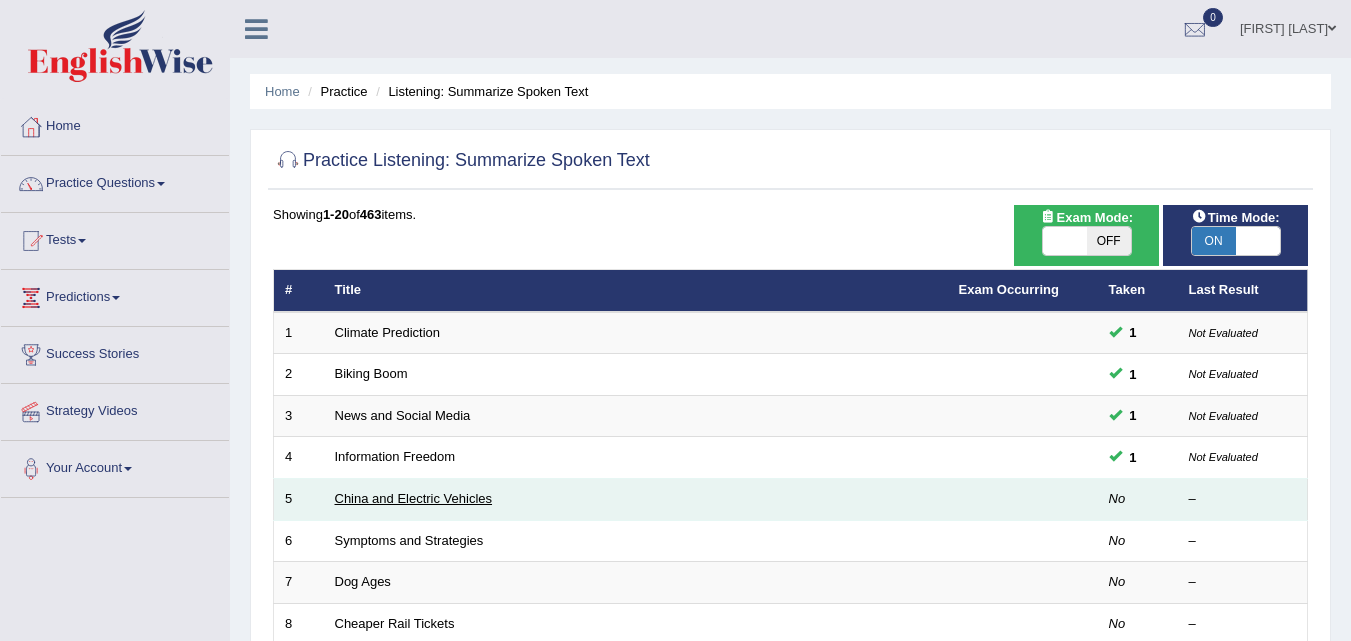 click on "China and Electric Vehicles" at bounding box center [414, 498] 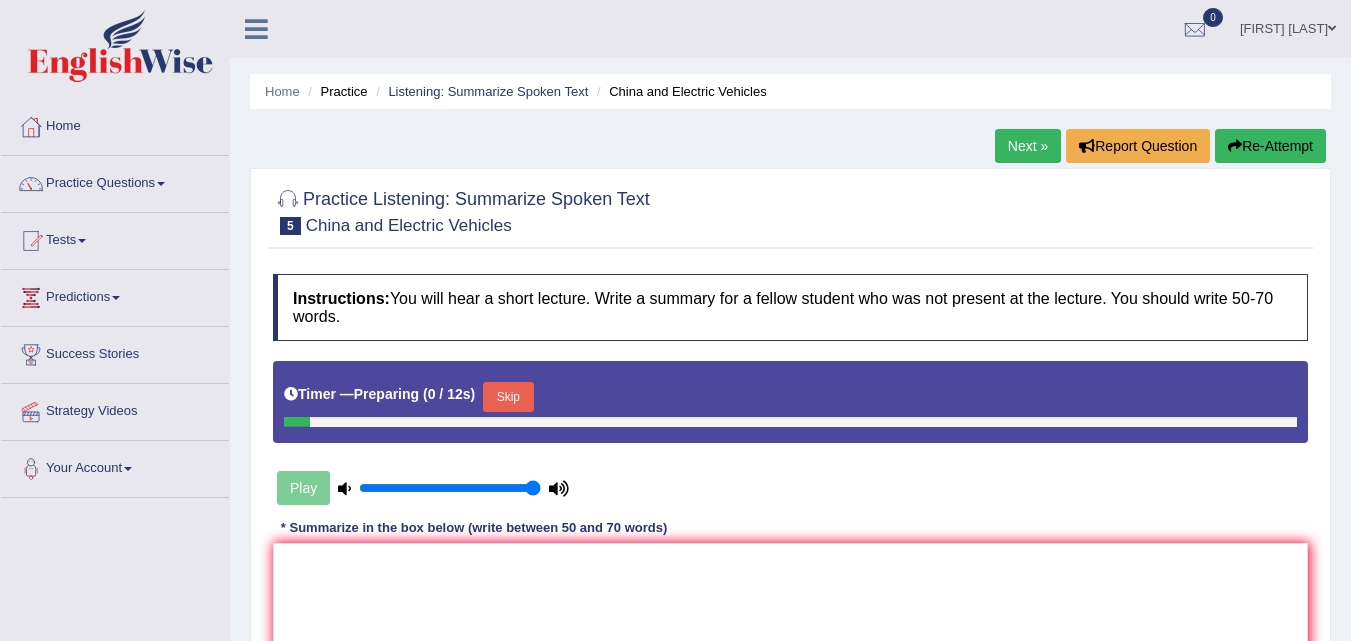 scroll, scrollTop: 0, scrollLeft: 0, axis: both 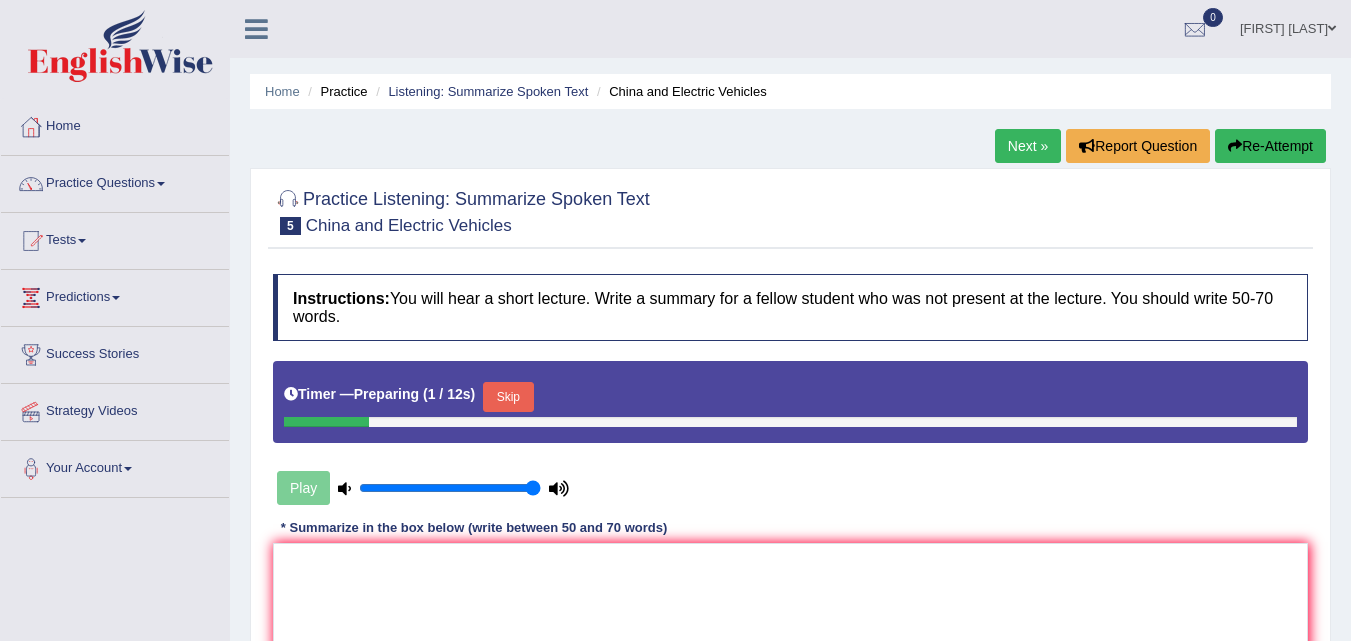 click on "Skip" at bounding box center (508, 397) 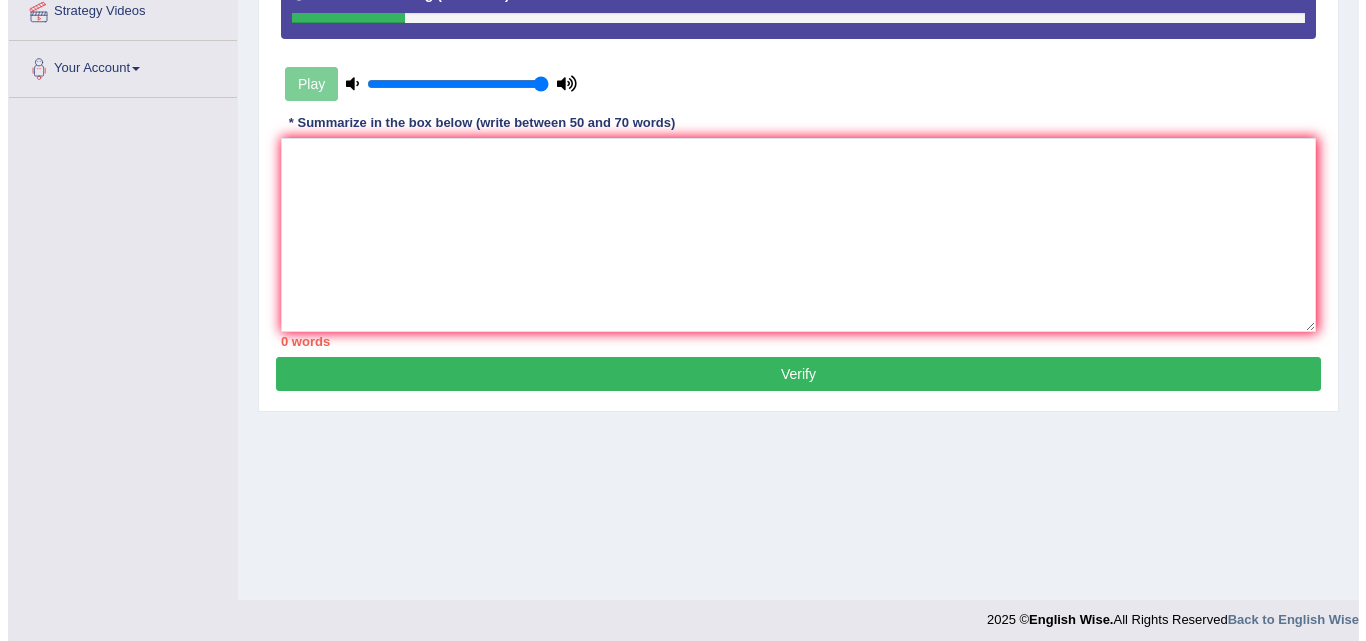 scroll, scrollTop: 409, scrollLeft: 0, axis: vertical 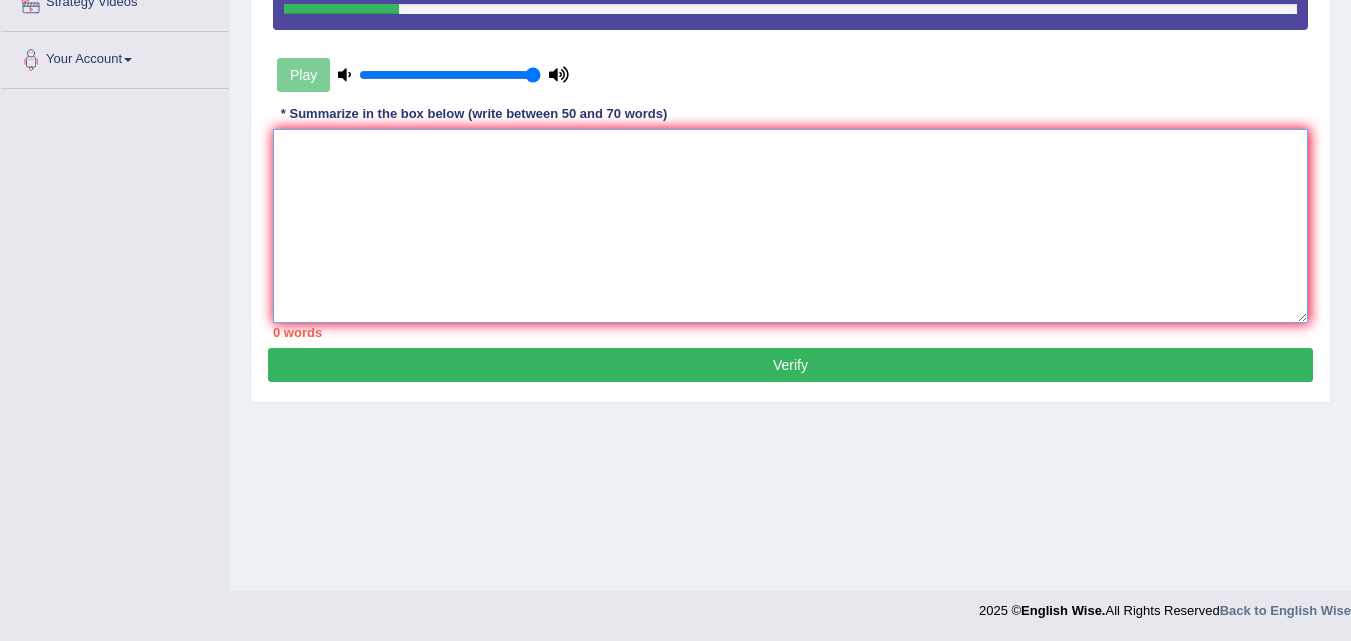 click at bounding box center (790, 226) 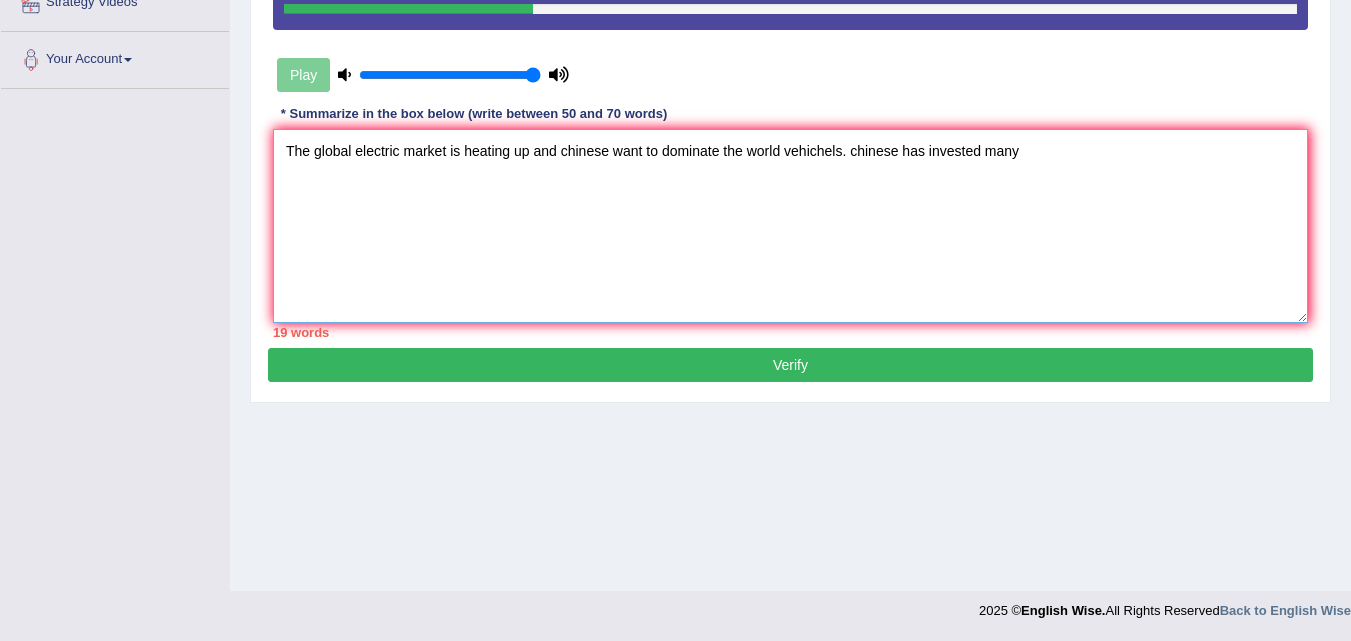 type on "The global electric market is heating up and chinese want to dominate the world vehichels. chinese has invested many" 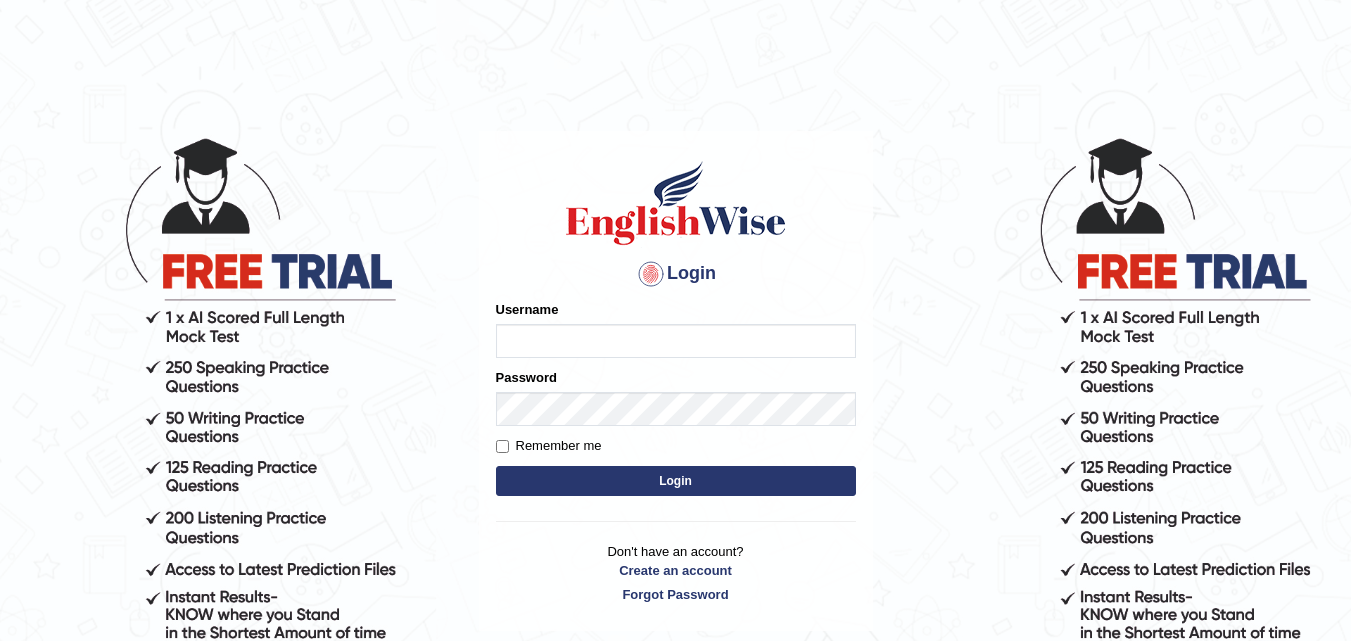 scroll, scrollTop: 0, scrollLeft: 0, axis: both 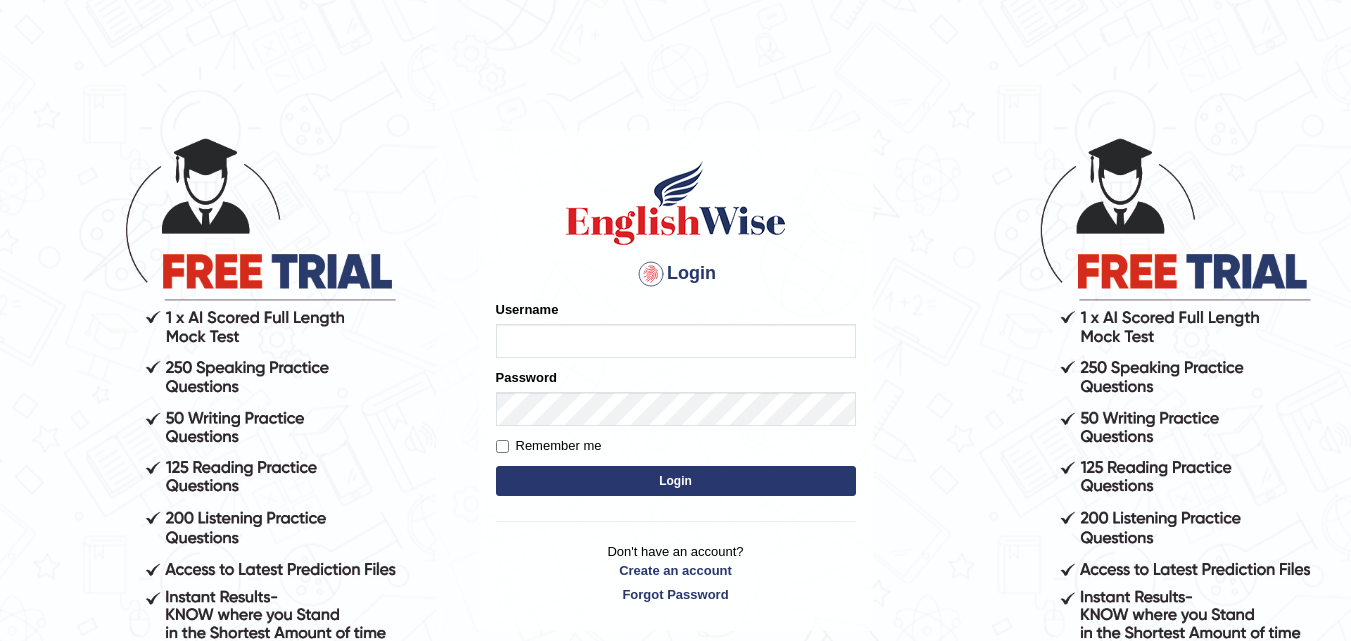 click on "Username" at bounding box center [676, 341] 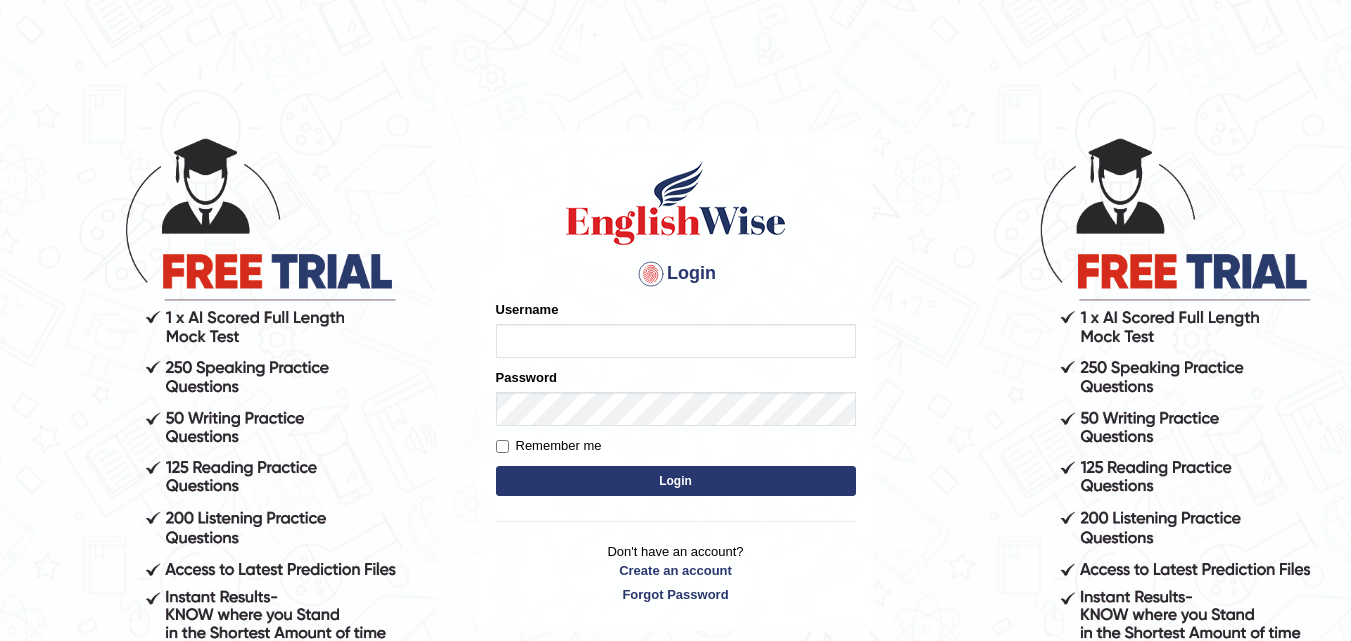 type on "Kailashgrg15" 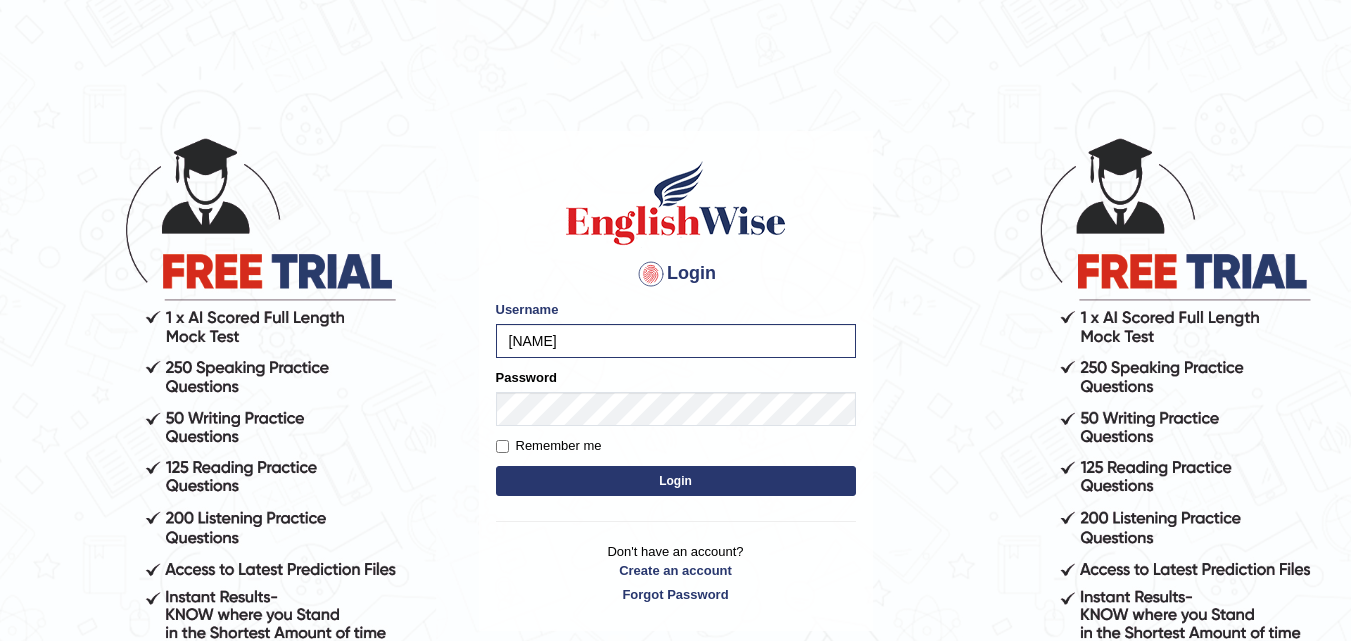 click on "Remember me" at bounding box center (549, 446) 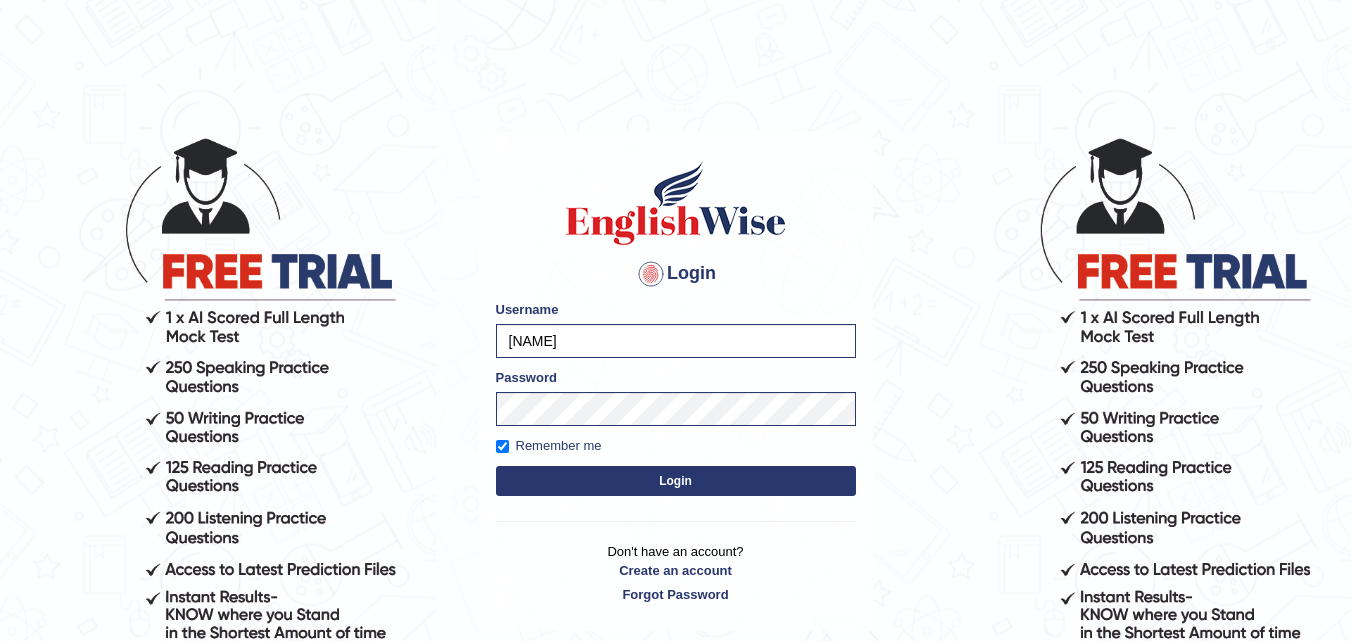 click on "Login" at bounding box center (676, 481) 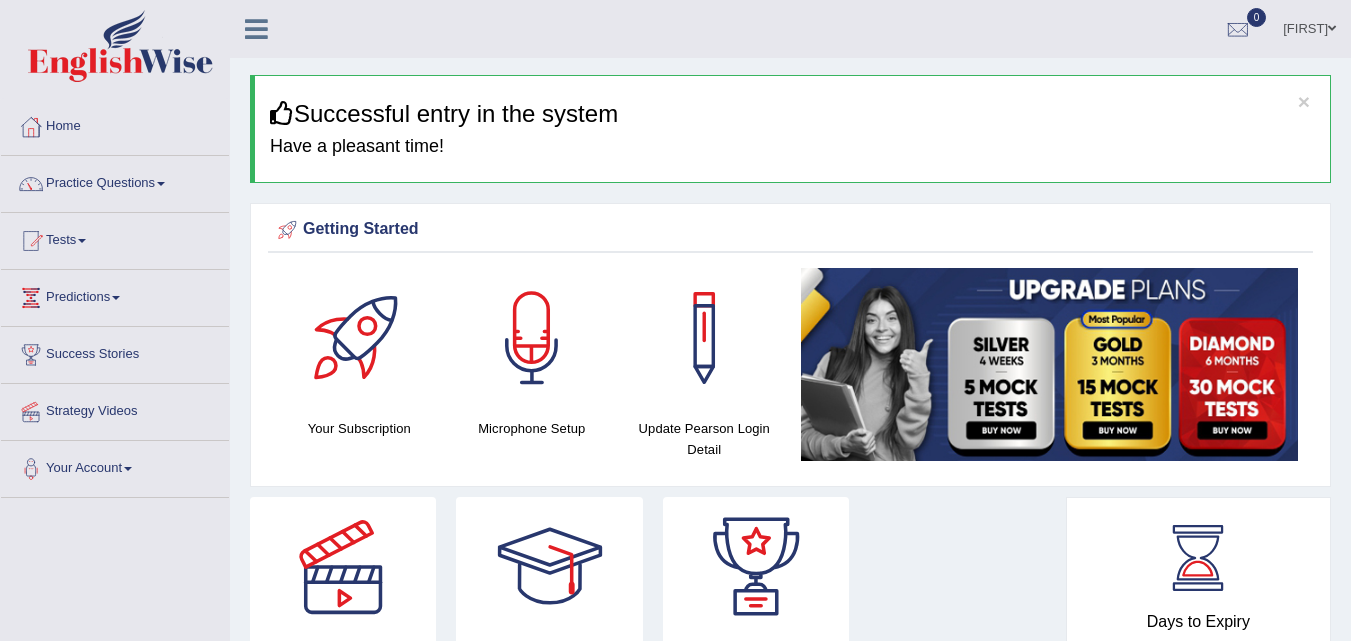 scroll, scrollTop: 0, scrollLeft: 0, axis: both 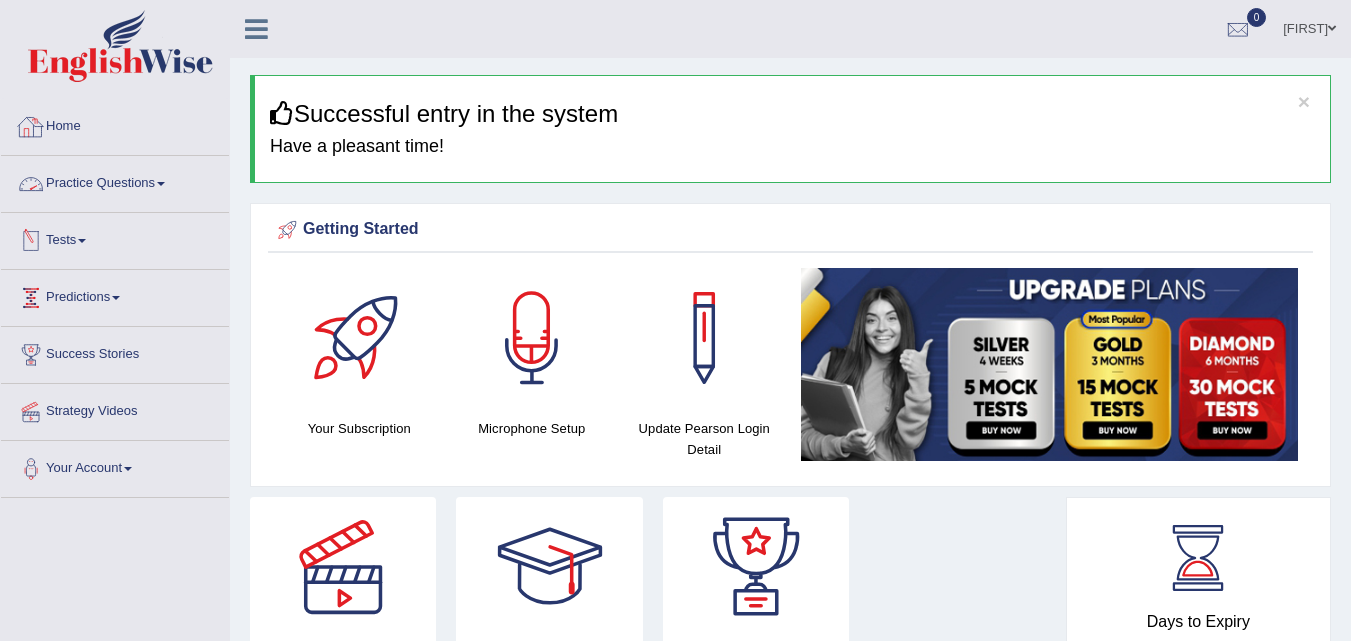 click on "Practice Questions" at bounding box center (115, 181) 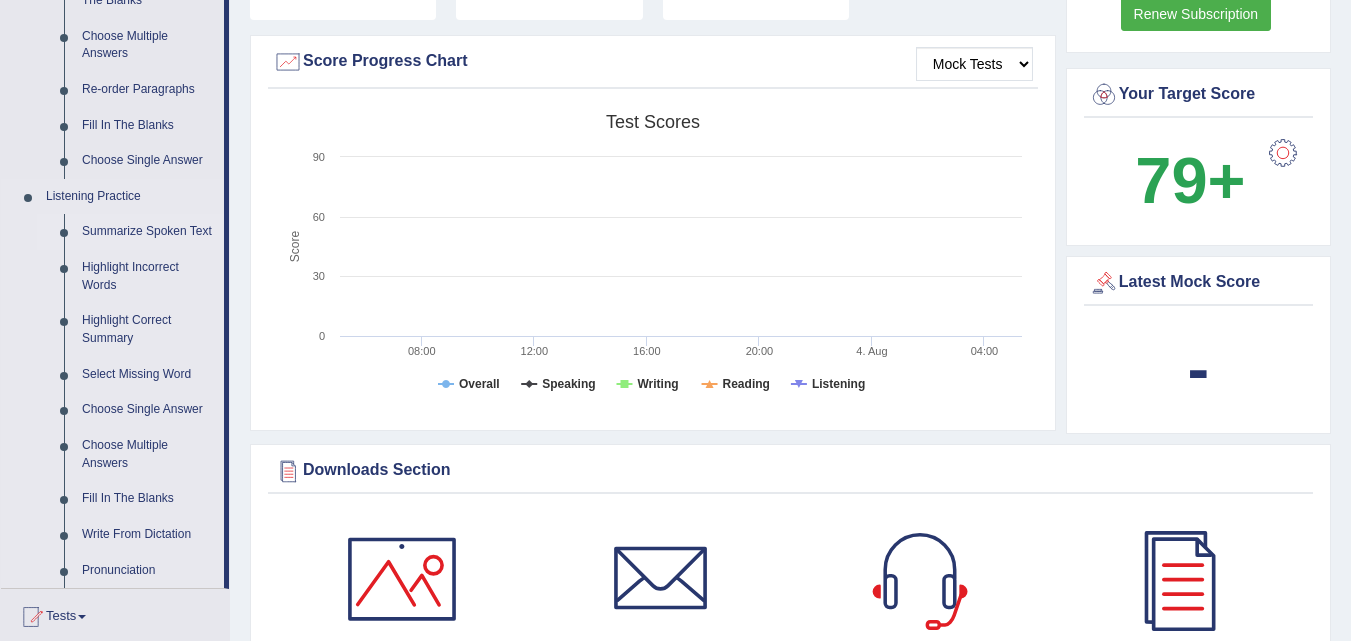 scroll, scrollTop: 700, scrollLeft: 0, axis: vertical 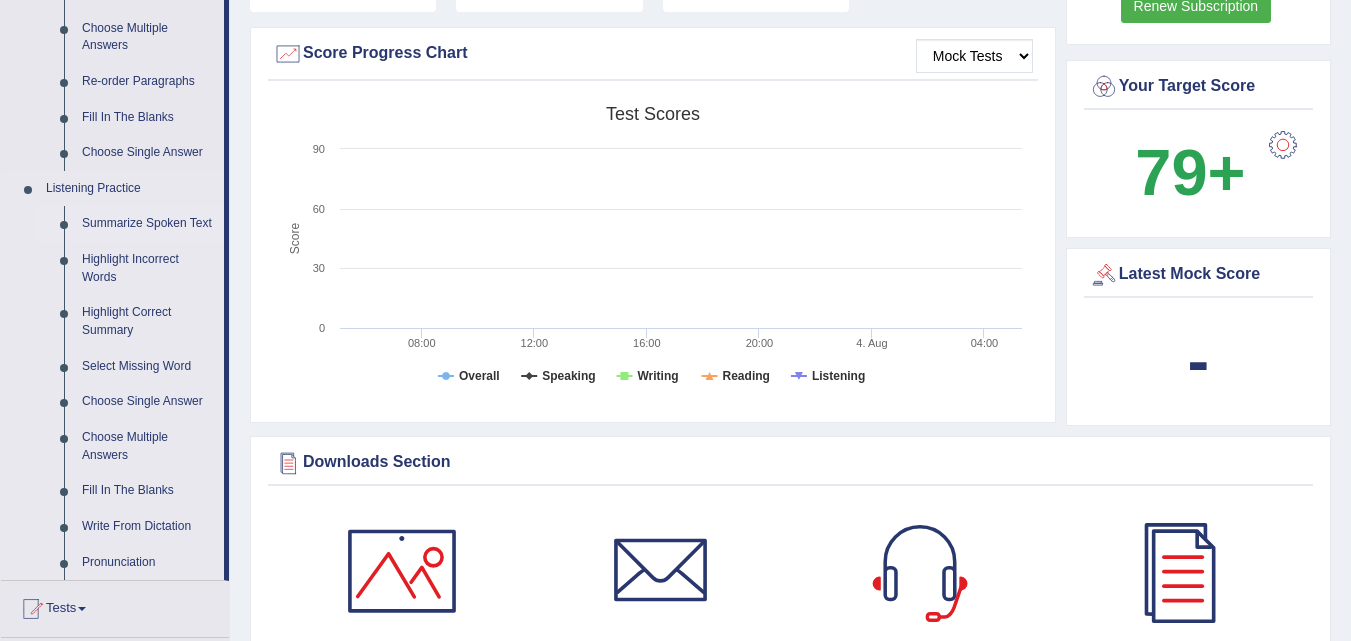 click on "Summarize Spoken Text" at bounding box center (148, 224) 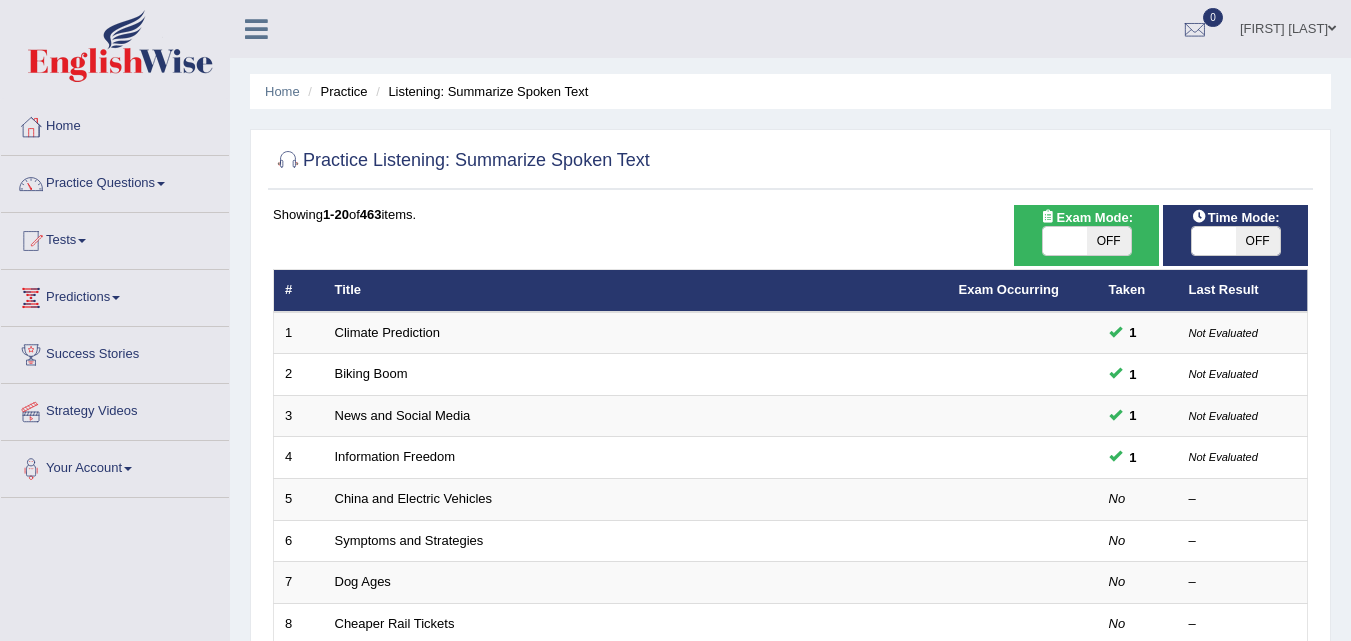 scroll, scrollTop: 0, scrollLeft: 0, axis: both 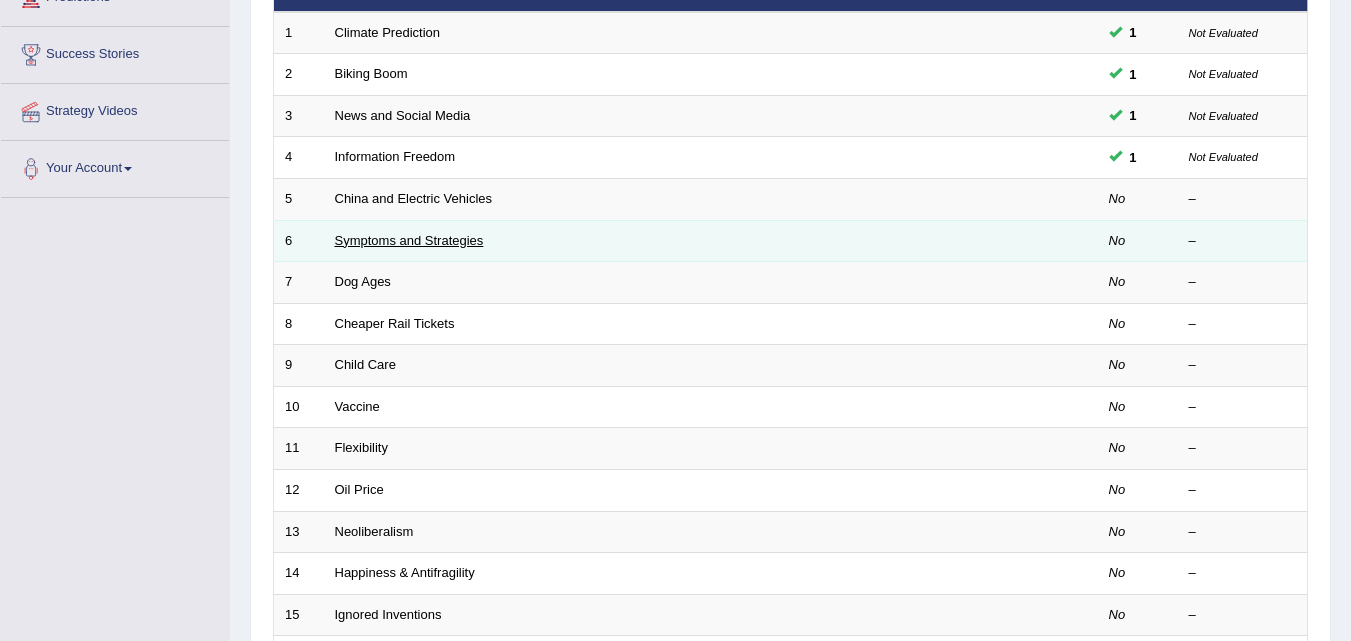 click on "Symptoms and Strategies" at bounding box center (409, 240) 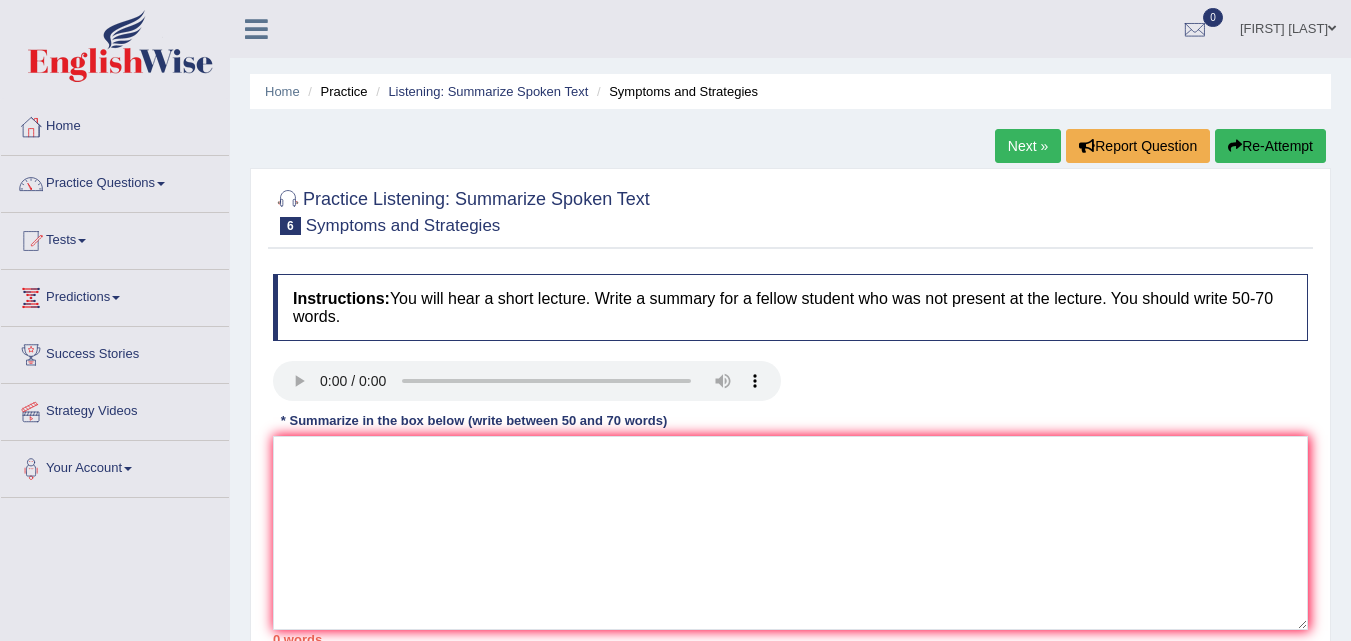 scroll, scrollTop: 0, scrollLeft: 0, axis: both 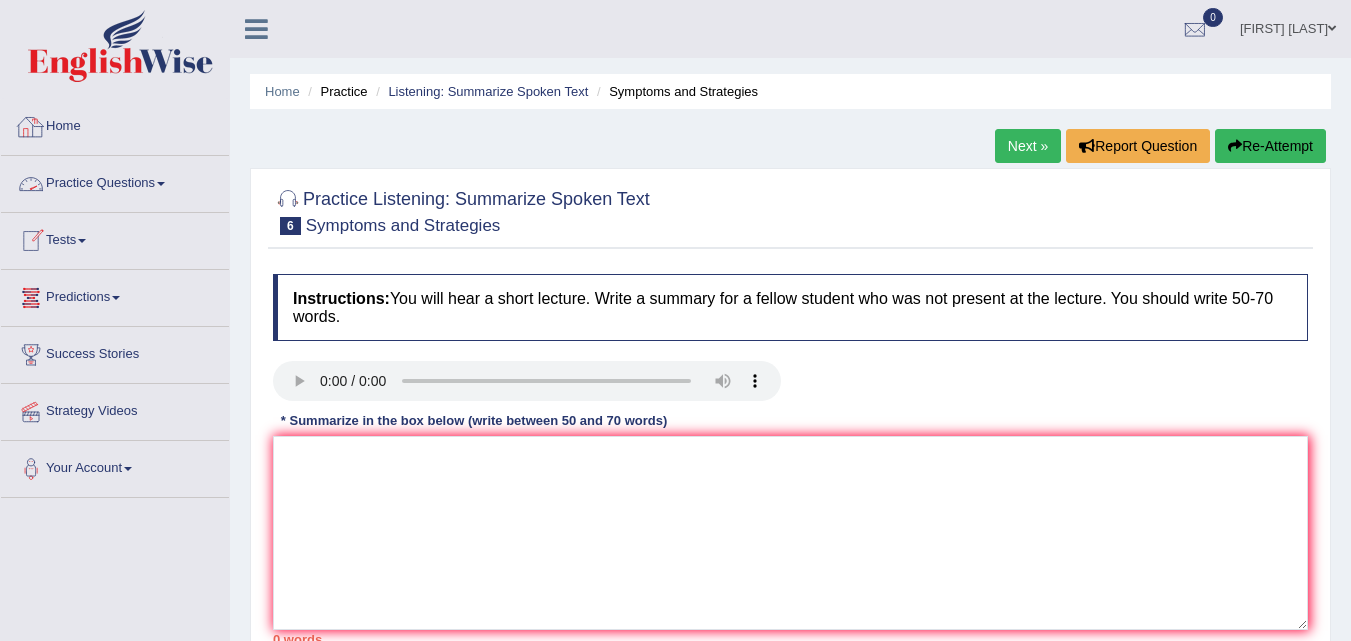 click on "Practice Questions" at bounding box center [115, 181] 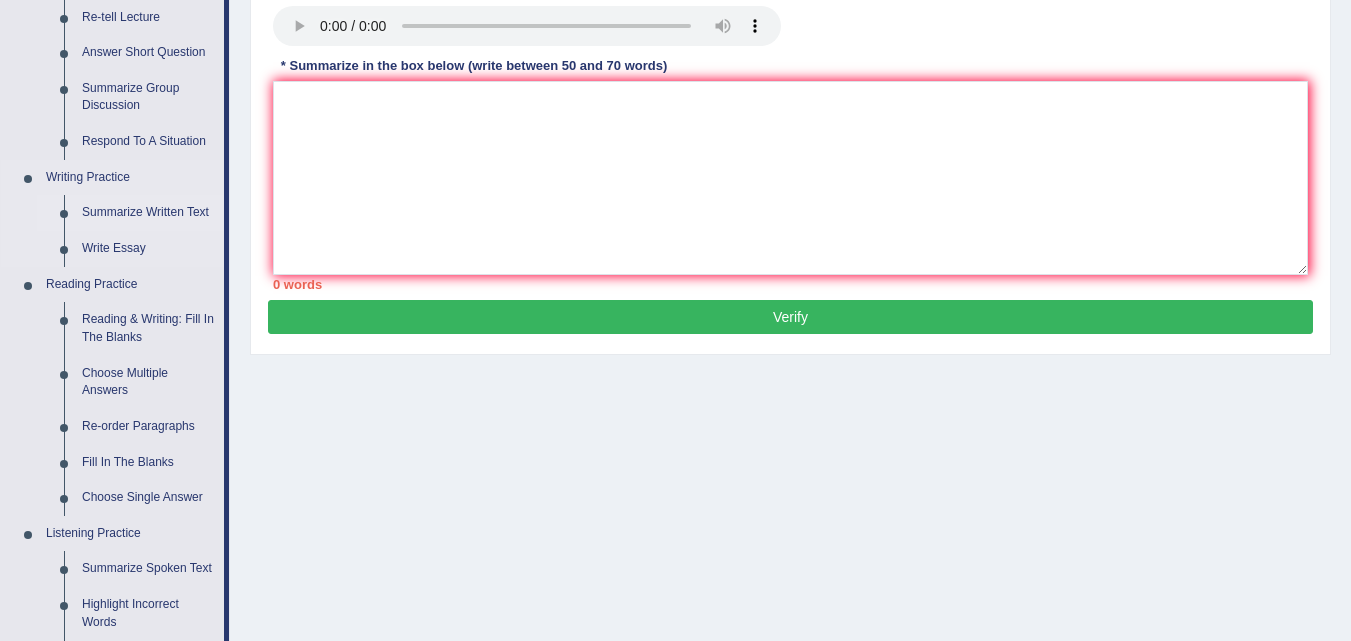 scroll, scrollTop: 400, scrollLeft: 0, axis: vertical 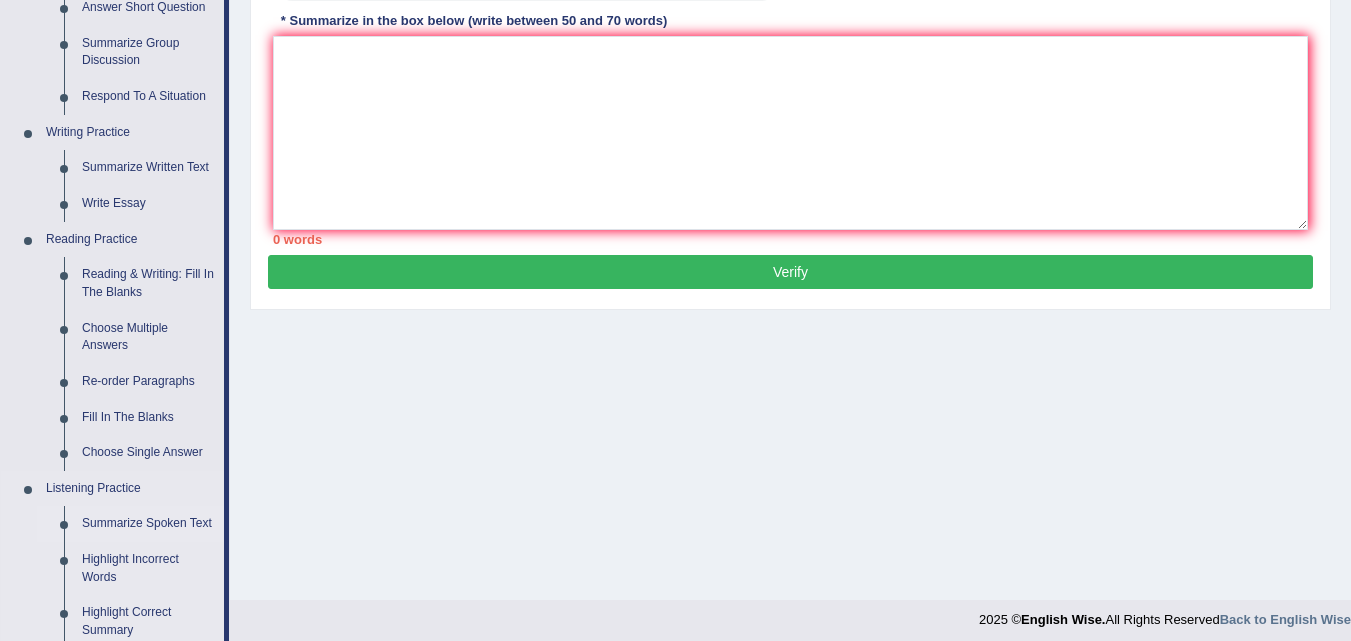 click on "Summarize Spoken Text" at bounding box center [148, 524] 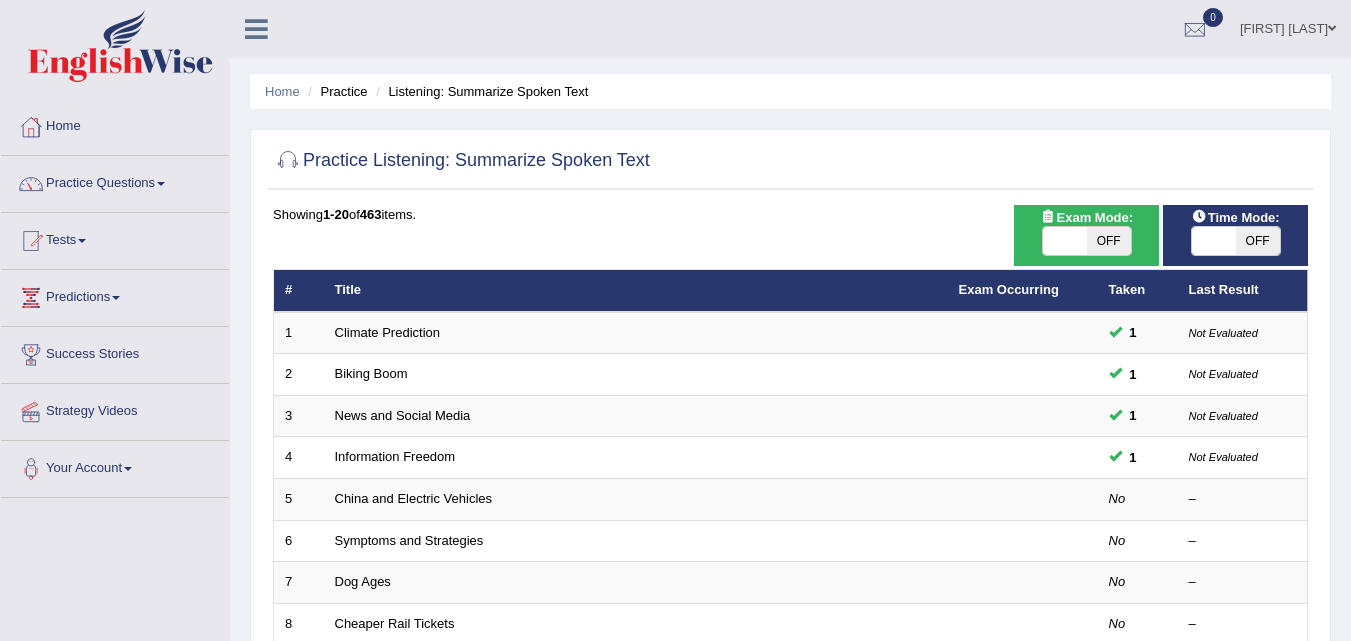 scroll, scrollTop: 0, scrollLeft: 0, axis: both 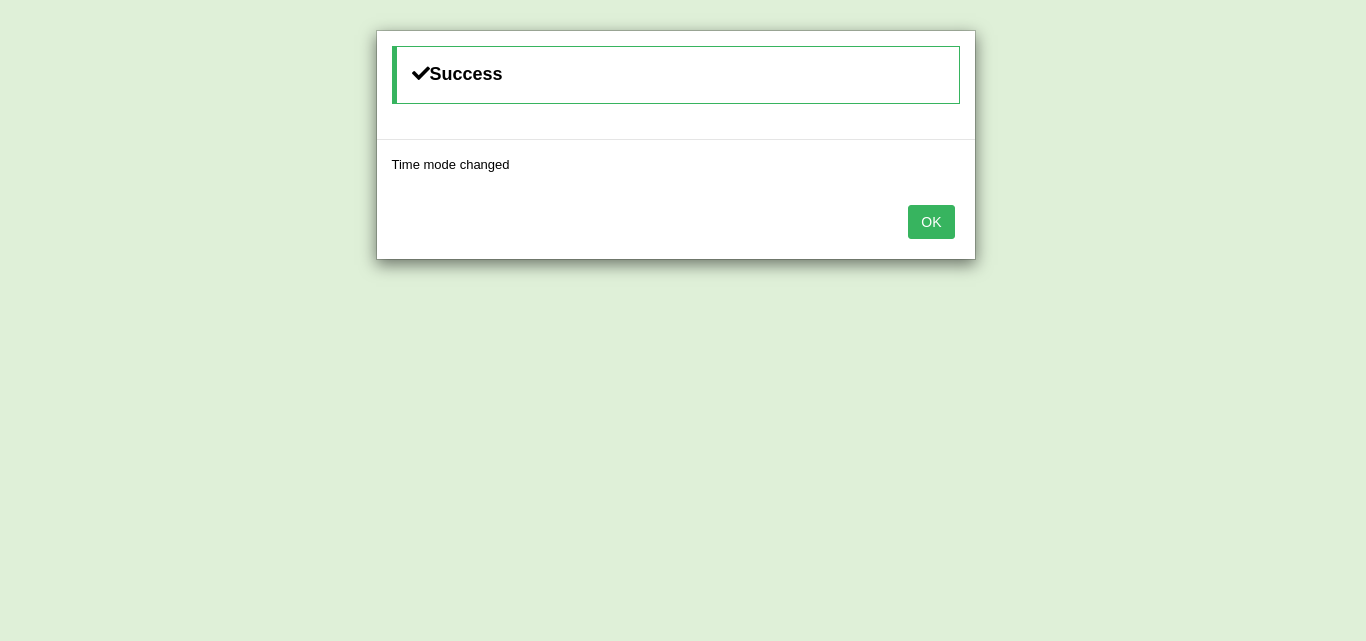 click on "OK" at bounding box center (931, 222) 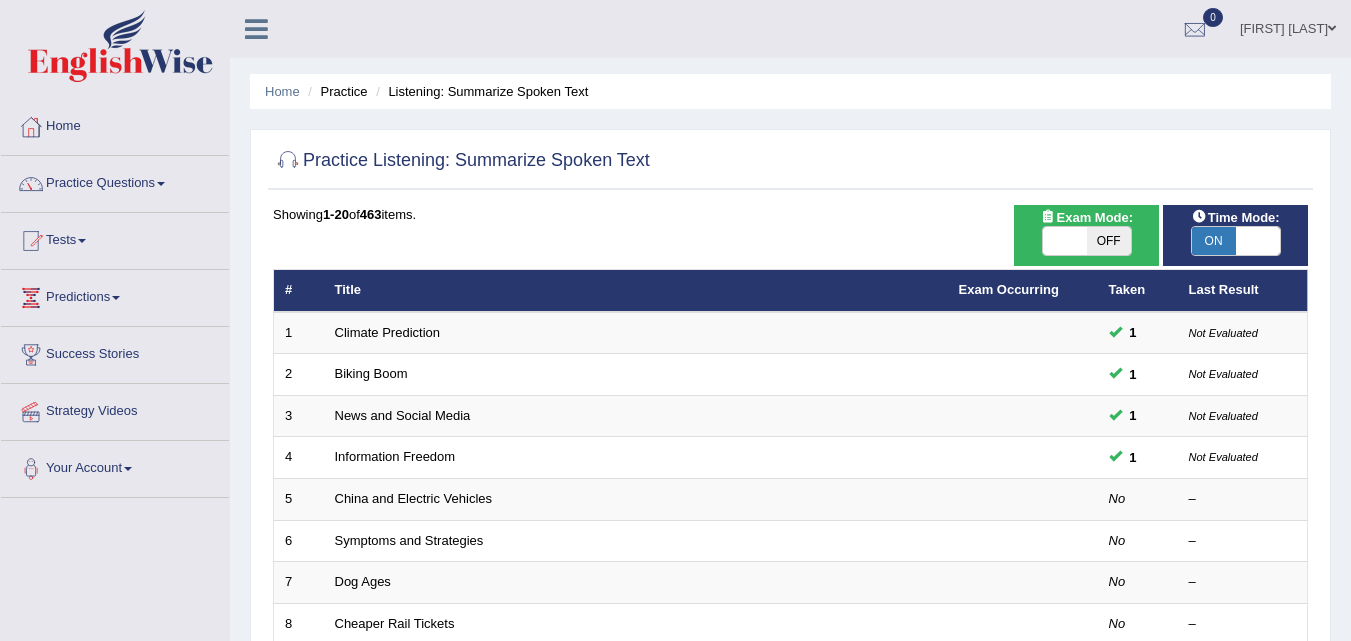 scroll, scrollTop: 100, scrollLeft: 0, axis: vertical 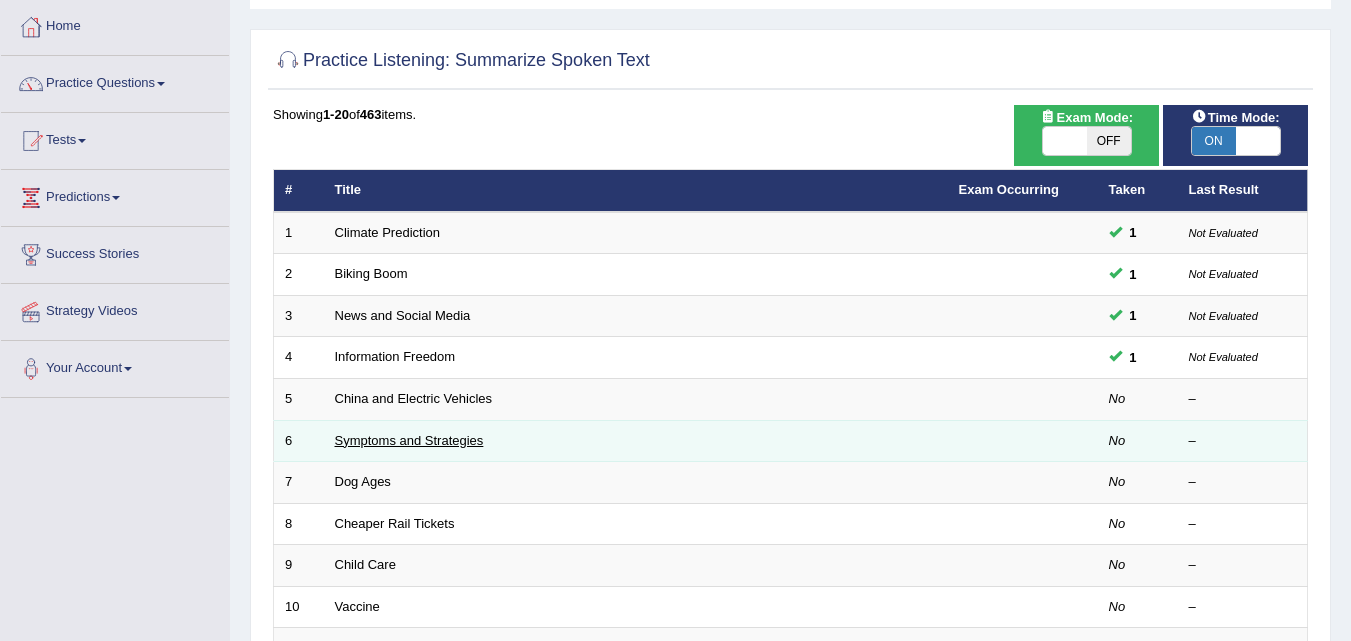 click on "Symptoms and Strategies" at bounding box center [409, 440] 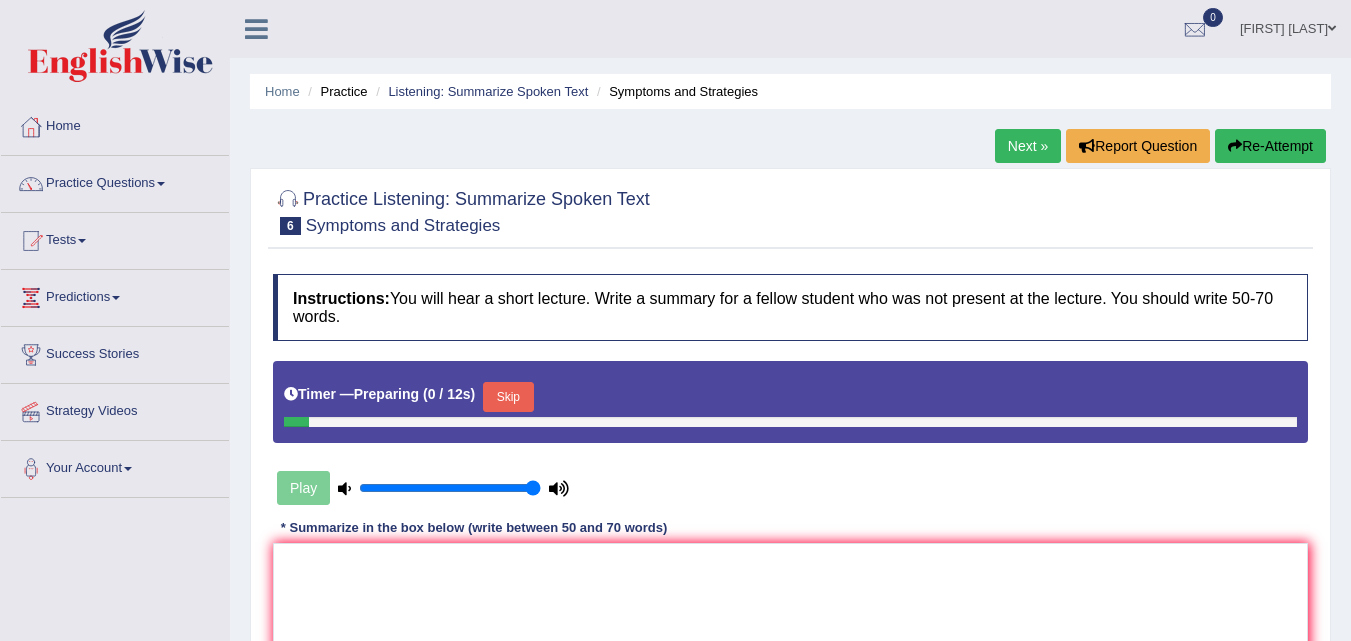 scroll, scrollTop: 0, scrollLeft: 0, axis: both 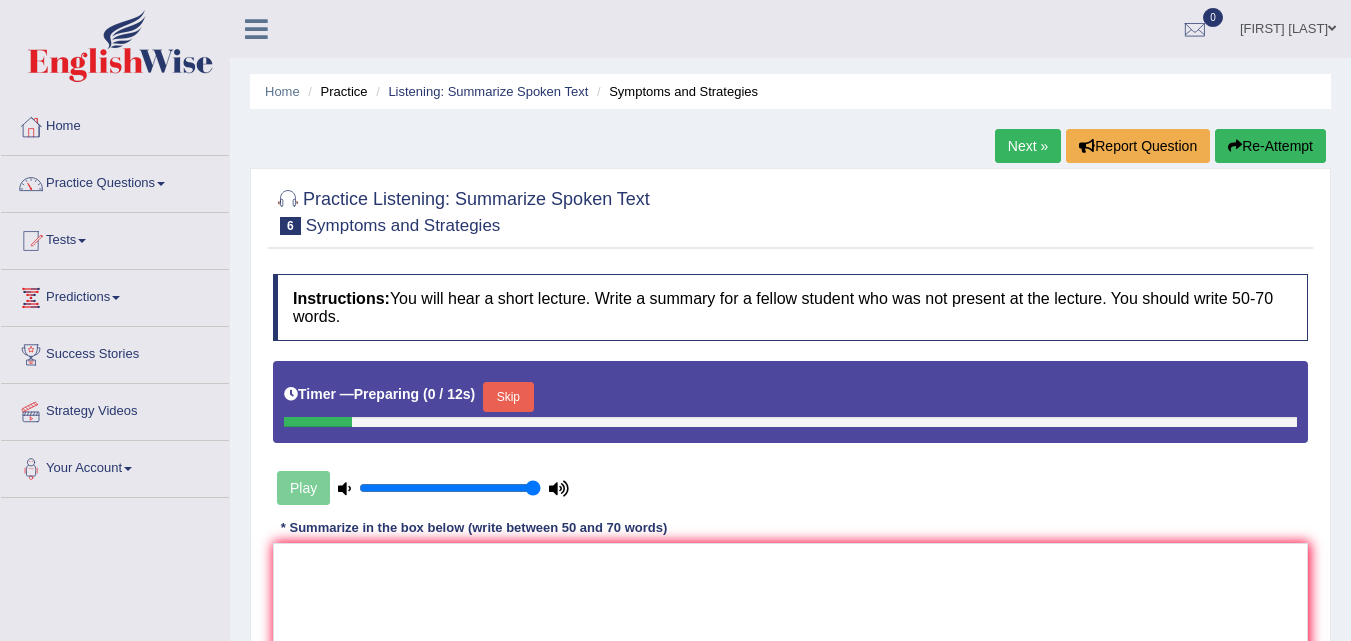 click on "Skip" at bounding box center [508, 397] 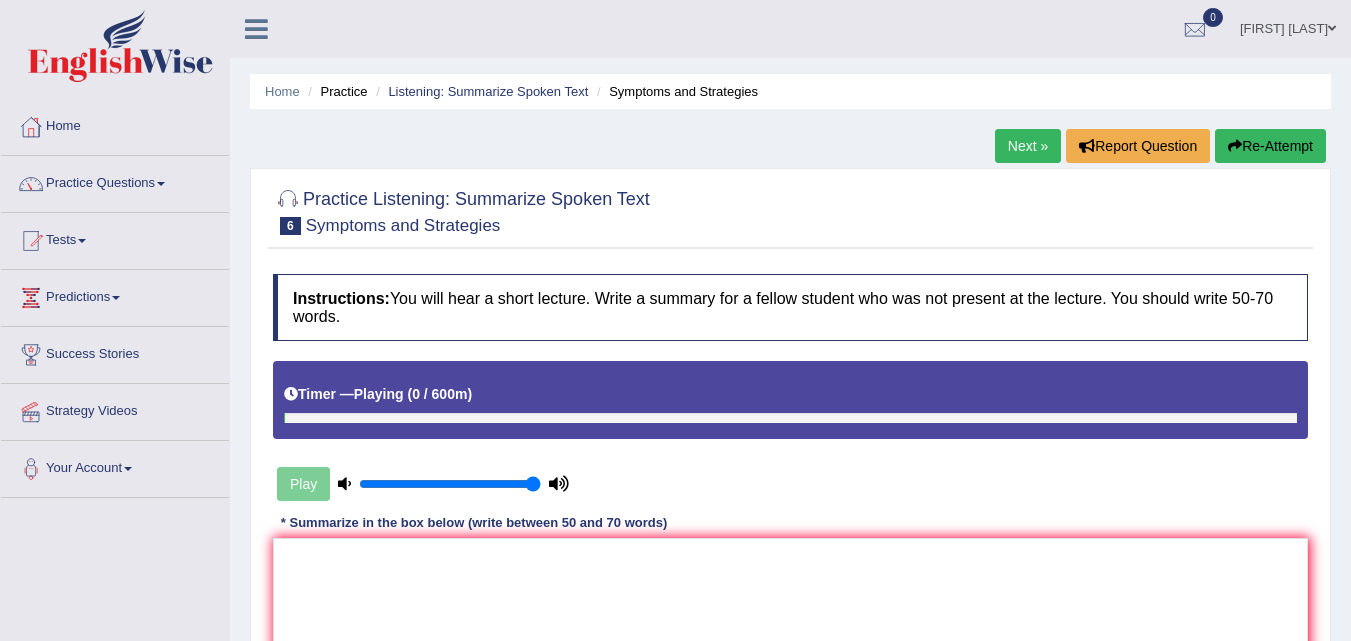 scroll, scrollTop: 200, scrollLeft: 0, axis: vertical 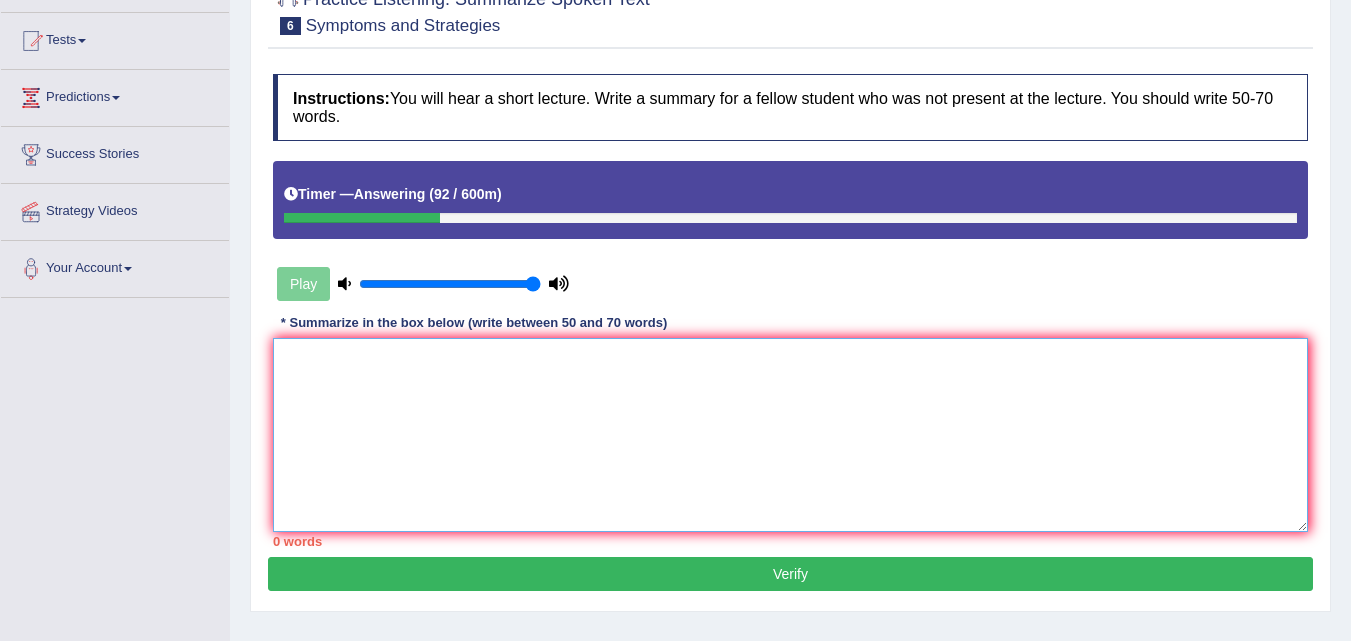 click at bounding box center [790, 435] 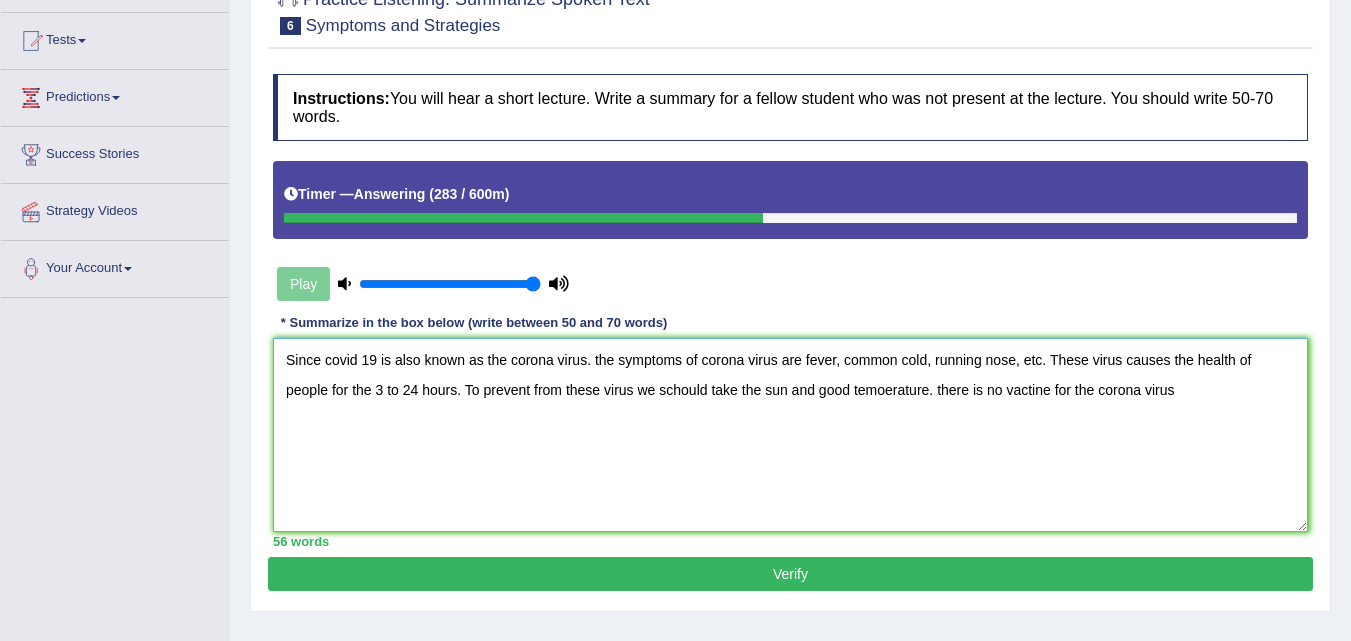 click on "Since covid 19 is also known as the corona virus. the symptoms of corona virus are fever, common cold, running nose, etc. These virus causes the health of people for the 3 to 24 hours. To prevent from these virus we schould take the sun and good temoerature. there is no vactine for the corona virus" at bounding box center (790, 435) 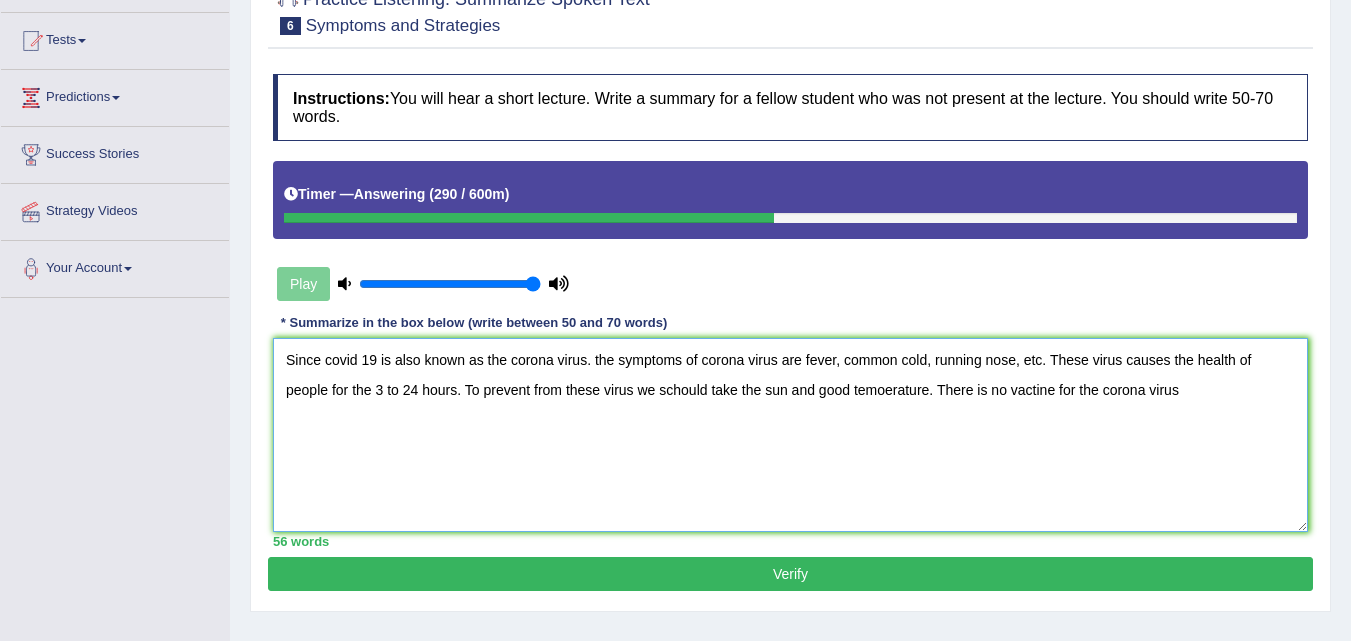 click on "Since covid 19 is also known as the corona virus. the symptoms of corona virus are fever, common cold, running nose, etc. These virus causes the health of people for the 3 to 24 hours. To prevent from these virus we schould take the sun and good temoerature. There is no vactine for the corona virus" at bounding box center [790, 435] 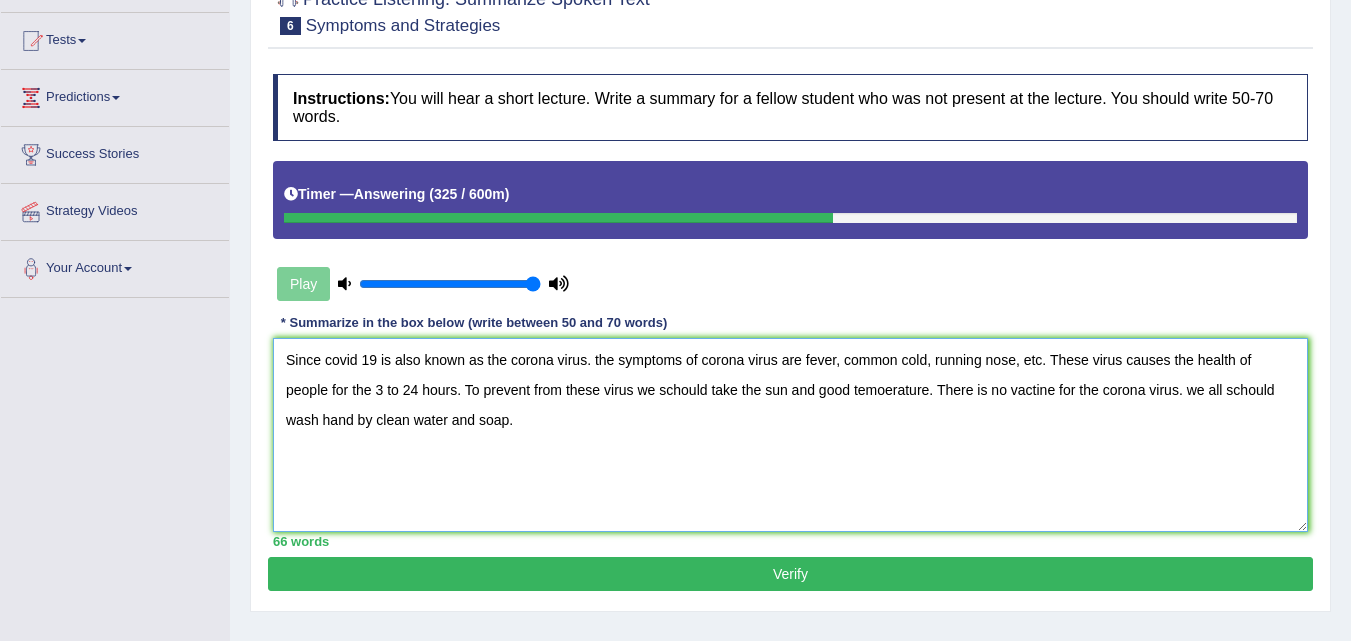 click on "Since covid 19 is also known as the corona virus. the symptoms of corona virus are fever, common cold, running nose, etc. These virus causes the health of people for the 3 to 24 hours. To prevent from these virus we schould take the sun and good temoerature. There is no vactine for the corona virus. we all schould wash hand by clean water and soap." at bounding box center [790, 435] 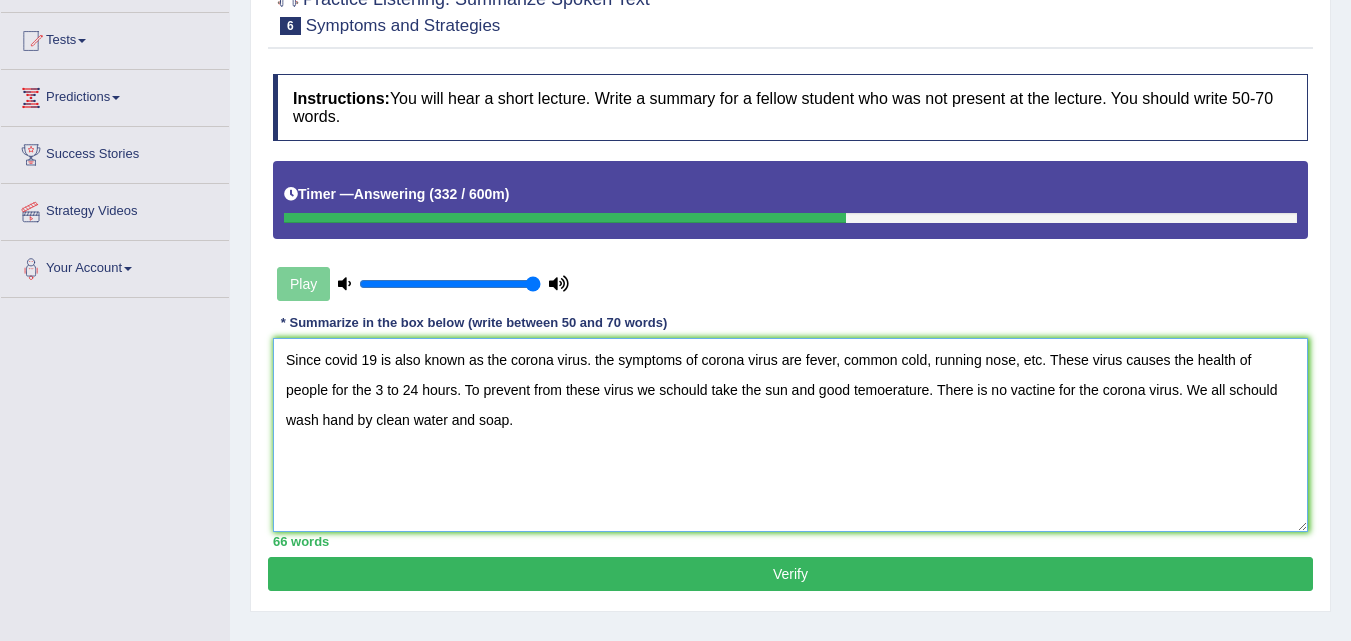 click on "Since covid 19 is also known as the corona virus. the symptoms of corona virus are fever, common cold, running nose, etc. These virus causes the health of people for the 3 to 24 hours. To prevent from these virus we schould take the sun and good temoerature. There is no vactine for the corona virus. We all schould wash hand by clean water and soap." at bounding box center (790, 435) 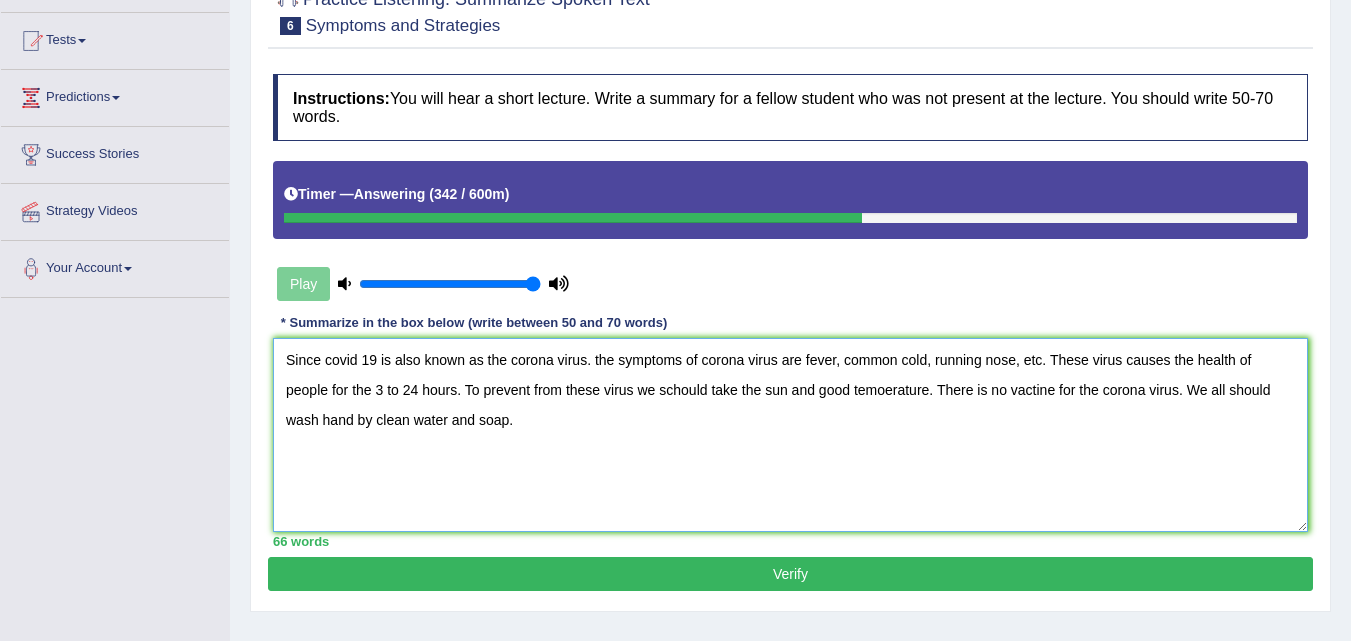 click on "Since covid 19 is also known as the corona virus. the symptoms of corona virus are fever, common cold, running nose, etc. These virus causes the health of people for the 3 to 24 hours. To prevent from these virus we schould take the sun and good temoerature. There is no vactine for the corona virus. We all should wash hand by clean water and soap." at bounding box center [790, 435] 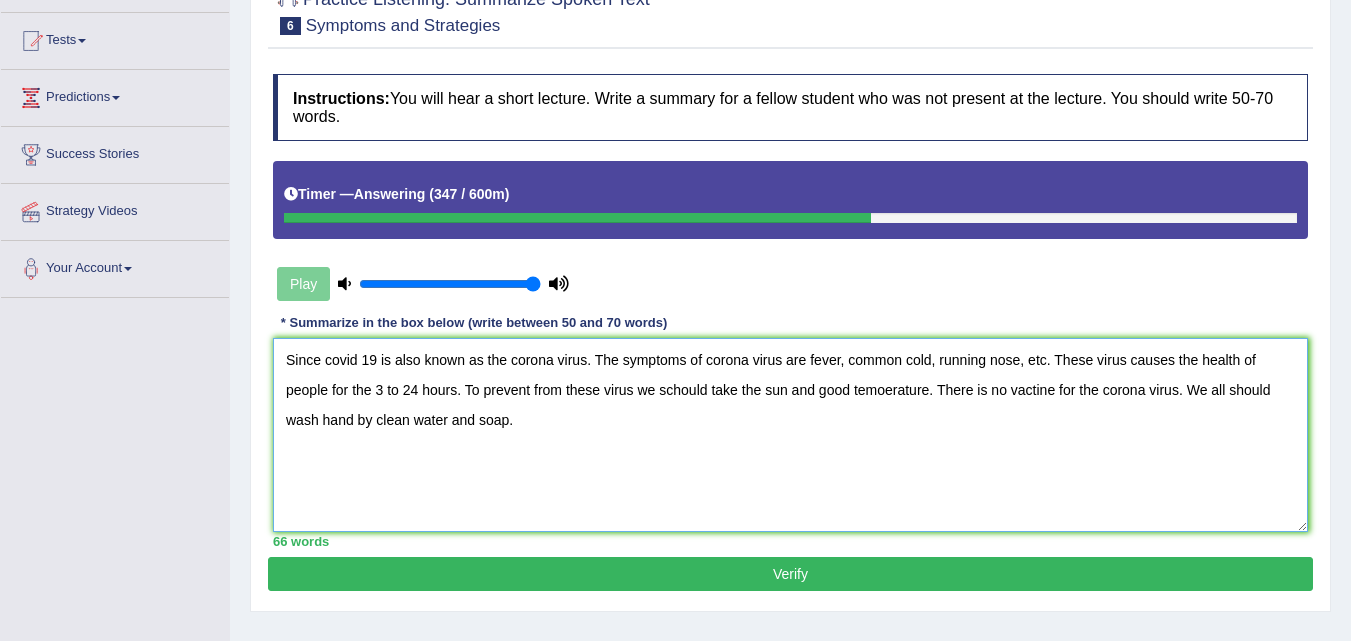 scroll, scrollTop: 300, scrollLeft: 0, axis: vertical 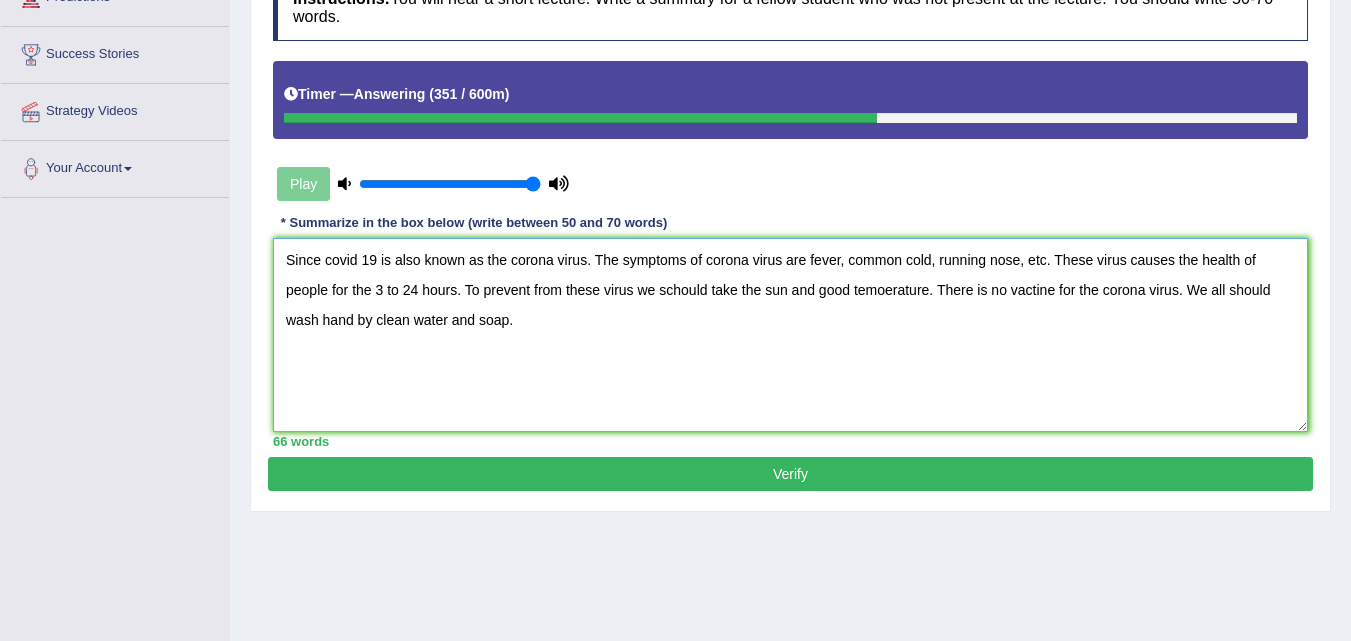 type on "Since covid 19 is also known as the corona virus. The symptoms of corona virus are fever, common cold, running nose, etc. These virus causes the health of people for the 3 to 24 hours. To prevent from these virus we schould take the sun and good temoerature. There is no vactine for the corona virus. We all should wash hand by clean water and soap." 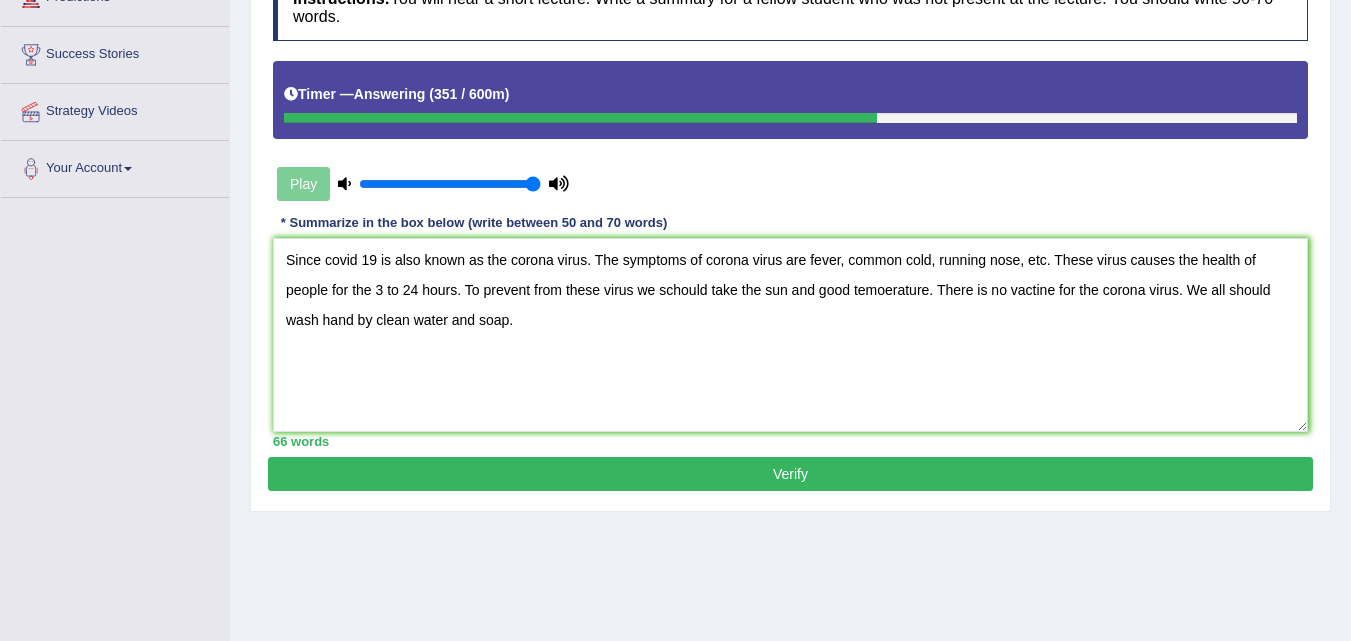 click on "Verify" at bounding box center (790, 474) 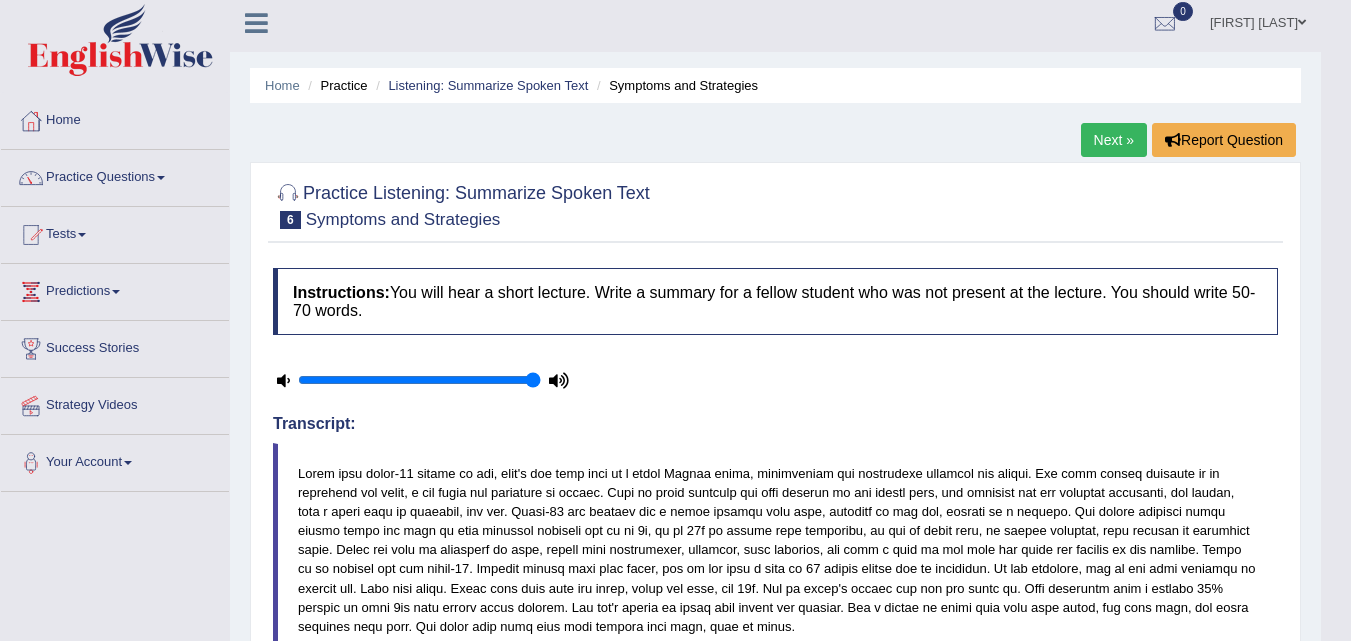 scroll, scrollTop: 0, scrollLeft: 0, axis: both 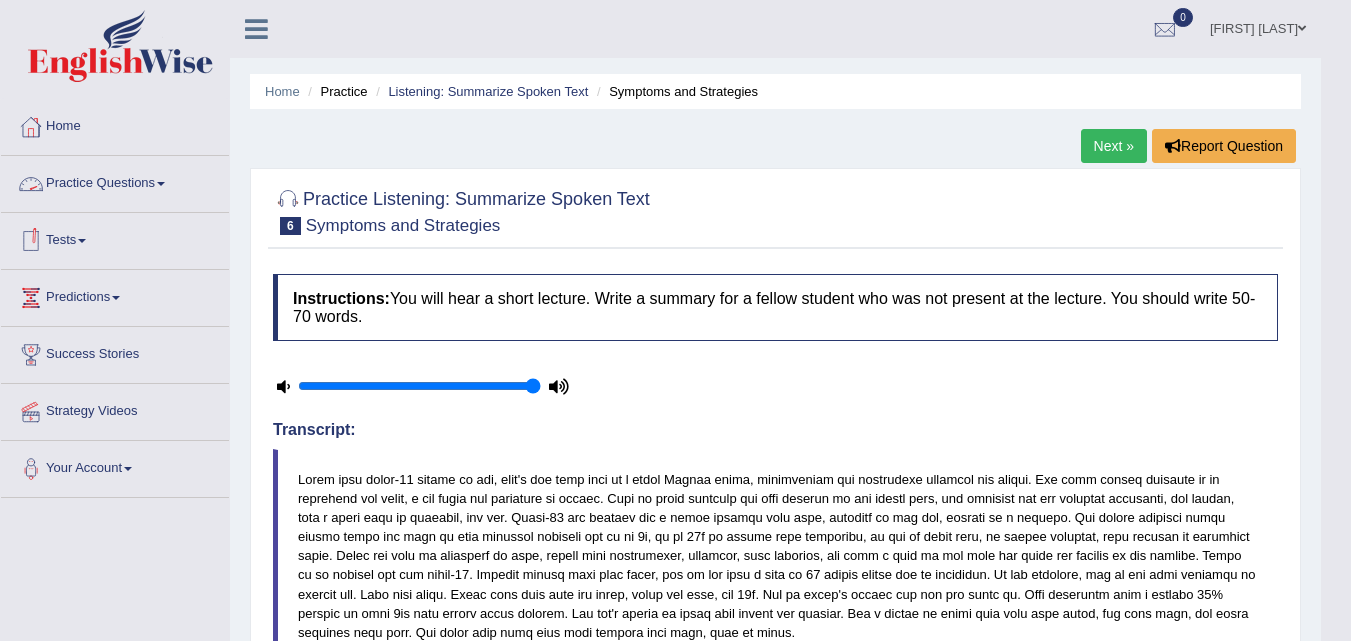 click on "Practice Questions" at bounding box center [115, 181] 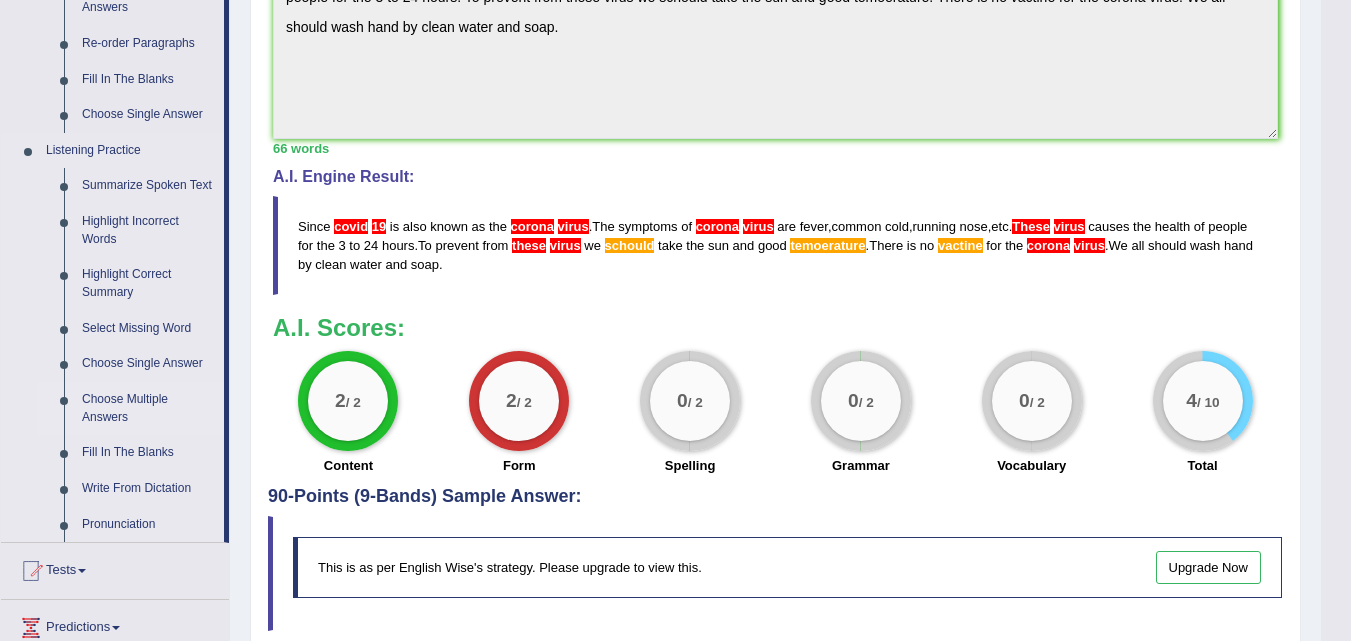 scroll, scrollTop: 726, scrollLeft: 0, axis: vertical 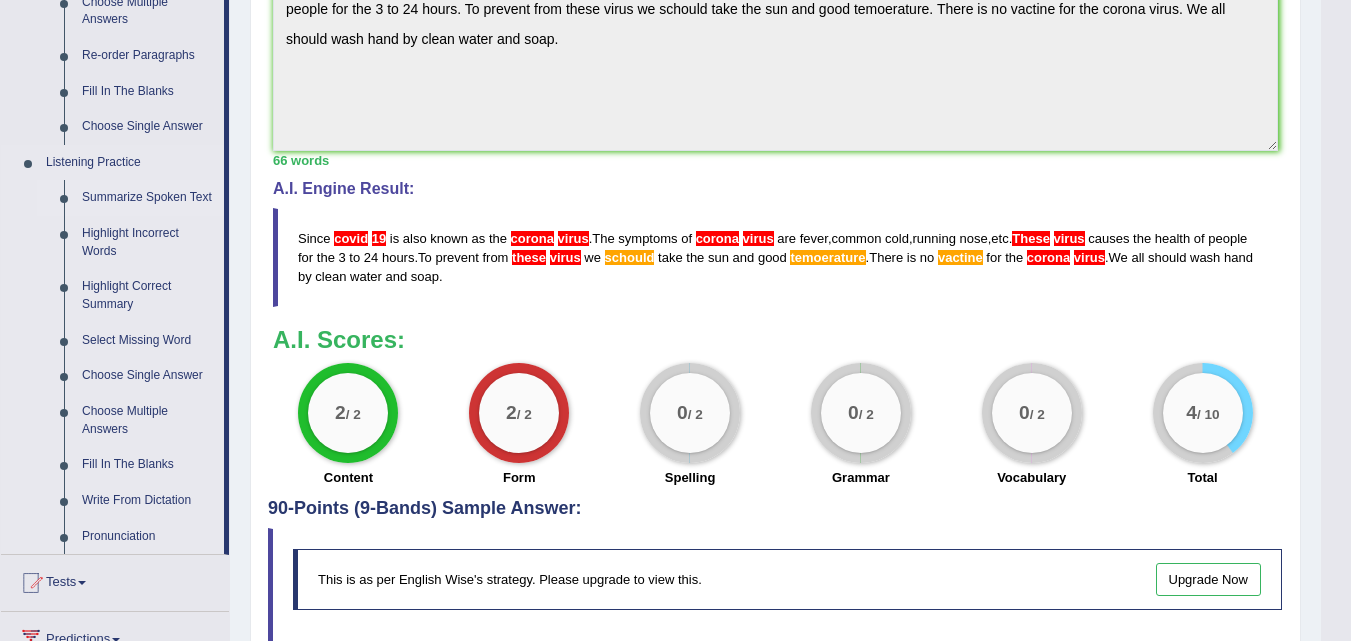 click on "Summarize Spoken Text" at bounding box center (148, 198) 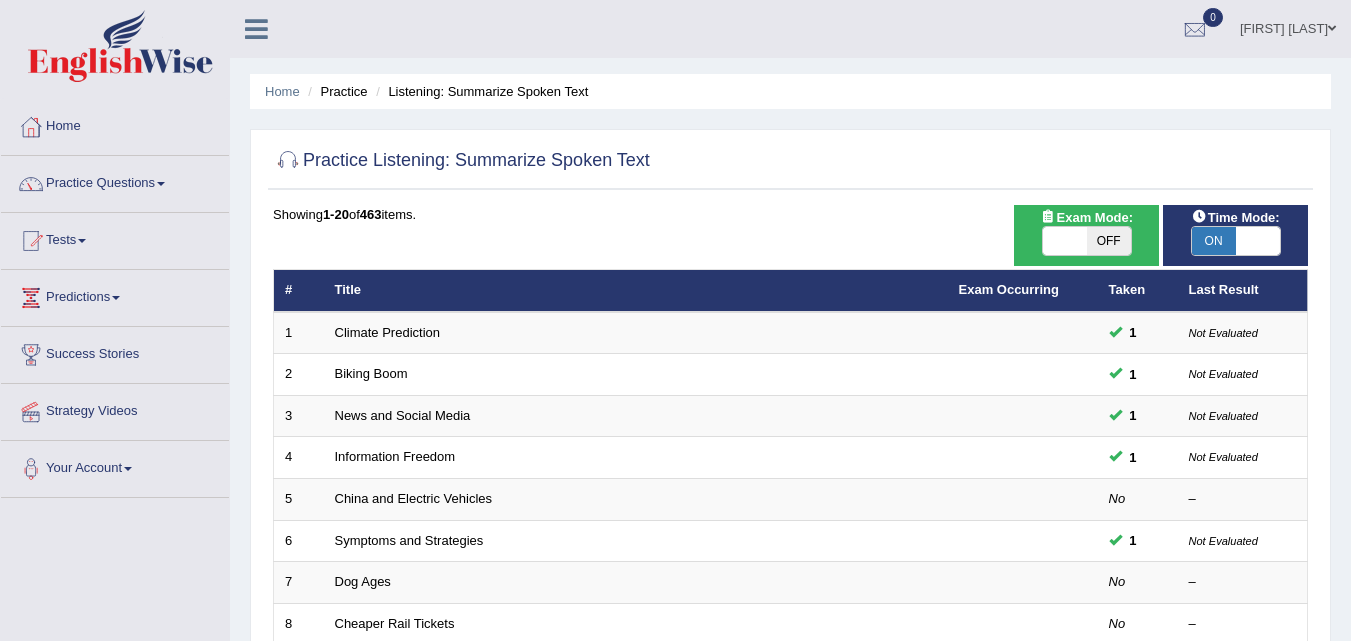 scroll, scrollTop: 0, scrollLeft: 0, axis: both 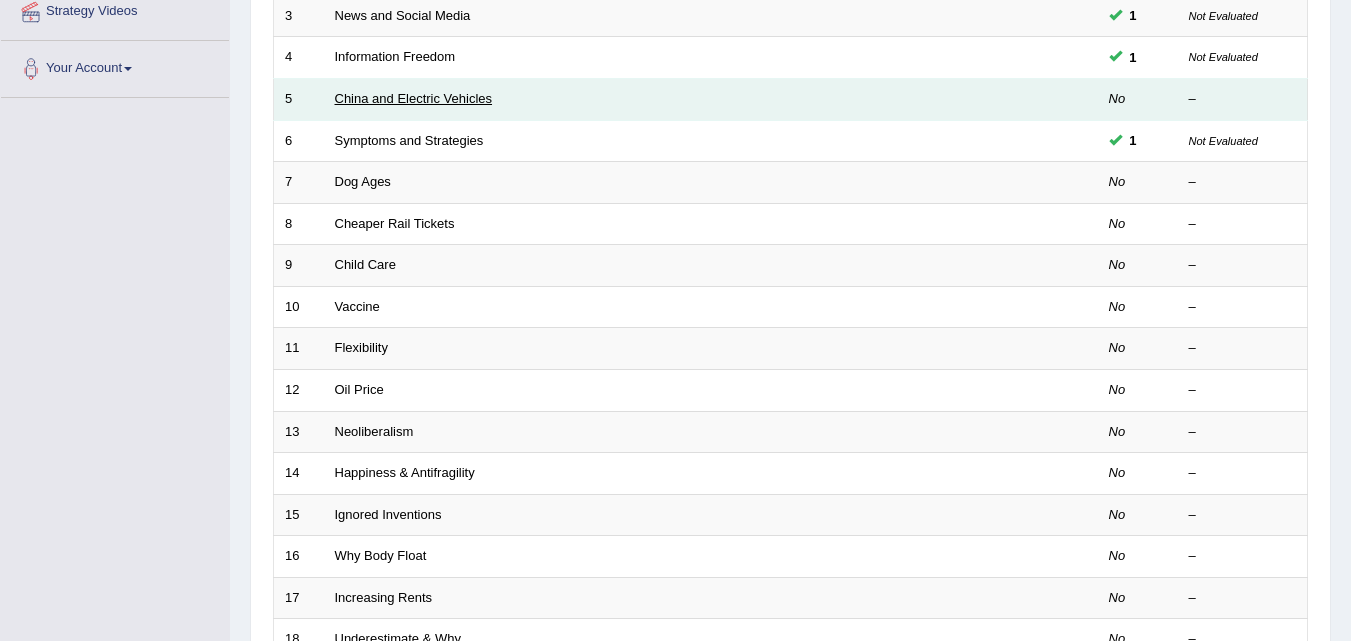 click on "China and Electric Vehicles" at bounding box center (414, 98) 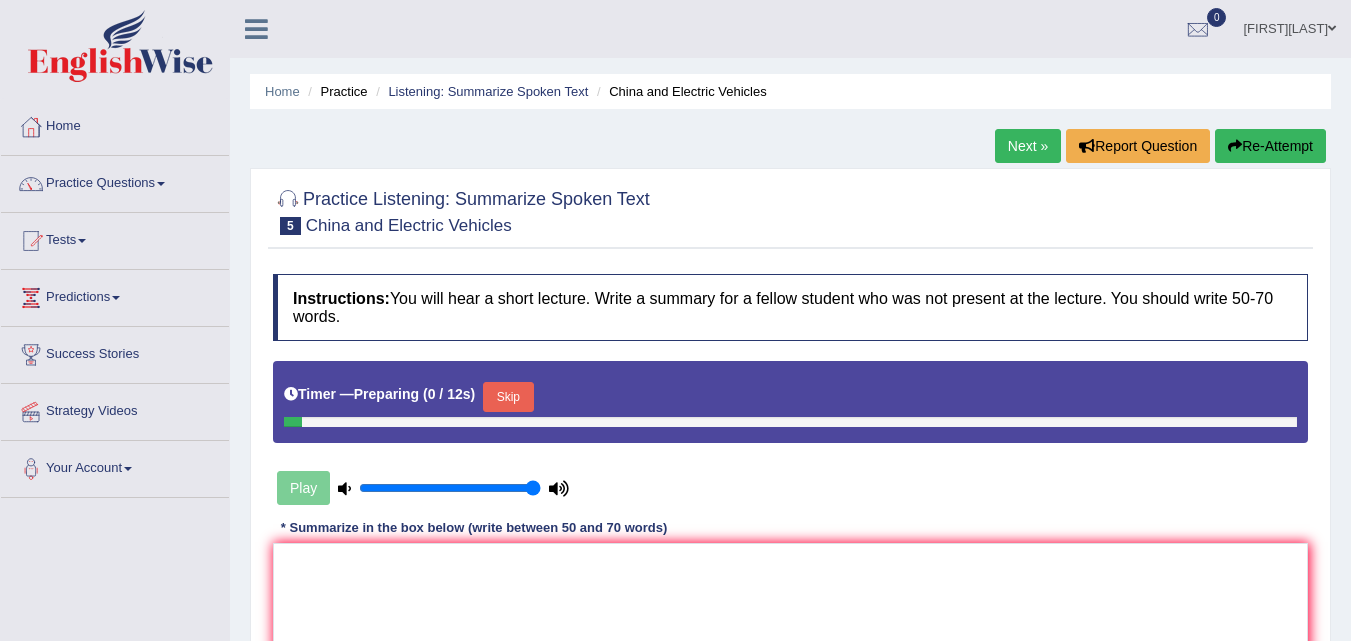 scroll, scrollTop: 0, scrollLeft: 0, axis: both 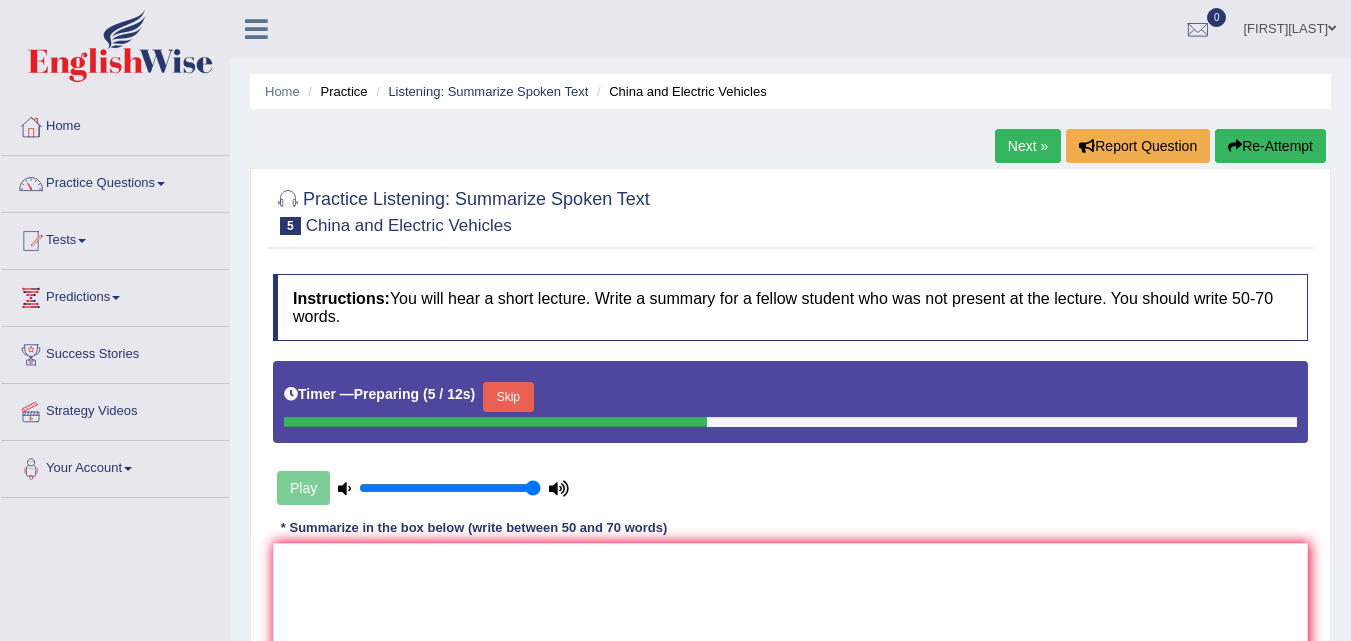 click on "Skip" at bounding box center [508, 397] 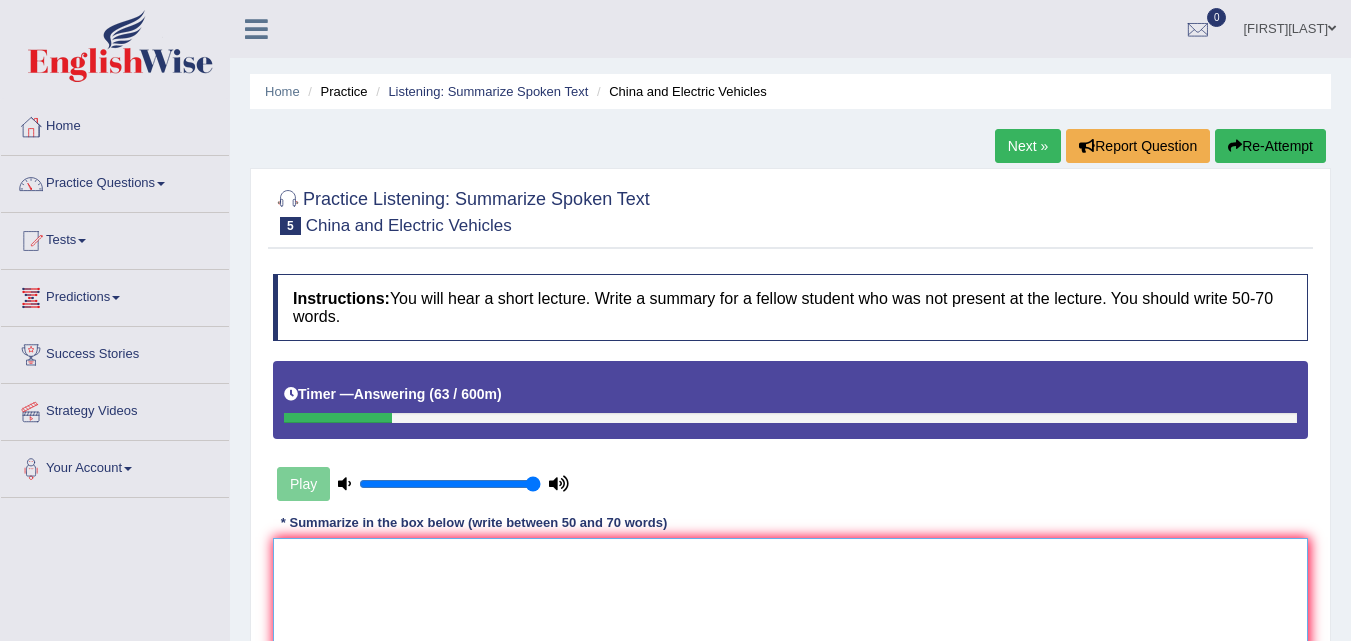 click at bounding box center [790, 635] 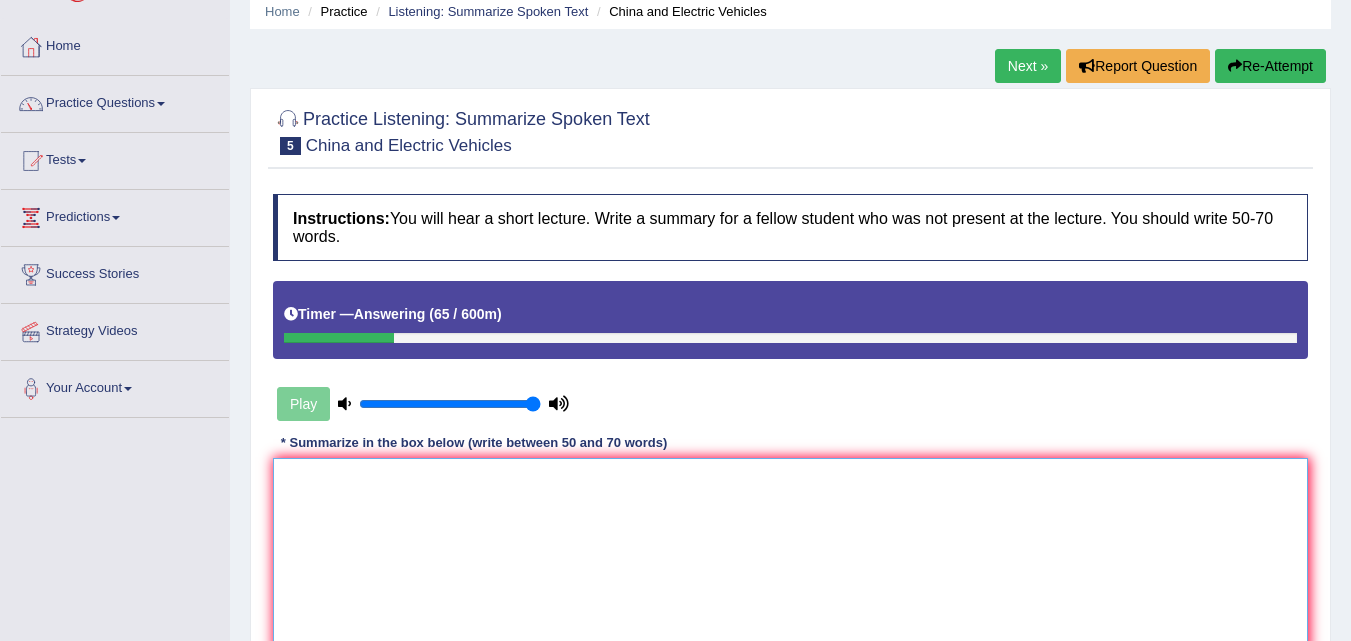 scroll, scrollTop: 200, scrollLeft: 0, axis: vertical 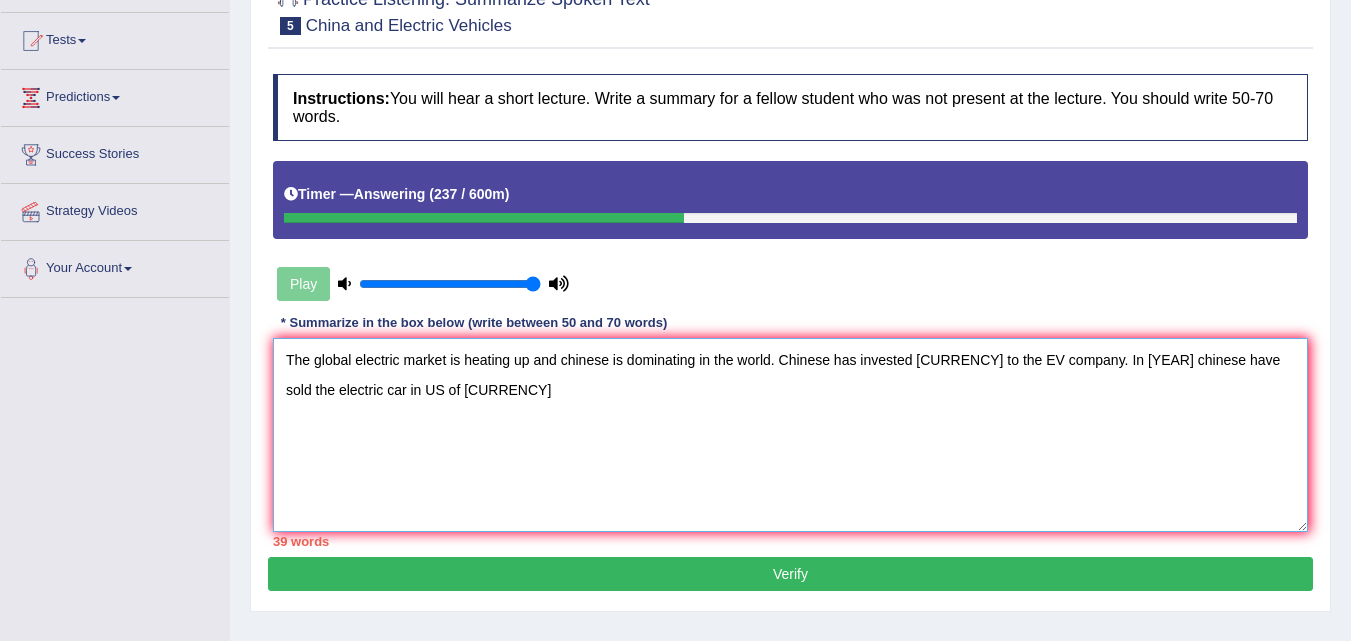 click on "The global electric market is heating up and chinese is dominating in the world. Chinese has invested 60 billion dollers to the EV company. In 2020 chinese have sold the electric car in US of 3.24 million dollors" at bounding box center [790, 435] 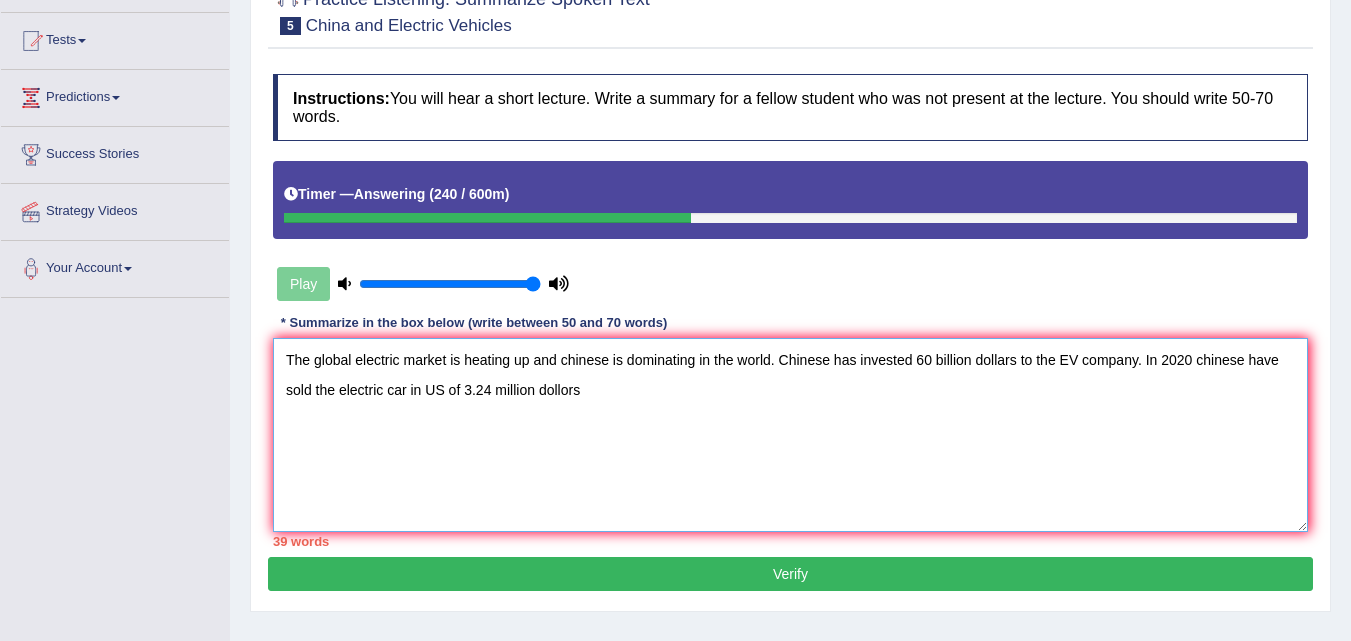 click on "The global electric market is heating up and chinese is dominating in the world. Chinese has invested 60 billion dollars to the EV company. In 2020 chinese have sold the electric car in US of 3.24 million dollors" at bounding box center [790, 435] 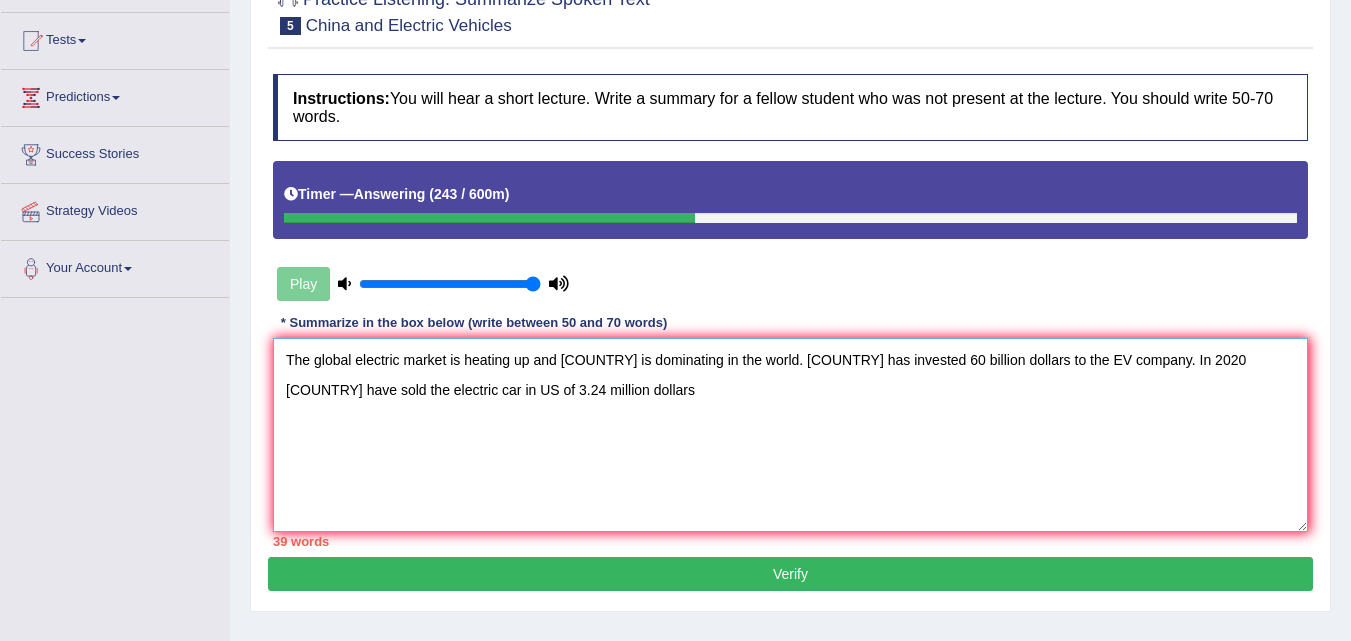 click on "The global electric market is heating up and chinese is dominating in the world. Chinese has invested 60 billion dollars to the EV company. In 2020 chinese have sold the electric car in US of 3.24 million dollars" at bounding box center (790, 435) 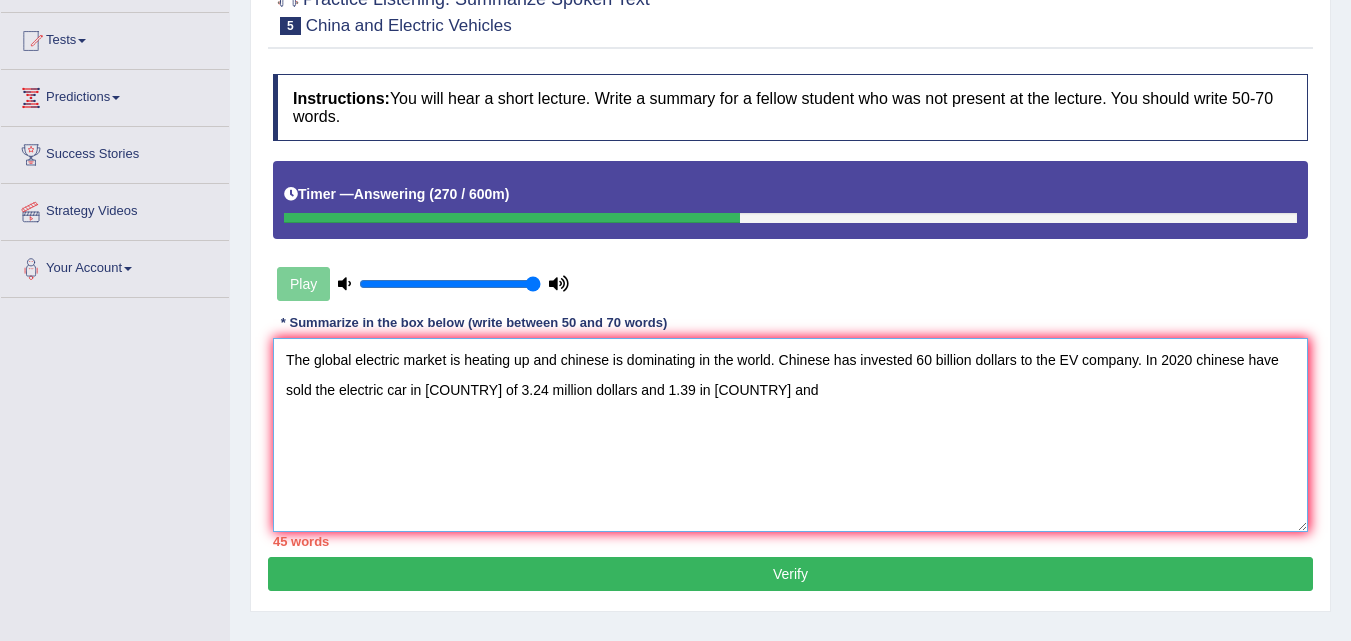 click on "The global electric market is heating up and chinese is dominating in the world. Chinese has invested 60 billion dollars to the EV company. In 2020 chinese have sold the electric car in US of 3.24 million dollars  and 1.39 in europe and" at bounding box center [790, 435] 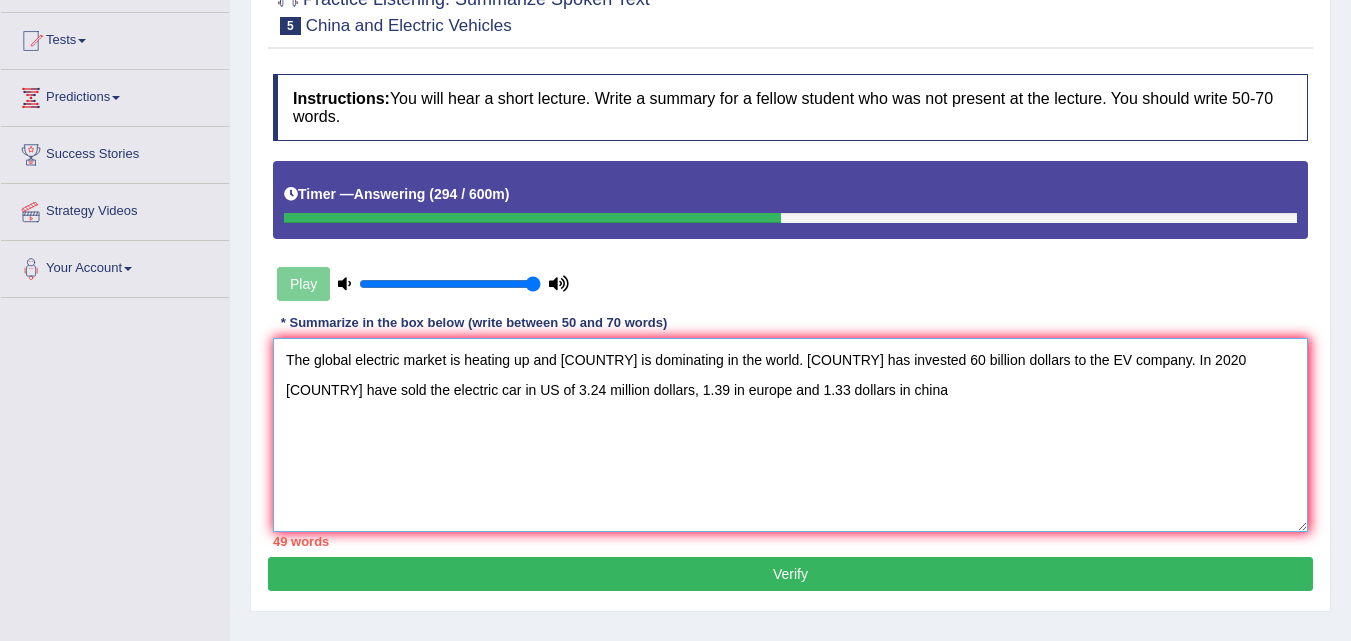 click on "The global electric market is heating up and chinese is dominating in the world. Chinese has invested 60 billion dollars to the EV company. In 2020 chinese have sold the electric car in US of 3.24 million dollars, 1.39 in europe and 1.33 dollars in china" at bounding box center [790, 435] 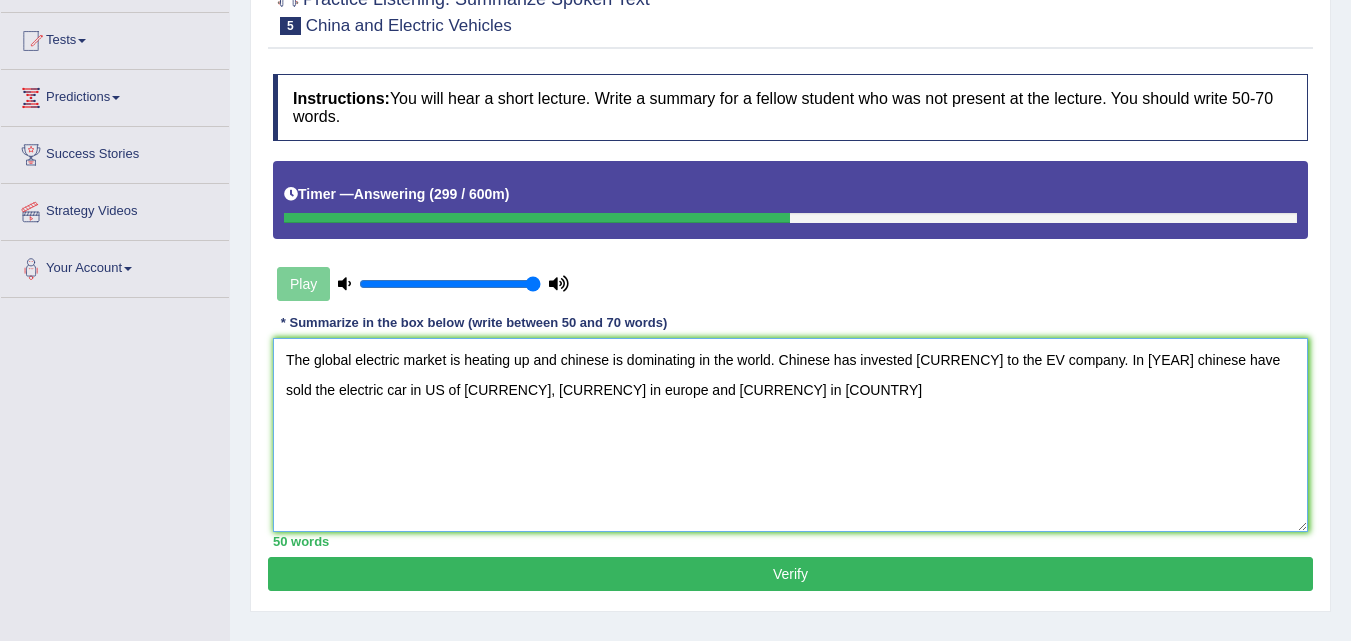 click on "The global electric market is heating up and chinese is dominating in the world. Chinese has invested 60 billion dollars to the EV company. In 2020 chinese have sold the electric car in US of 3.24 million dollars, 1.39 dollars in europe and 1.33 dollars in china" at bounding box center (790, 435) 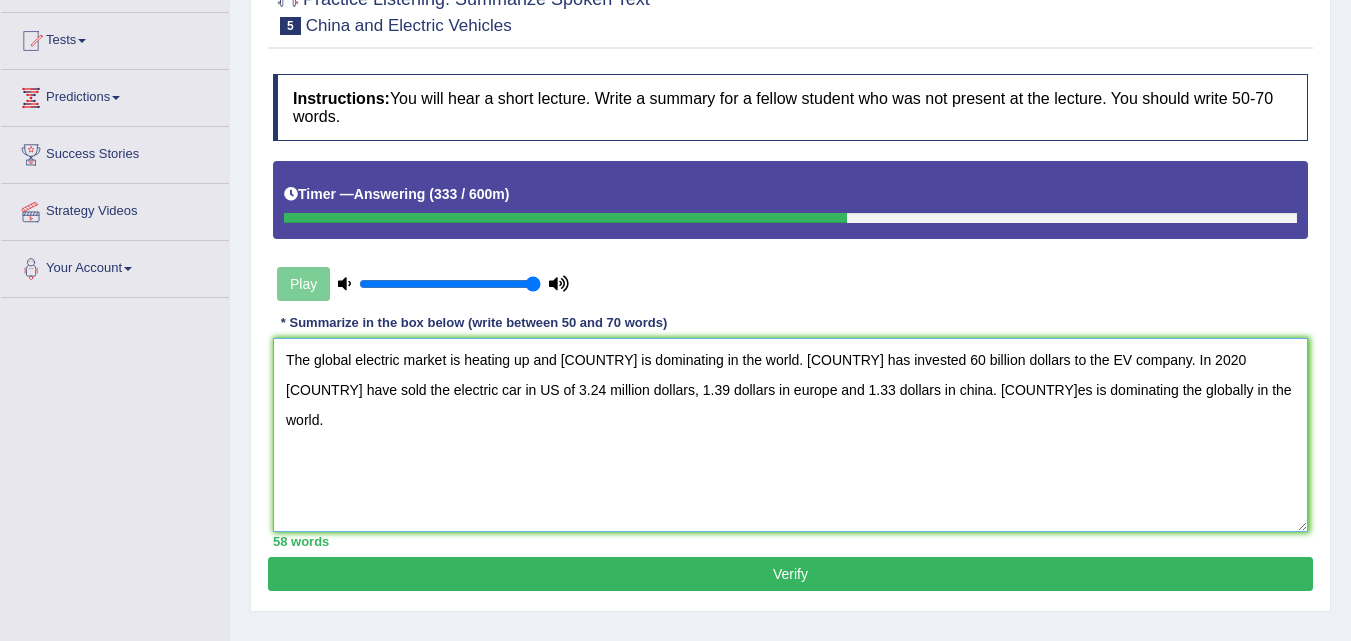click on "The global electric market is heating up and chinese is dominating in the world. Chinese has invested 60 billion dollars to the EV company. In 2020 chinese have sold the electric car in US of 3.24 million dollars, 1.39 dollars in europe and 1.33 dollars in china. chineses is dominating the globally in  the world." at bounding box center [790, 435] 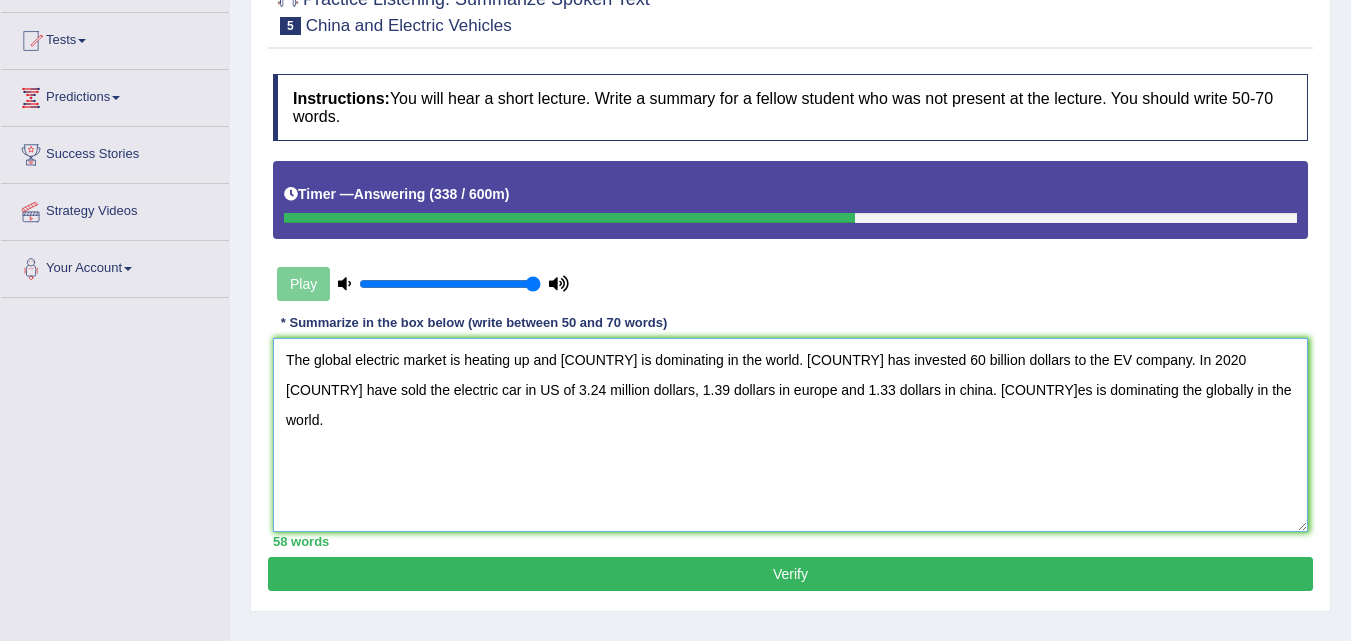 click on "The global electric market is heating up and chinese is dominating in the world. Chinese has invested 60 billion dollars to the EV company. In 2020 chinese have sold the electric car in US of 3.24 million dollars, 1.39 dollars in europe and 1.33 dollars in china. Chineses is dominating the globally in  the world." at bounding box center (790, 435) 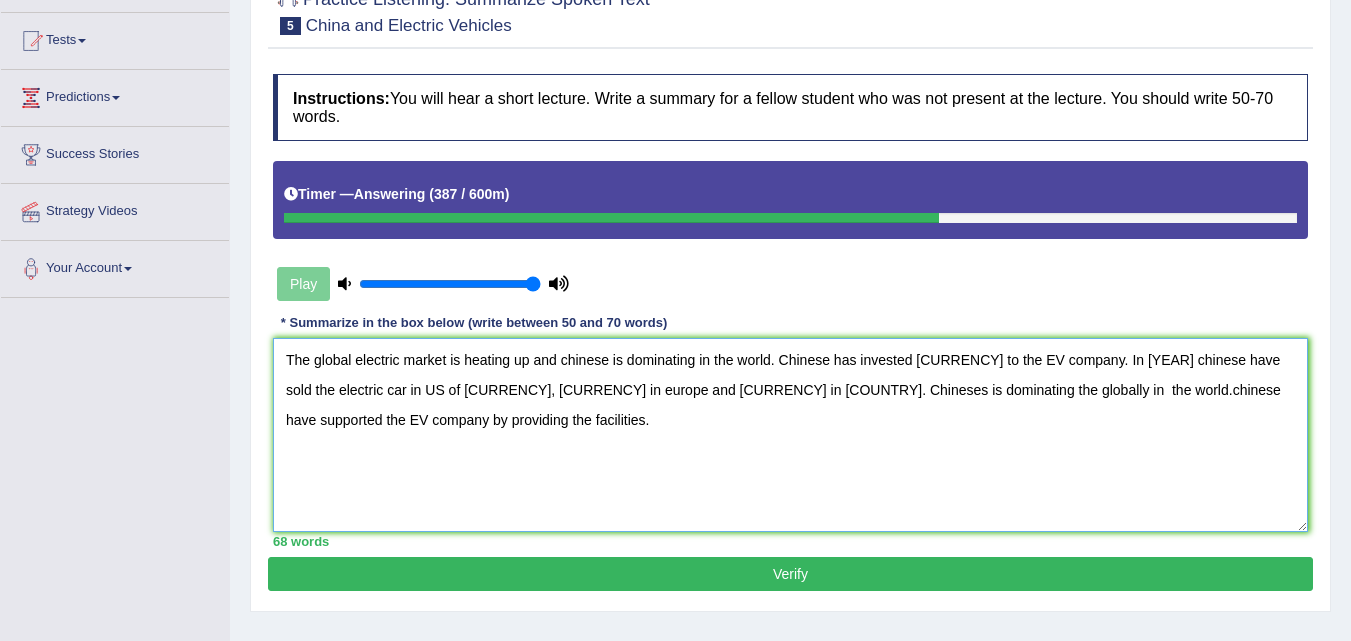 click on "The global electric market is heating up and chinese is dominating in the world. Chinese has invested 60 billion dollars to the EV company. In 2020 chinese have sold the electric car in US of 3.24 million dollars, 1.39 dollars in europe and 1.33 dollars in china. Chineses is dominating the globally in  the world.chinese have supported the EV company by providing the facilities." at bounding box center (790, 435) 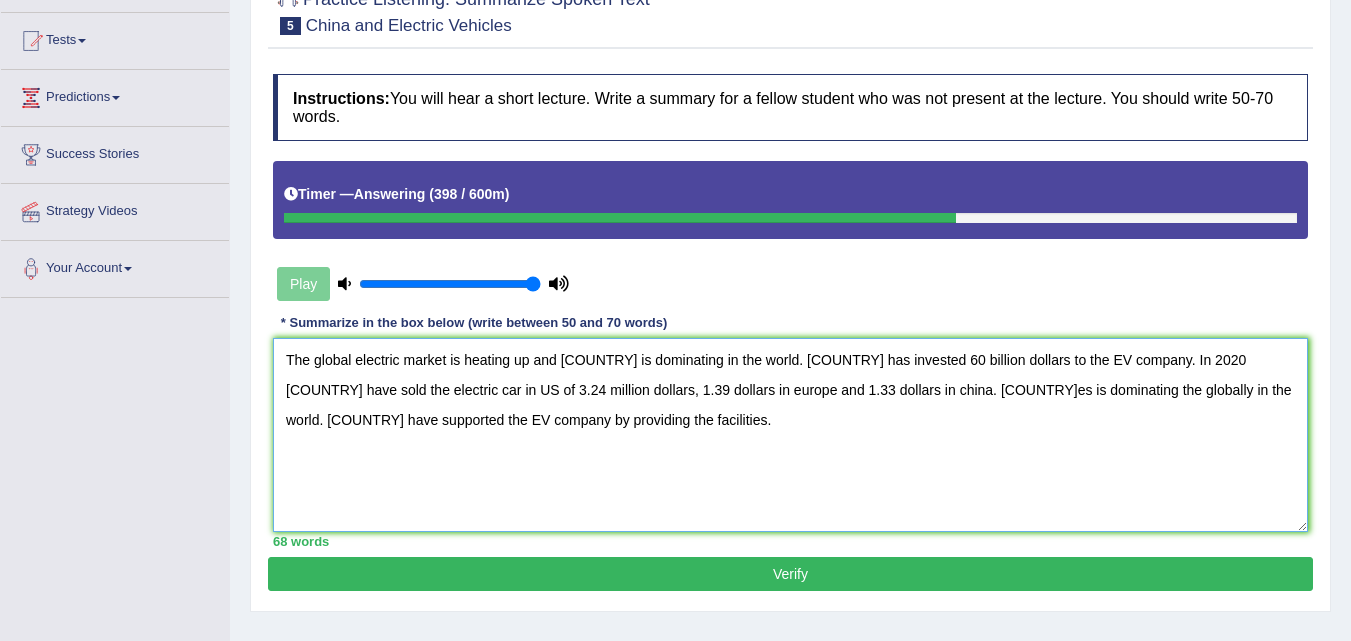 click on "The global electric market is heating up and chinese is dominating in the world. Chinese has invested 60 billion dollars to the EV company. In 2020 chinese have sold the electric car in US of 3.24 million dollars, 1.39 dollars in europe and 1.33 dollars in china. Chineses is dominating the globally in  the world. Chinese have supported the EV company by providing the facilities." at bounding box center (790, 435) 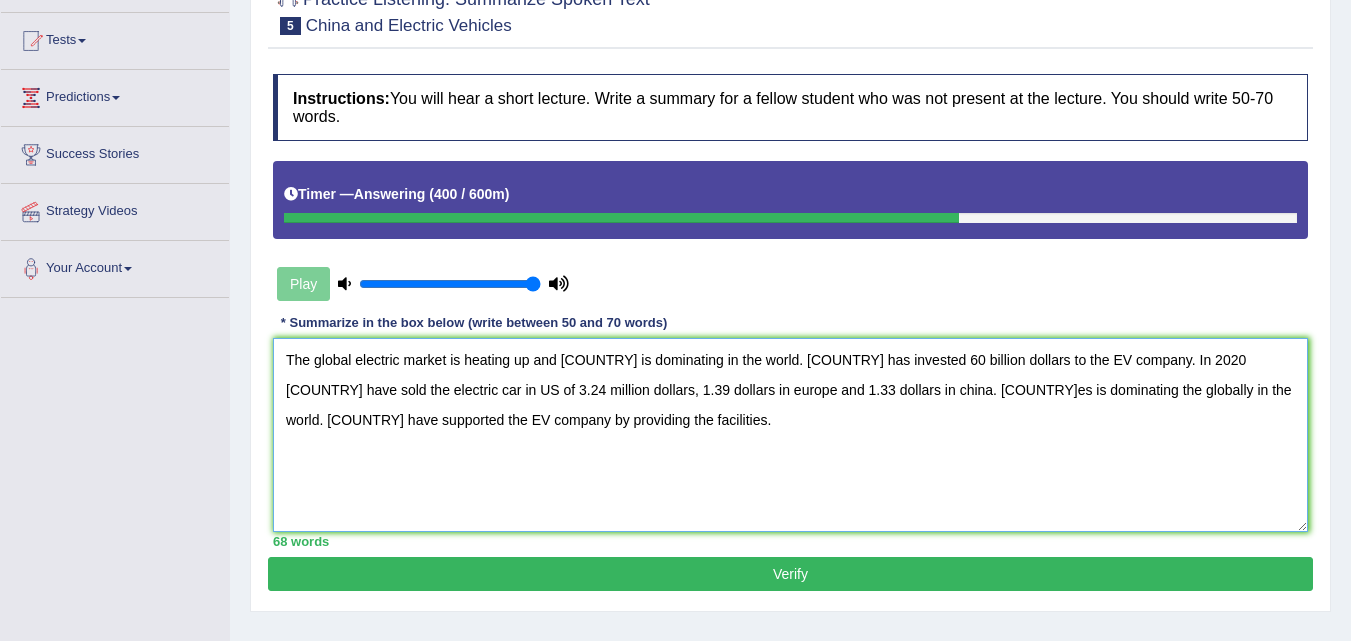 type on "The global electric market is heating up and chinese is dominating in the world. Chinese has invested 60 billion dollars to the EV company. In 2020 chinese have sold the electric car in US of 3.24 million dollars, 1.39 dollars in europe and 1.33 dollars in china. Chineses is dominating the globally in  the world. Chinese have supported the EV company by providing the facilities." 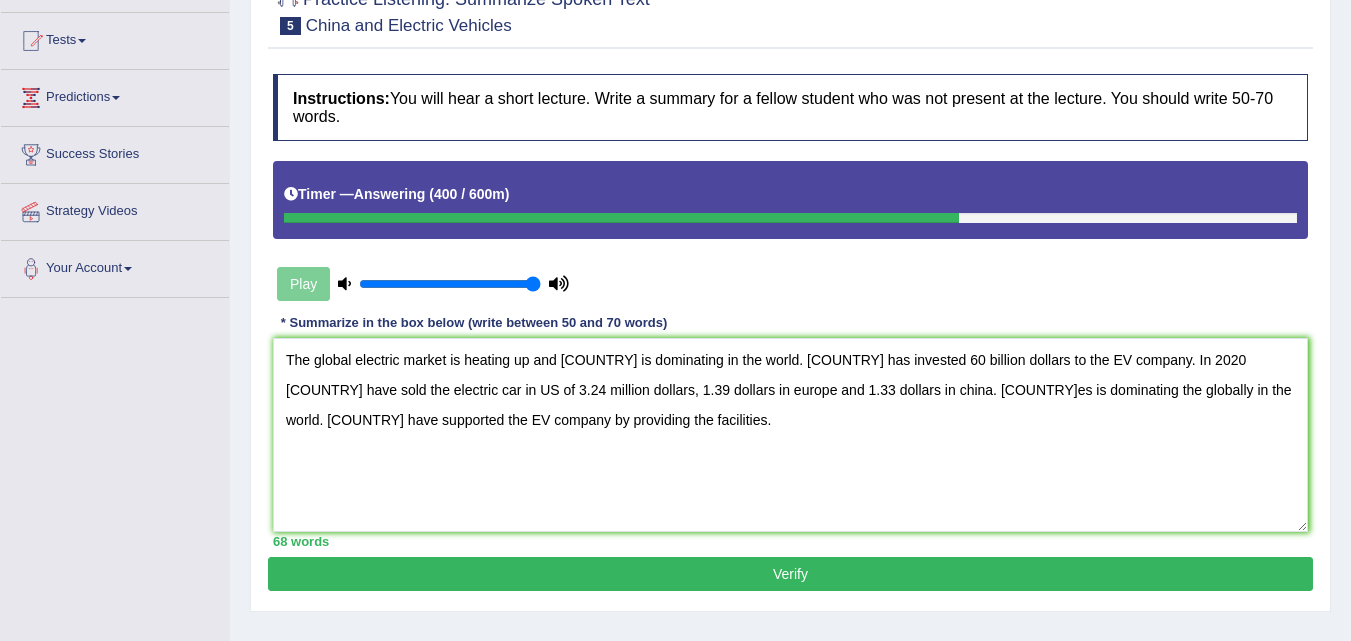 click on "Verify" at bounding box center (790, 574) 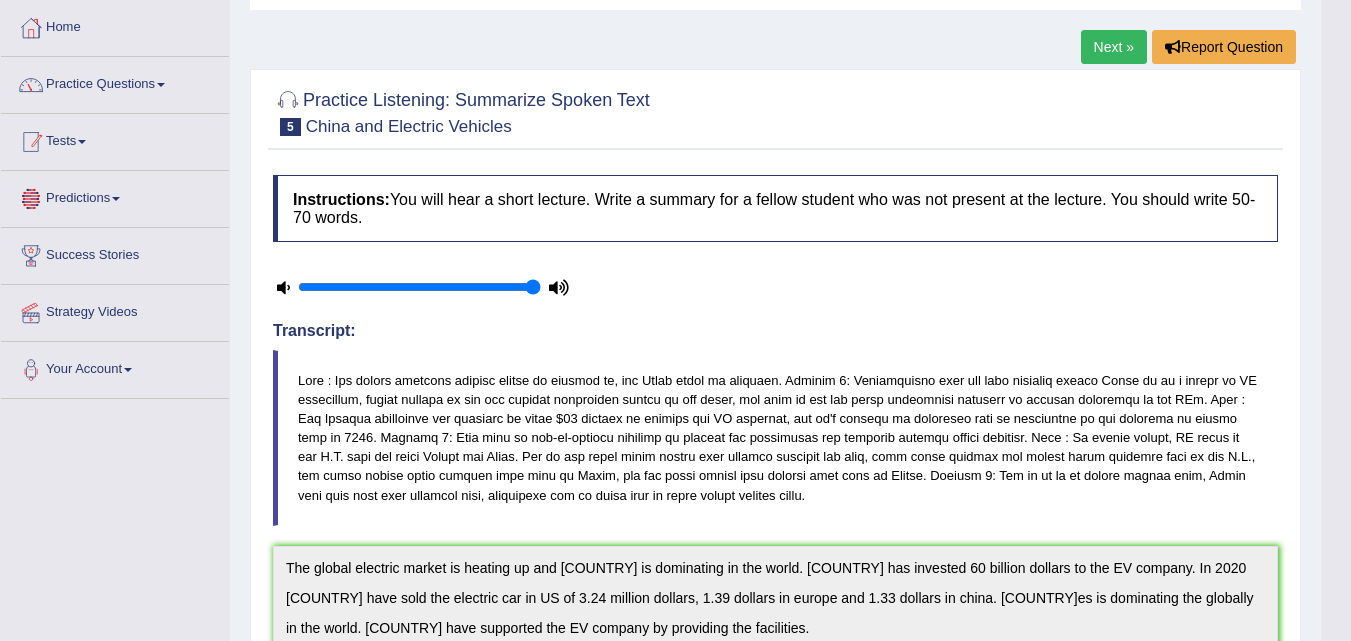 scroll, scrollTop: 64, scrollLeft: 0, axis: vertical 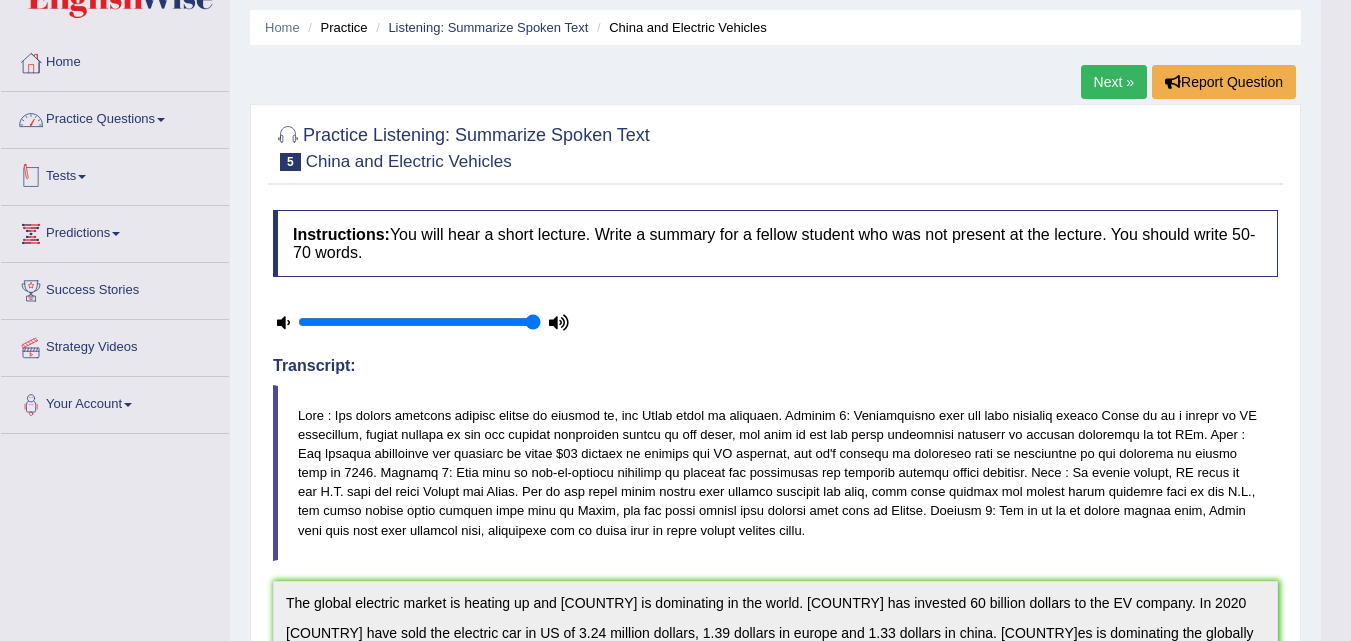 click on "Practice Questions" at bounding box center [115, 117] 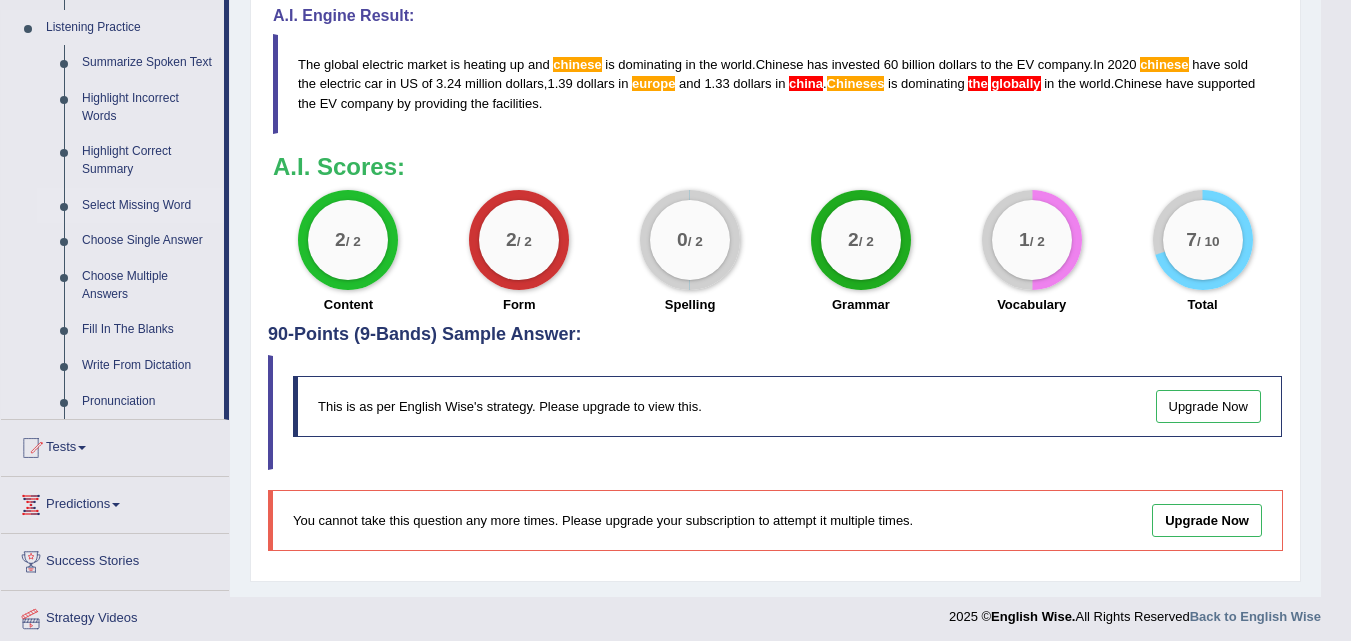 scroll, scrollTop: 826, scrollLeft: 0, axis: vertical 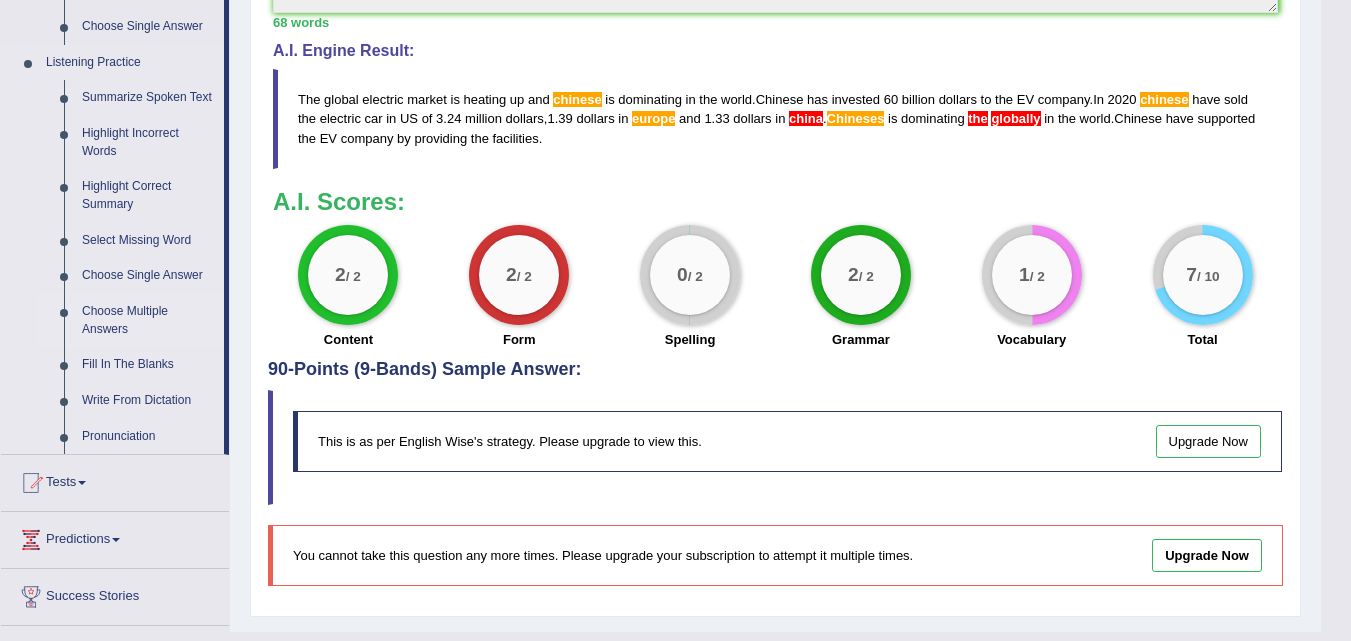 click on "Choose Multiple Answers" at bounding box center (148, 320) 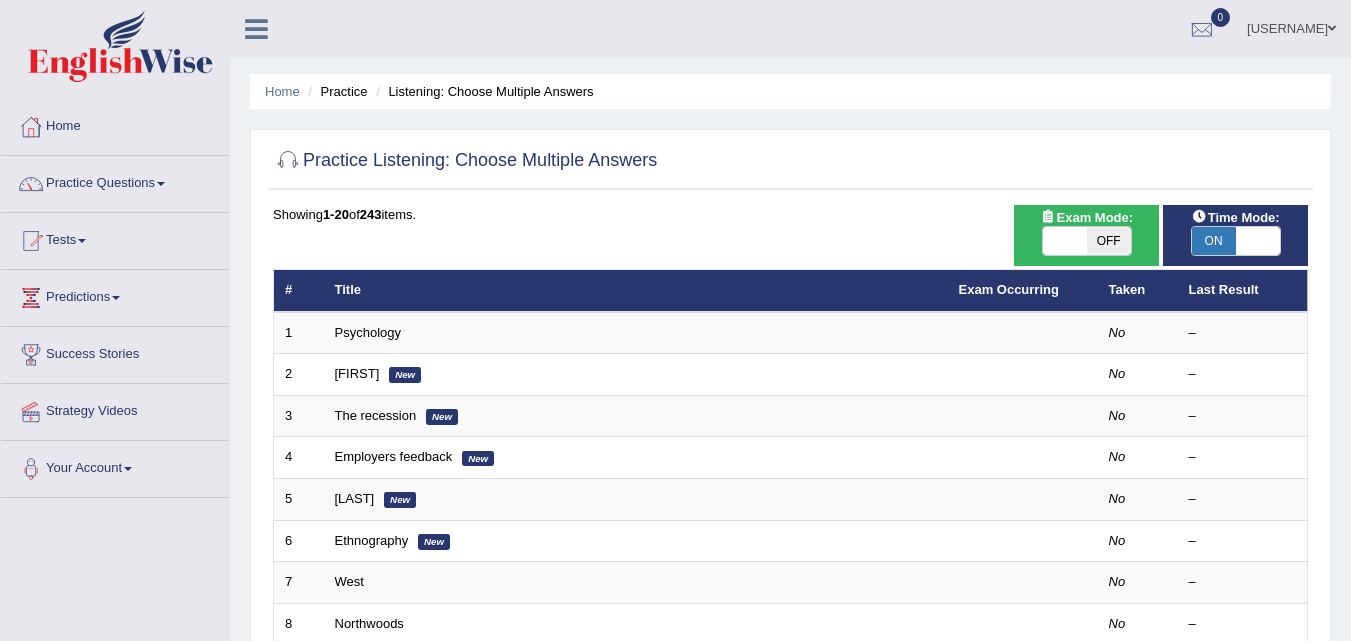 scroll, scrollTop: 0, scrollLeft: 0, axis: both 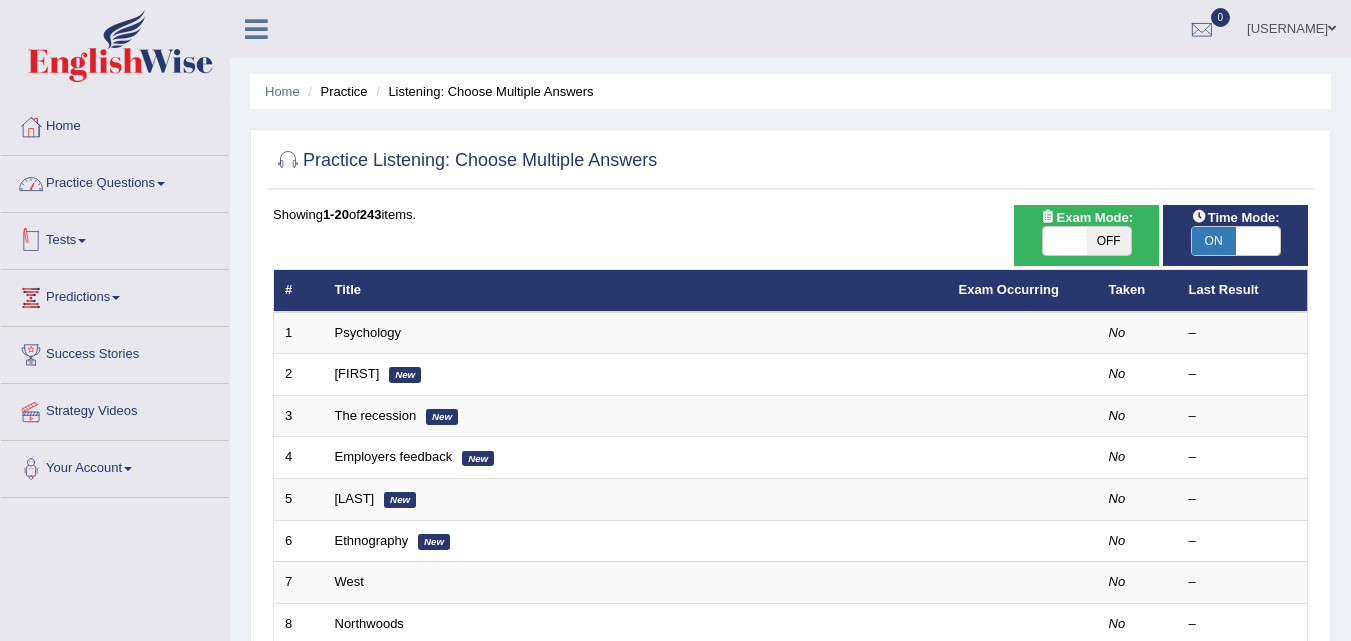 click on "Practice Questions" at bounding box center (115, 181) 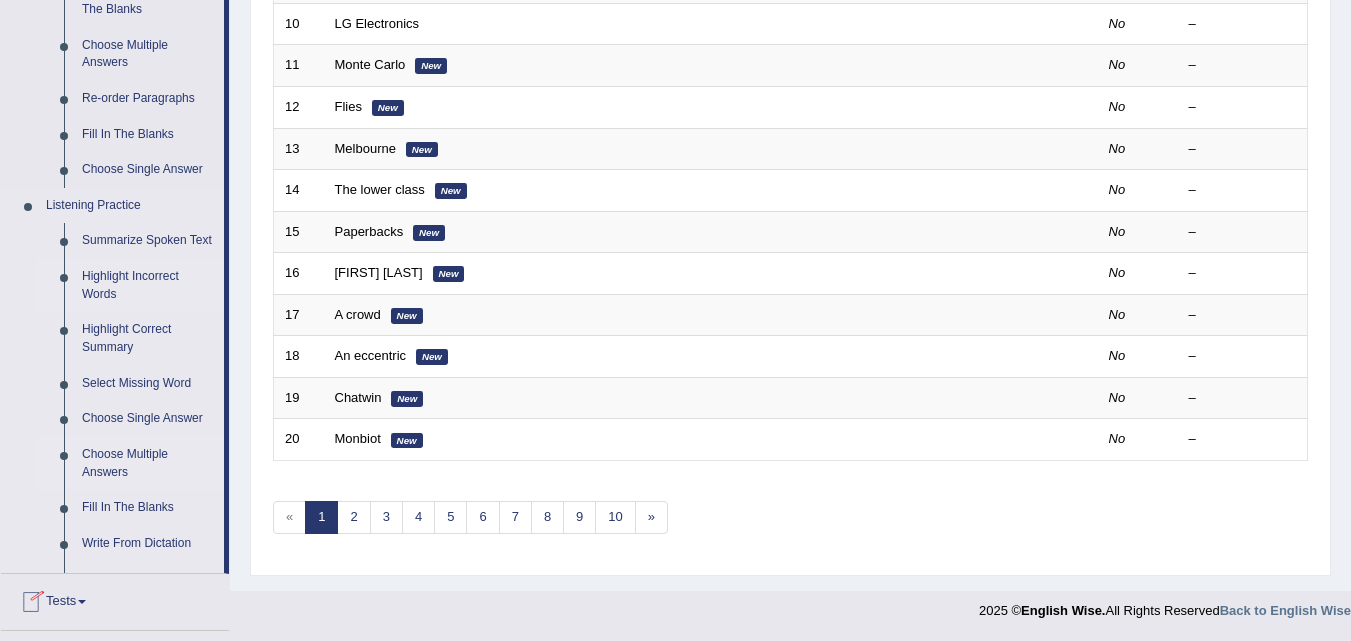 scroll, scrollTop: 890, scrollLeft: 0, axis: vertical 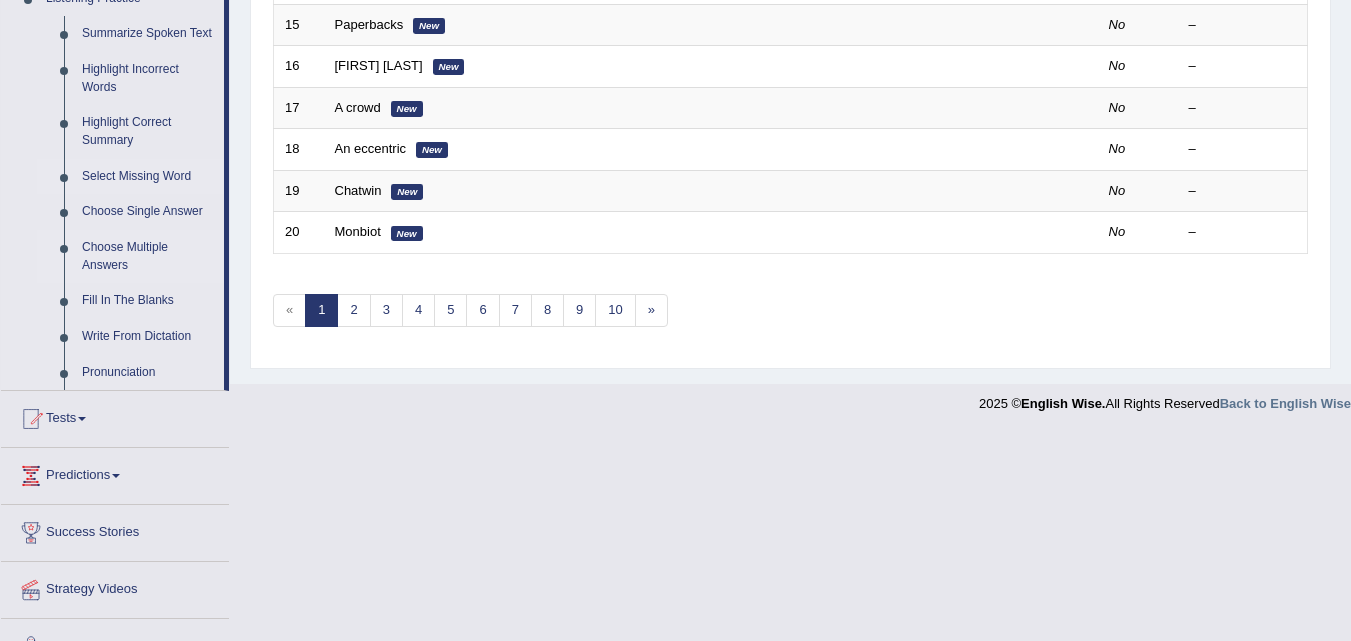 click on "Select Missing Word" at bounding box center [148, 177] 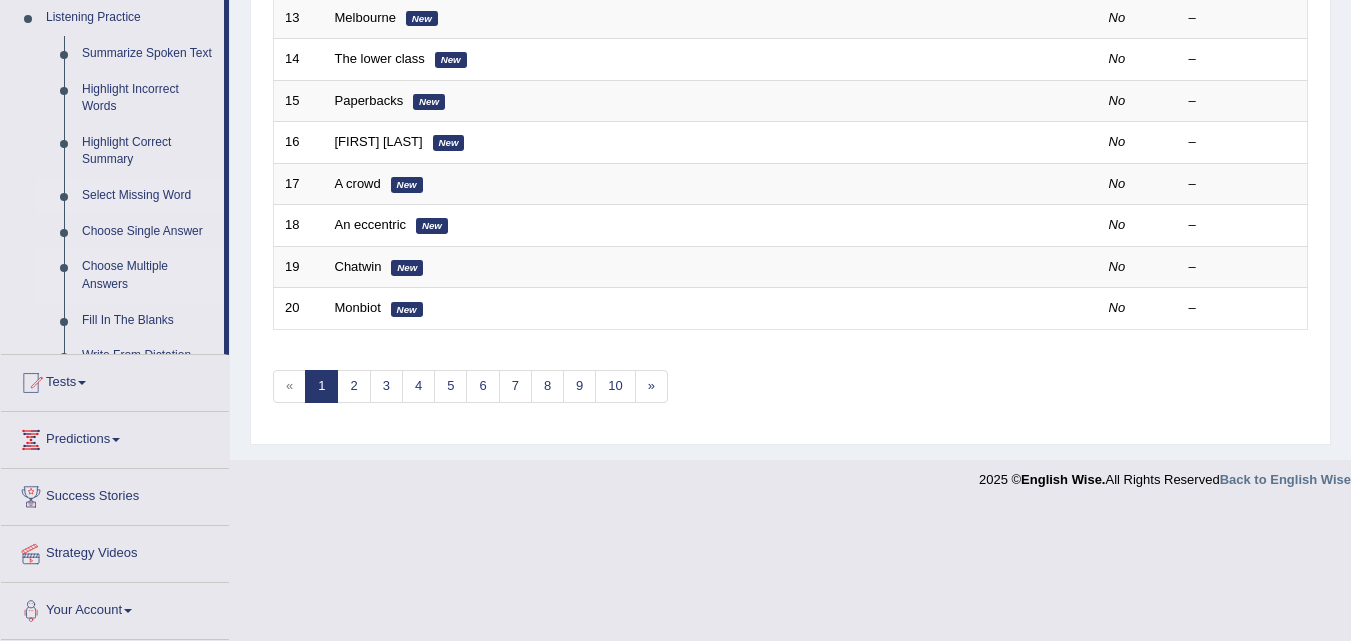 scroll, scrollTop: 683, scrollLeft: 0, axis: vertical 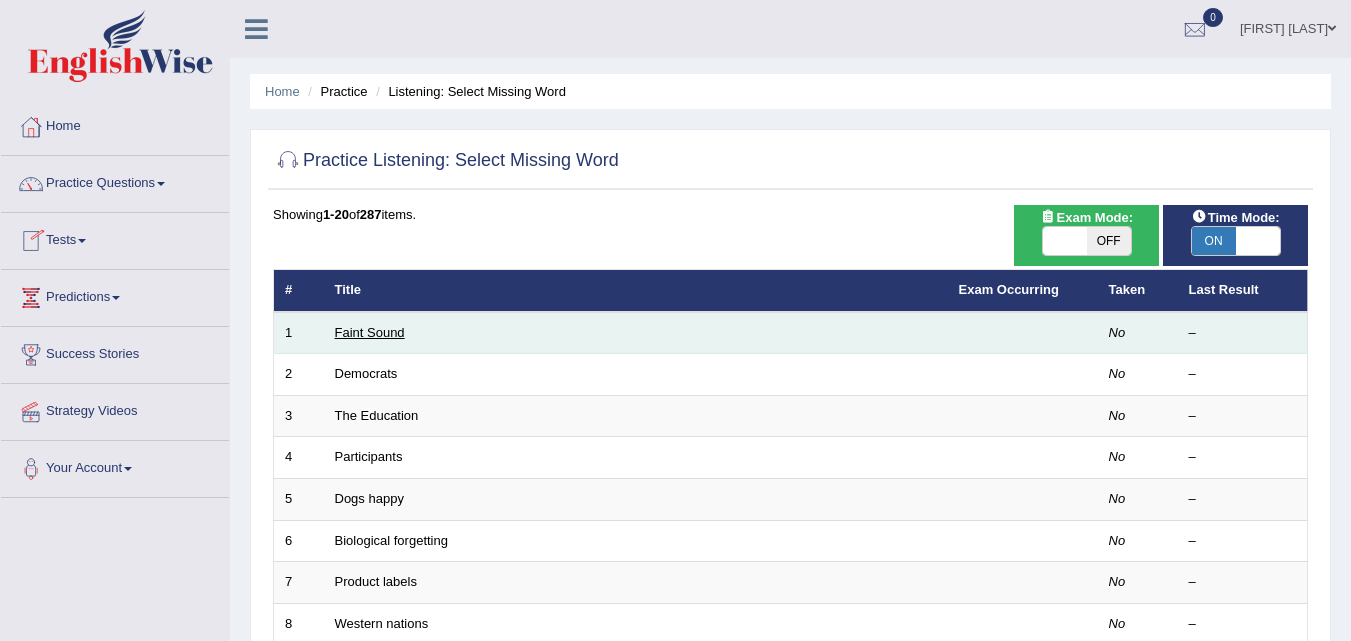 click on "Faint Sound" at bounding box center [370, 332] 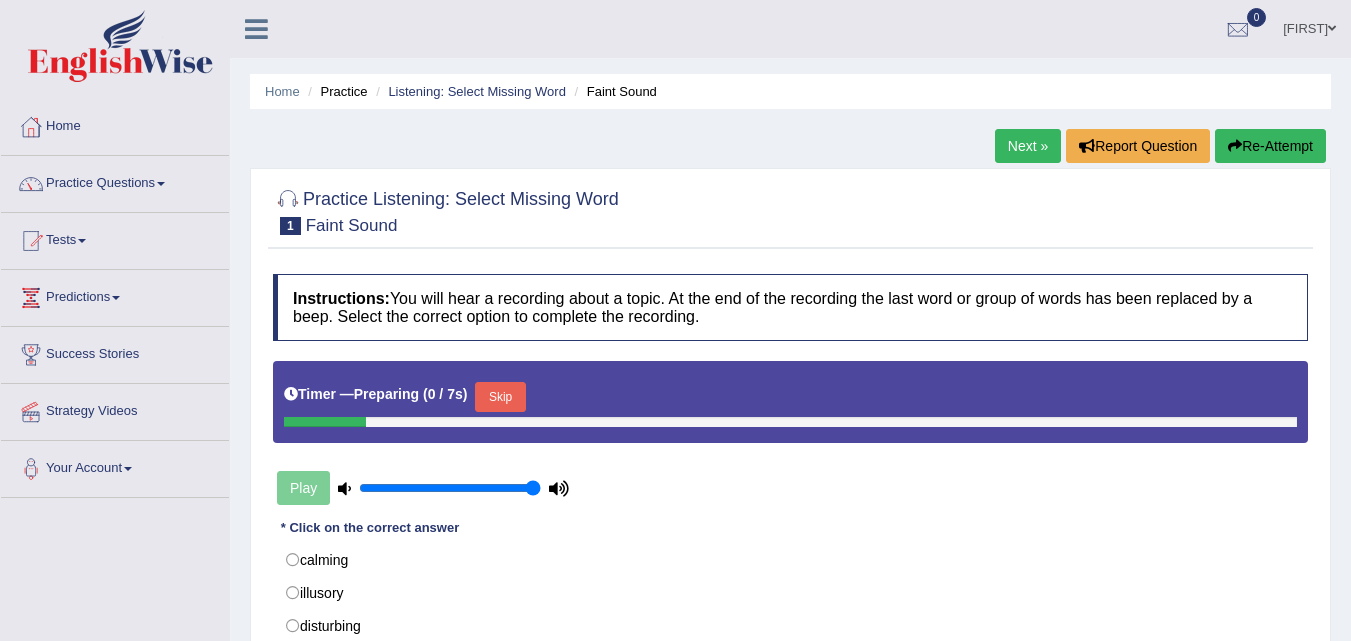 scroll, scrollTop: 6, scrollLeft: 0, axis: vertical 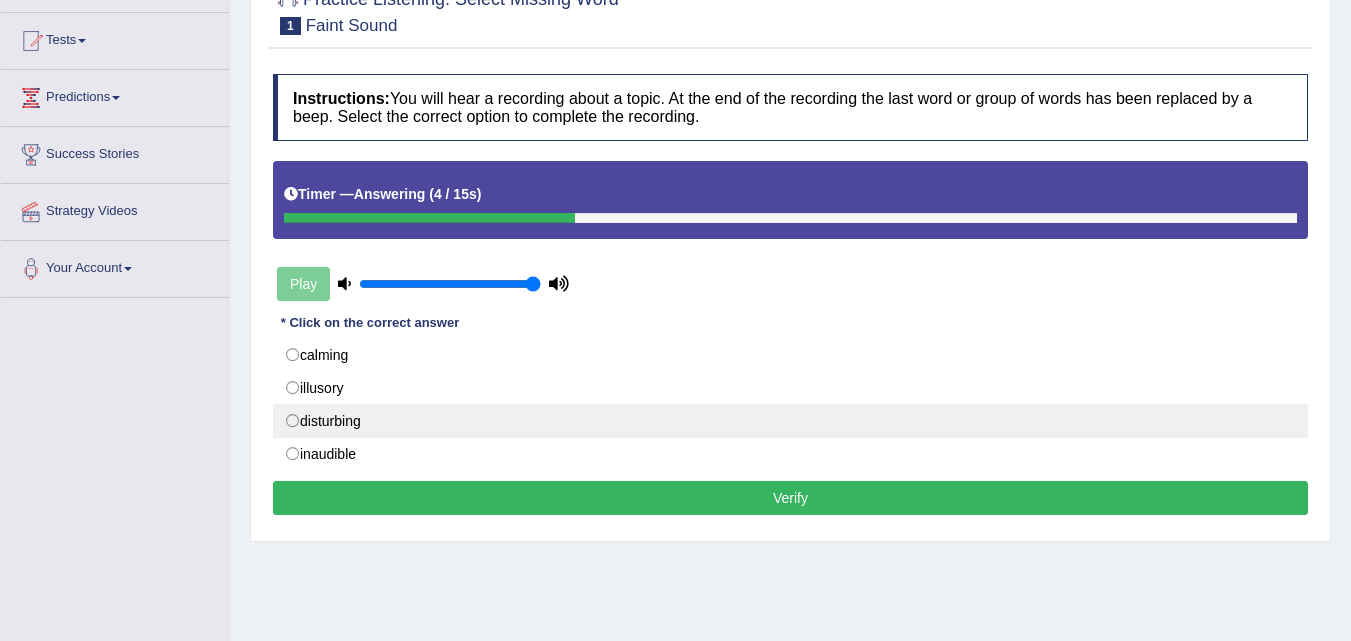 click on "disturbing" at bounding box center (790, 421) 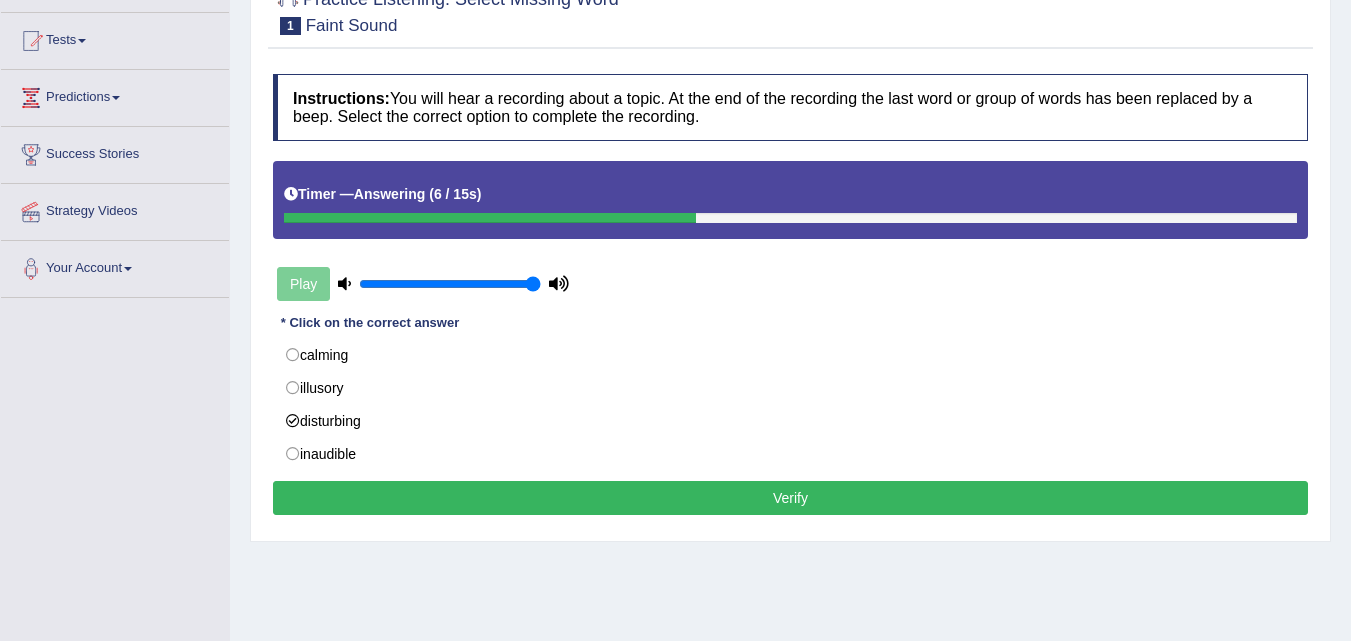 click on "Verify" at bounding box center [790, 498] 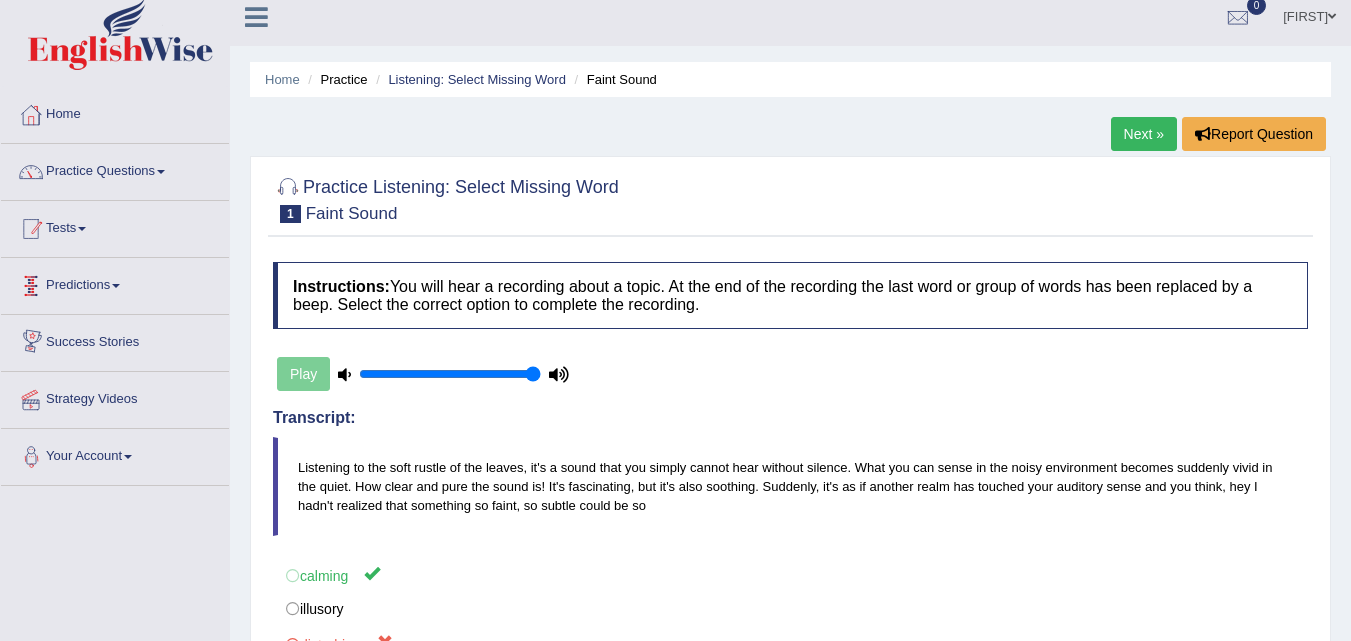 scroll, scrollTop: 0, scrollLeft: 0, axis: both 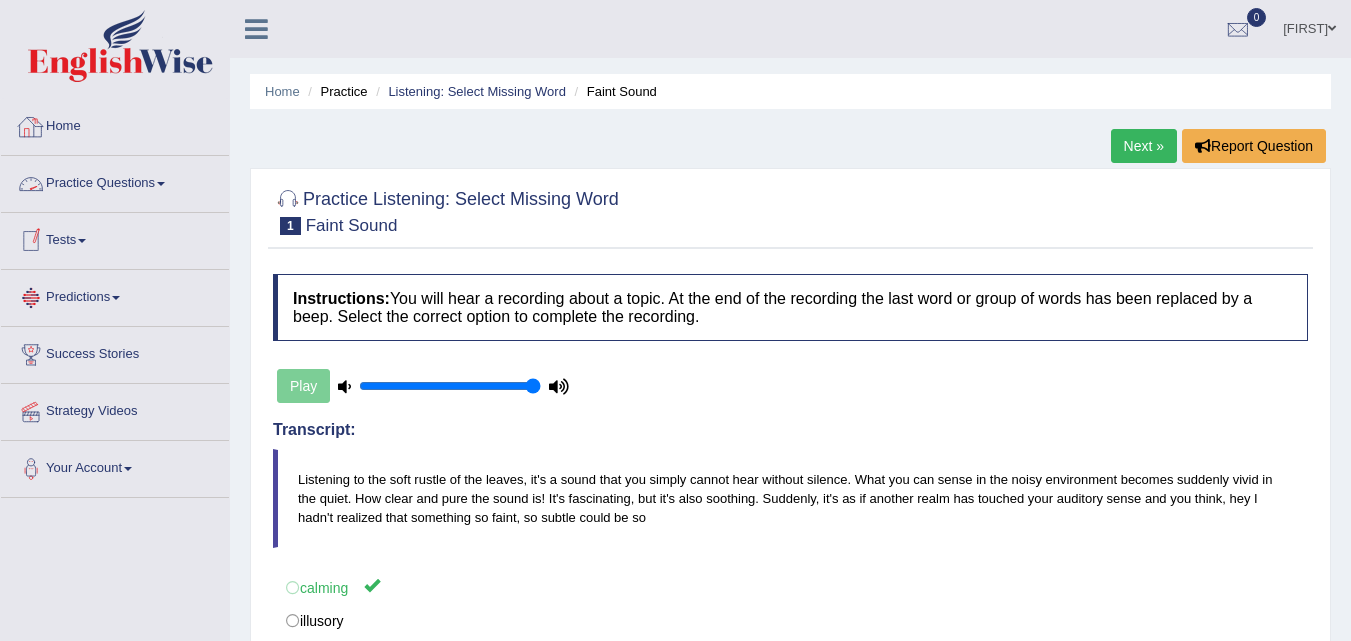 click on "Practice Questions" at bounding box center [115, 181] 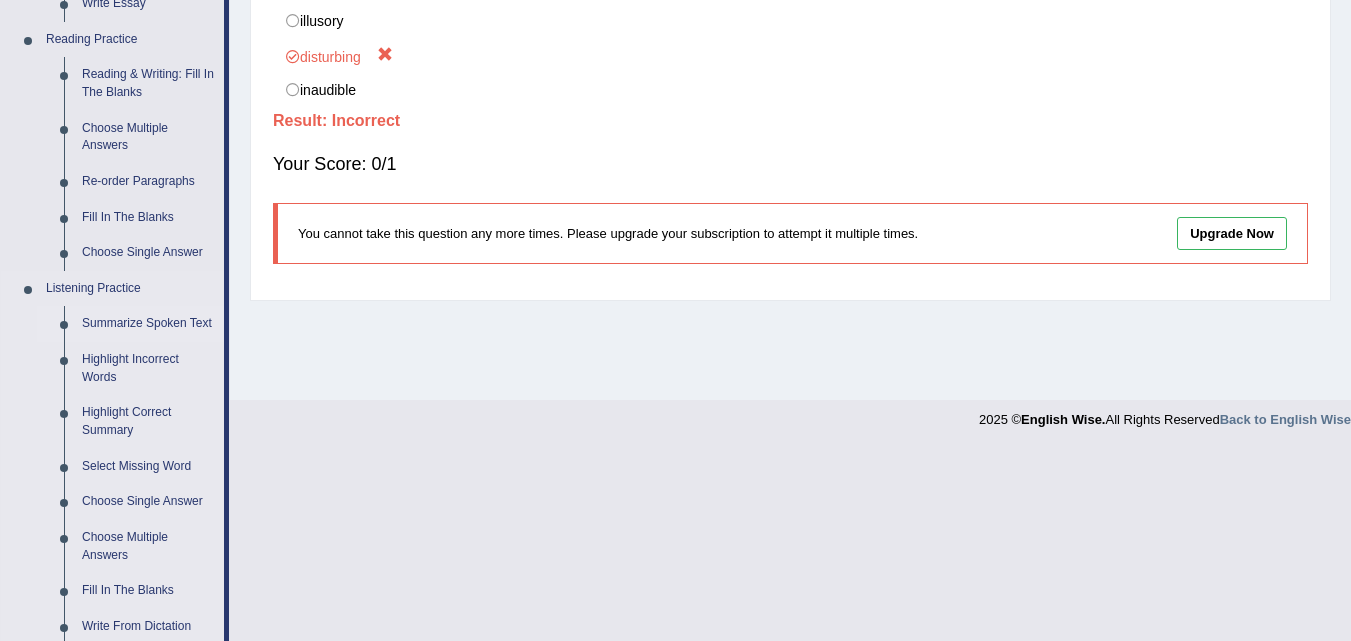 scroll, scrollTop: 900, scrollLeft: 0, axis: vertical 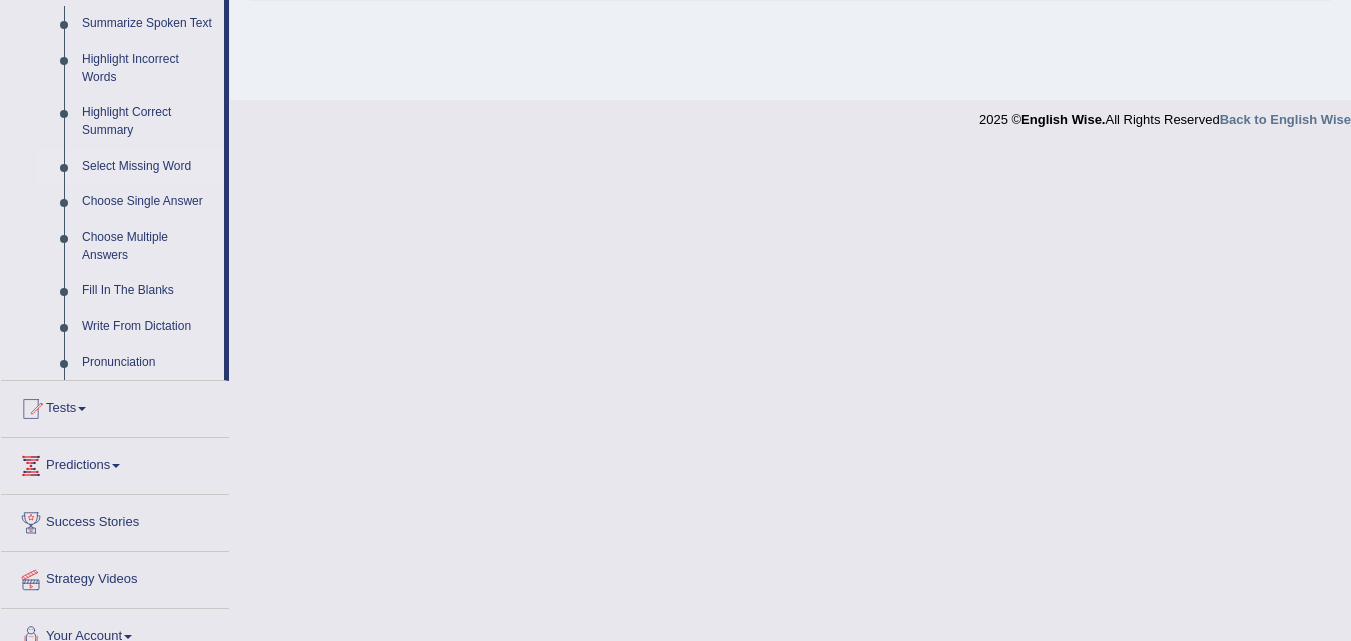 click on "Select Missing Word" at bounding box center [148, 167] 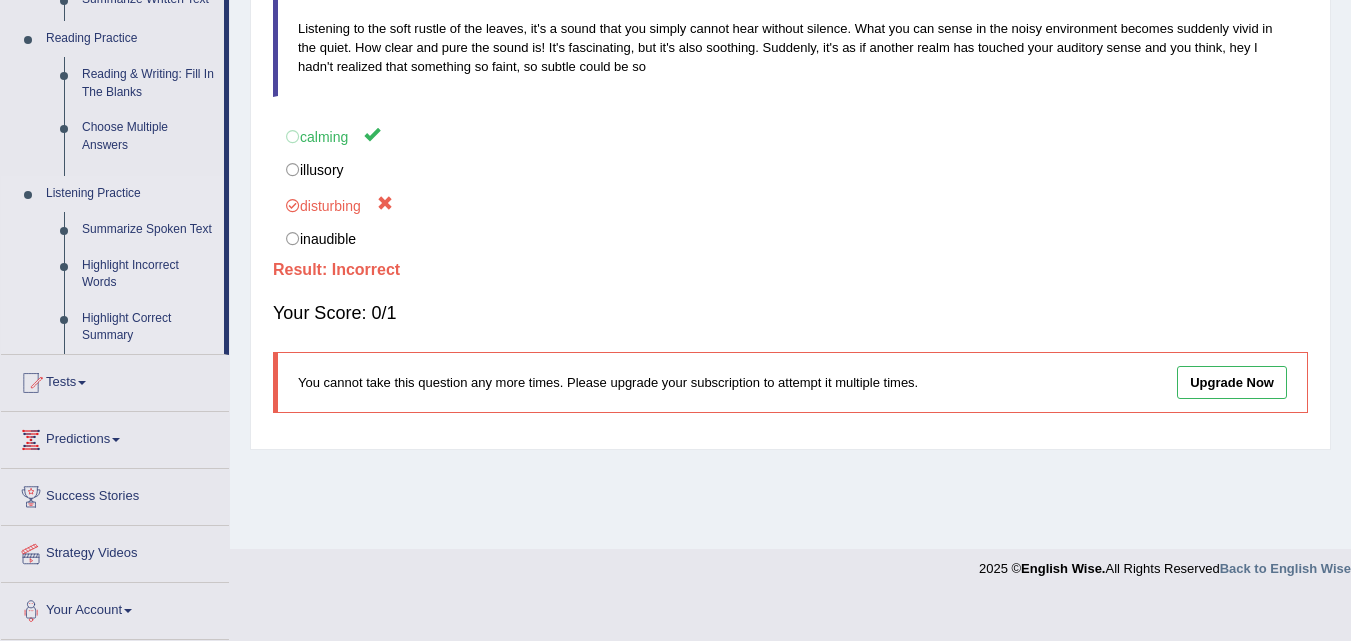 scroll, scrollTop: 409, scrollLeft: 0, axis: vertical 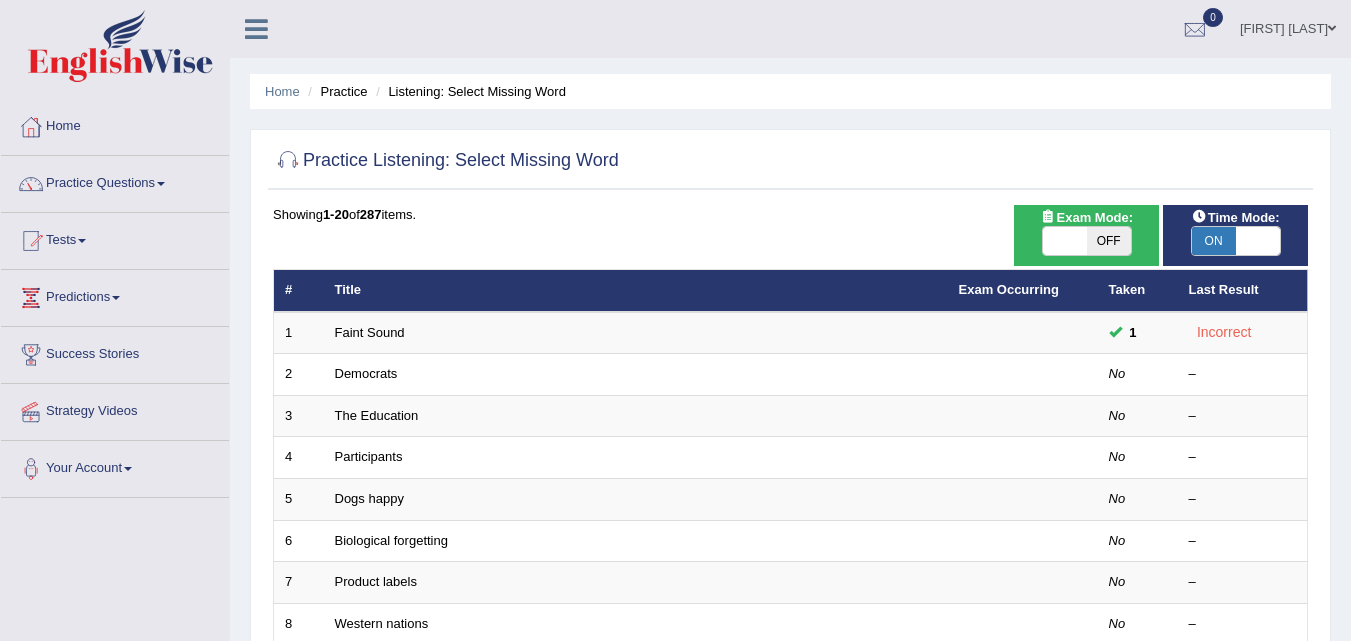 click on "Practice Questions" at bounding box center (115, 181) 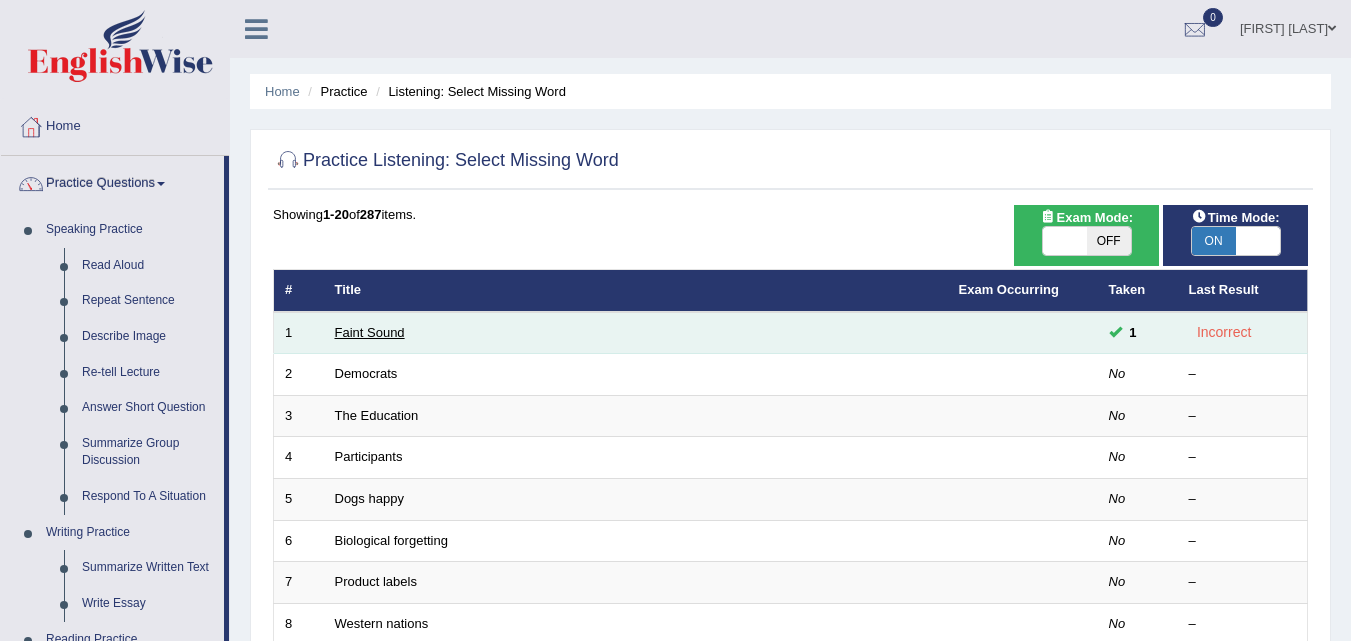 click on "Faint Sound" at bounding box center (370, 332) 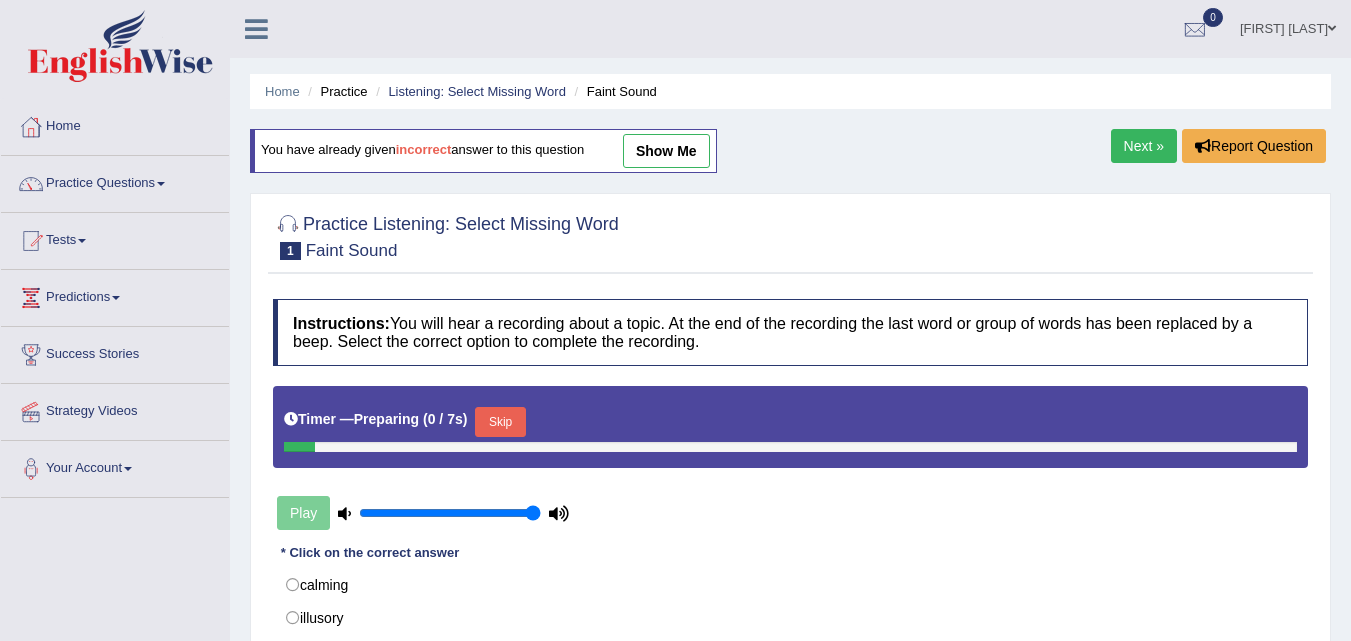 scroll, scrollTop: 0, scrollLeft: 0, axis: both 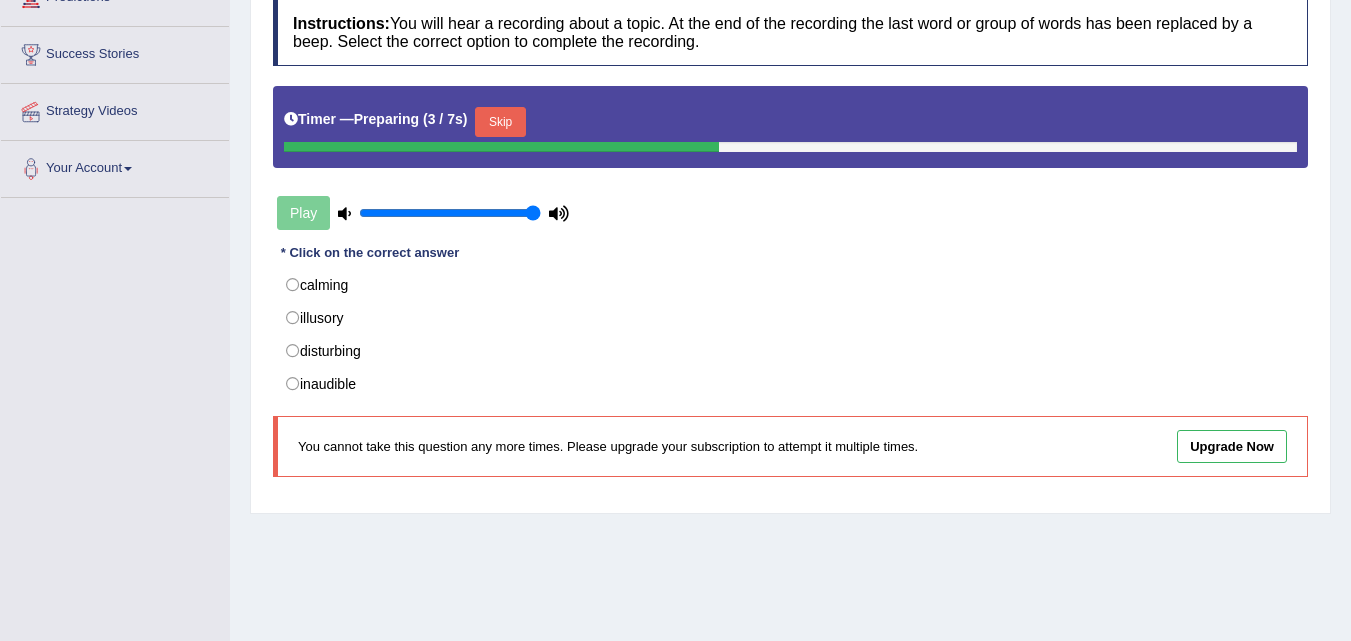 click on "Skip" at bounding box center [500, 122] 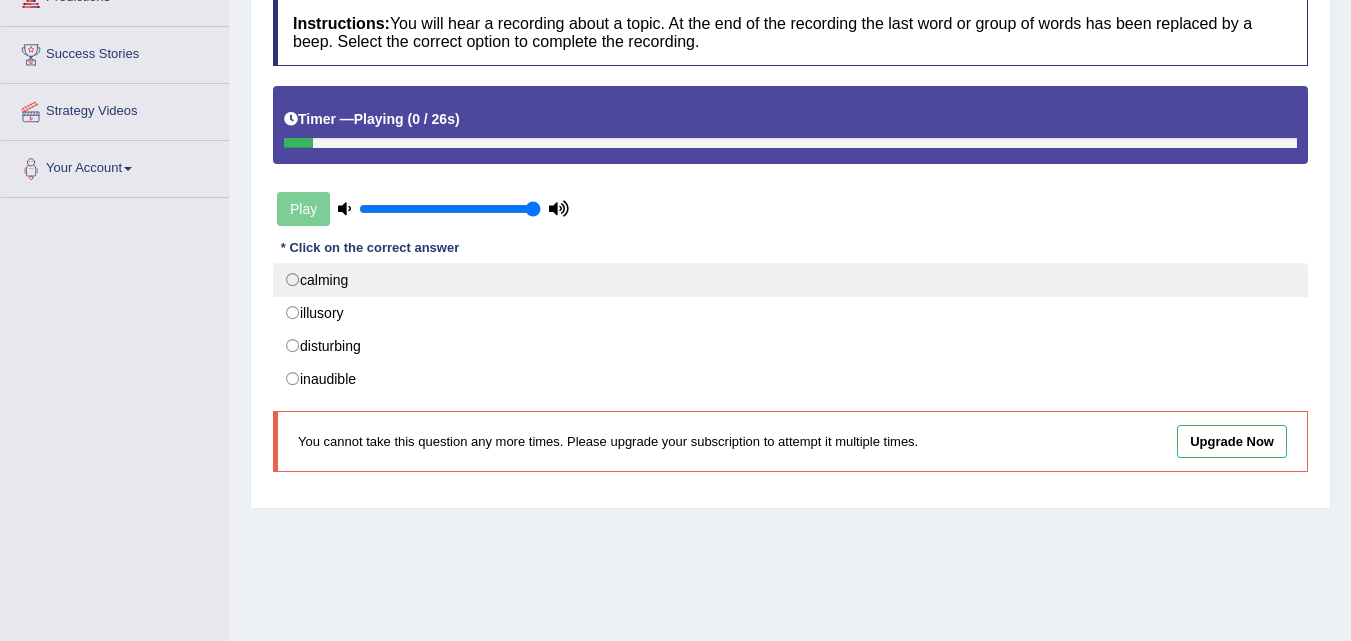 click on "calming" at bounding box center (790, 280) 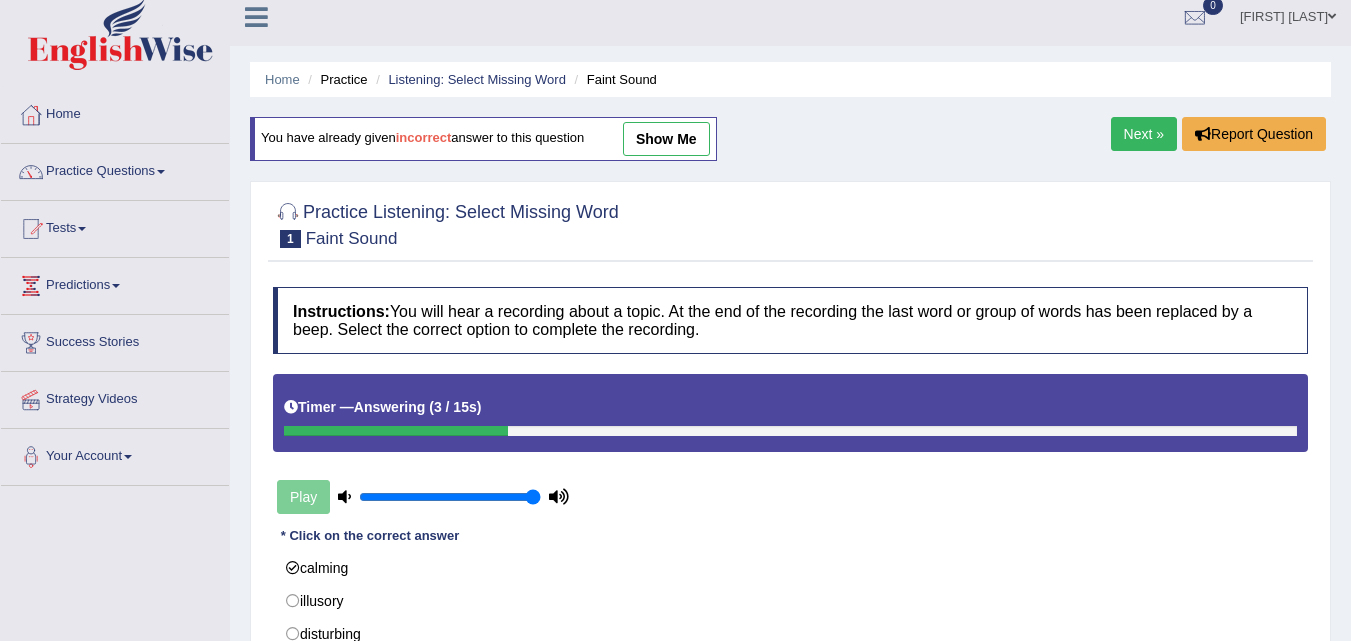 scroll, scrollTop: 0, scrollLeft: 0, axis: both 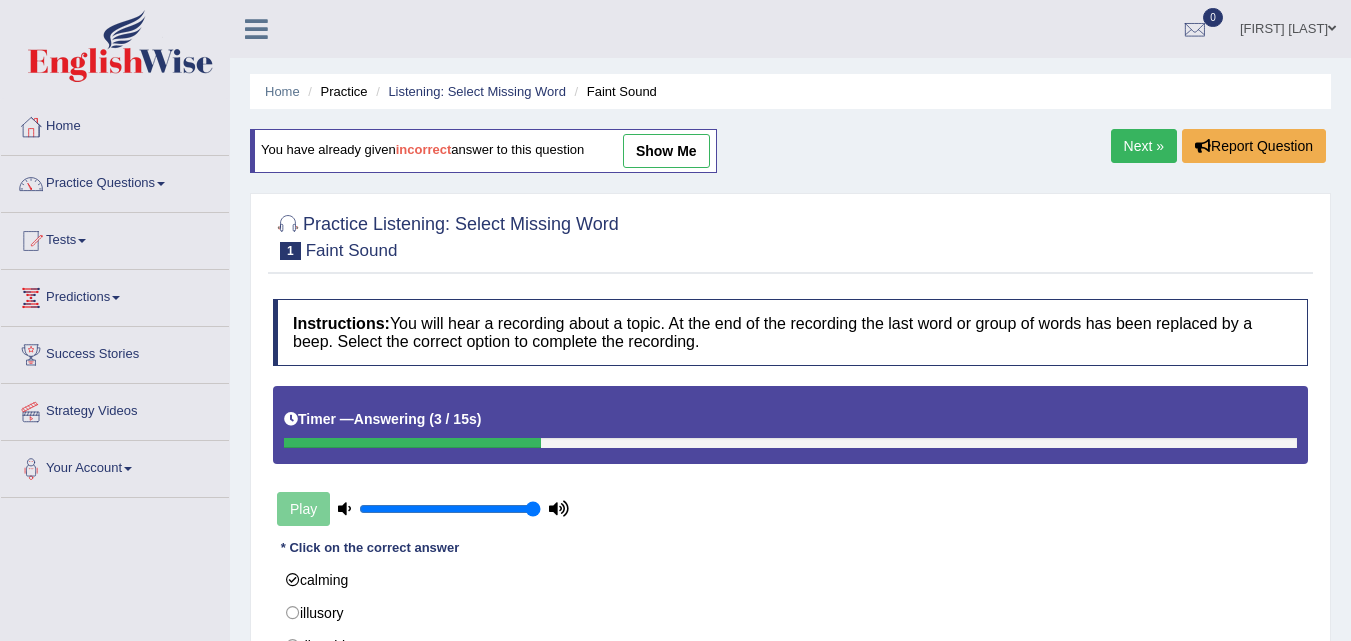 click on "Next »" at bounding box center (1144, 146) 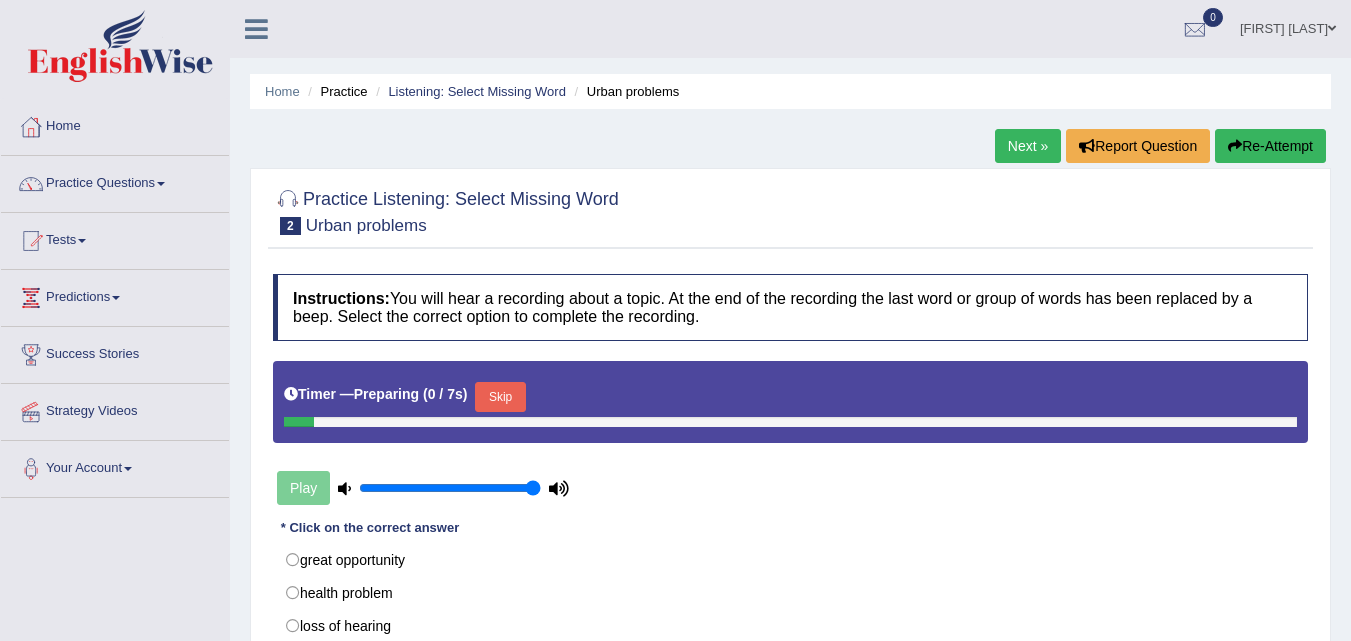 scroll, scrollTop: 0, scrollLeft: 0, axis: both 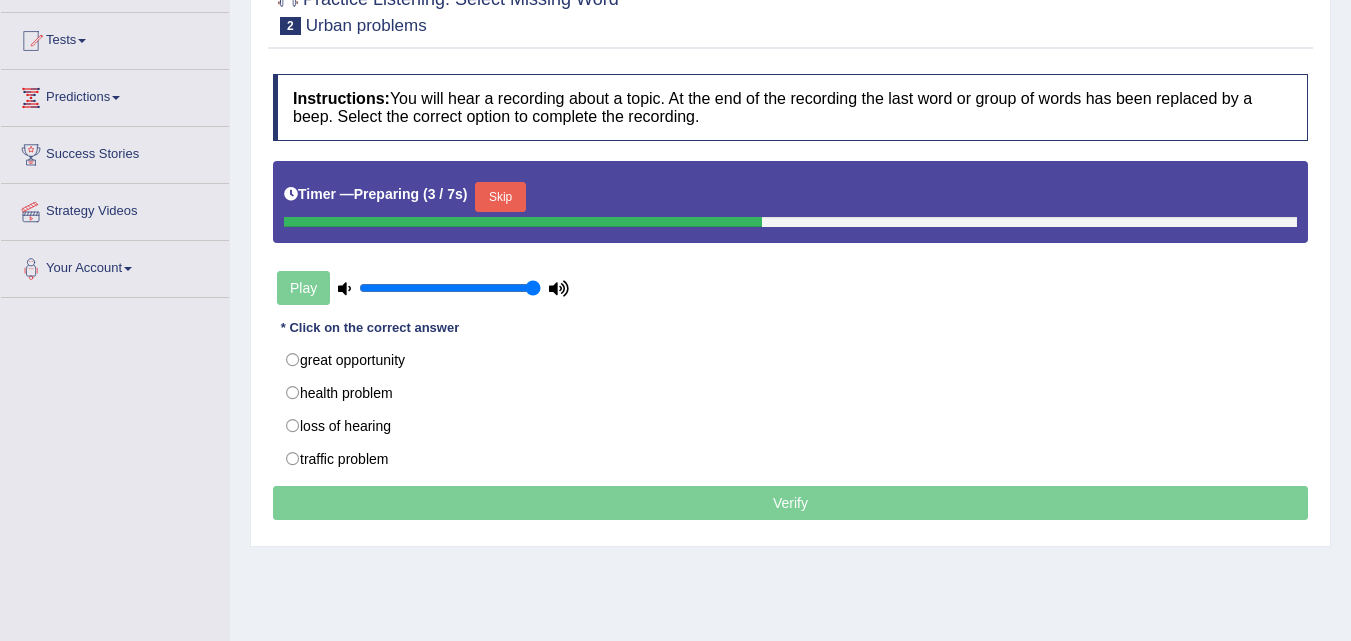 click on "Skip" at bounding box center [500, 197] 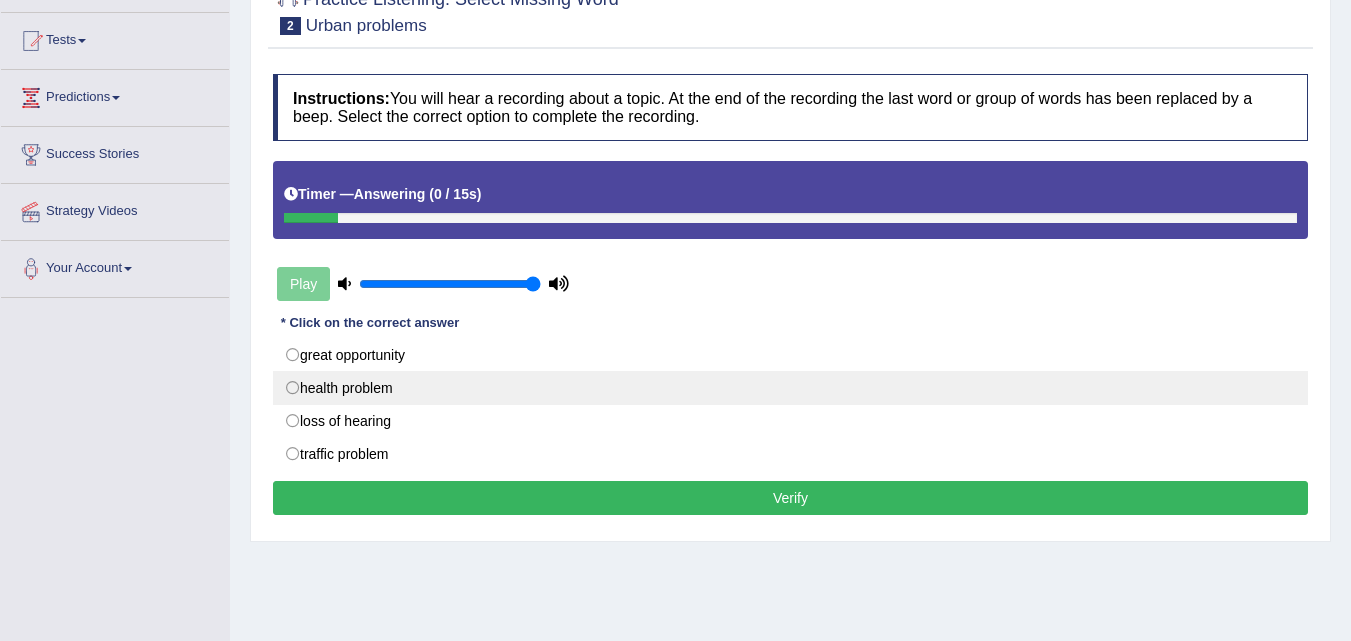 click on "health problem" at bounding box center (790, 388) 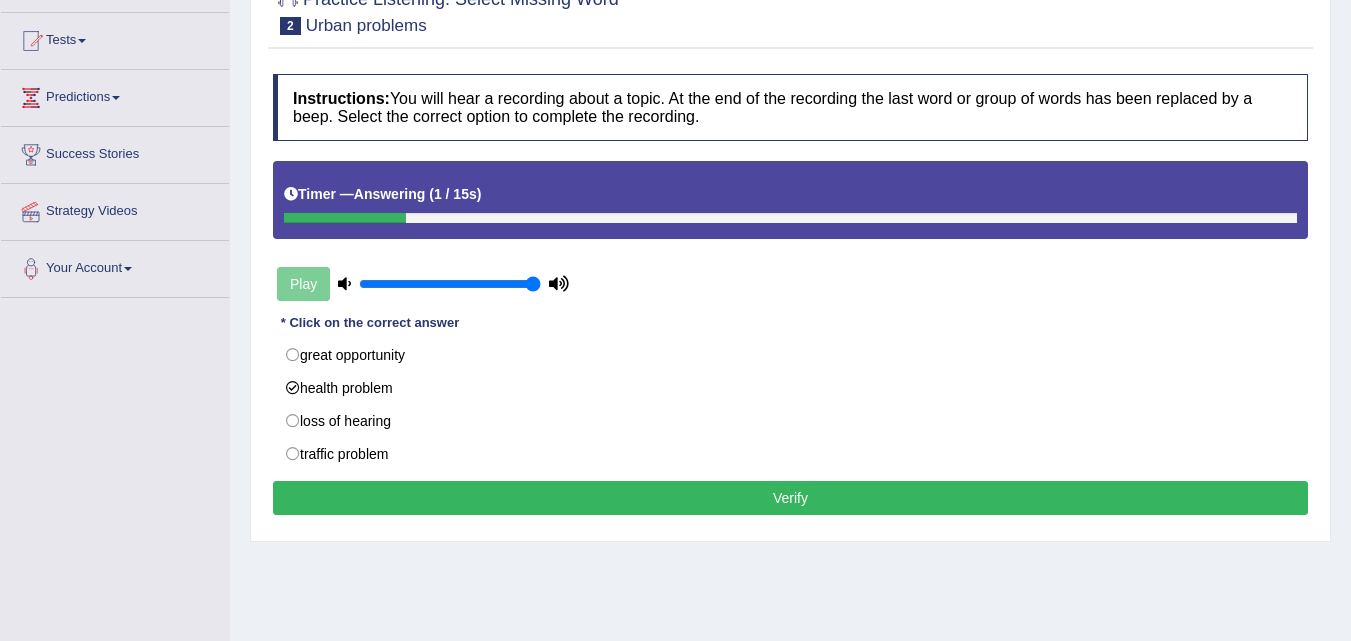 click on "Verify" at bounding box center (790, 498) 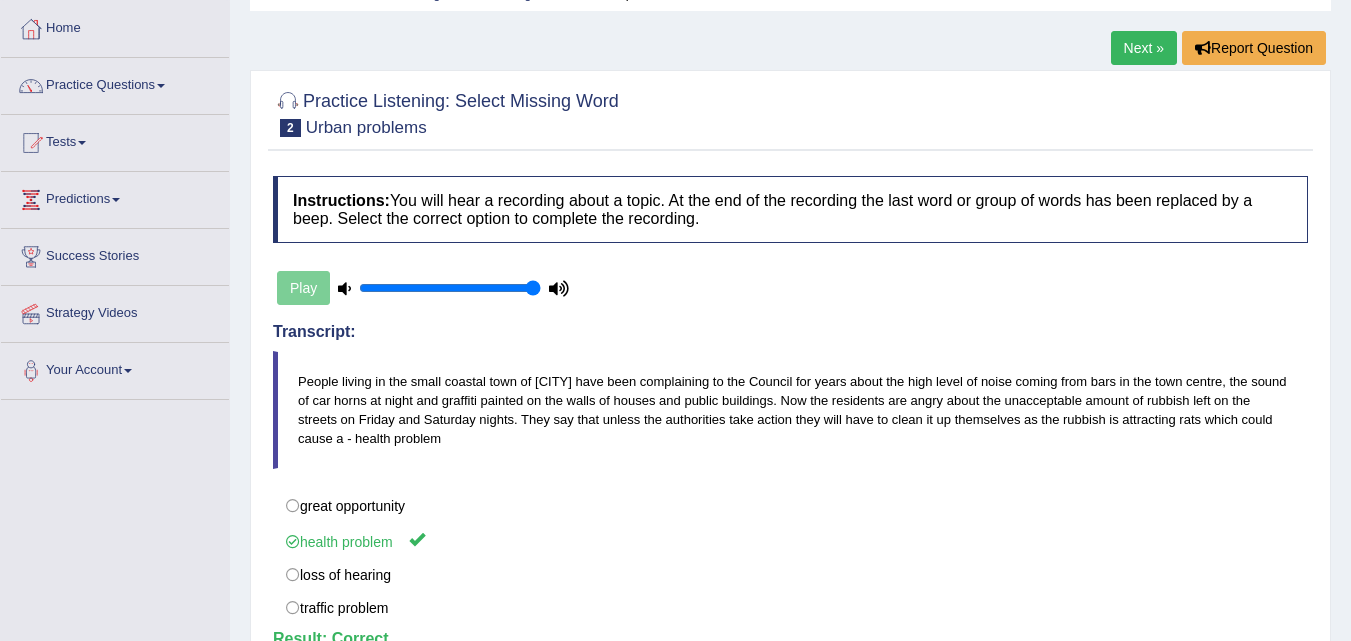 scroll, scrollTop: 45, scrollLeft: 0, axis: vertical 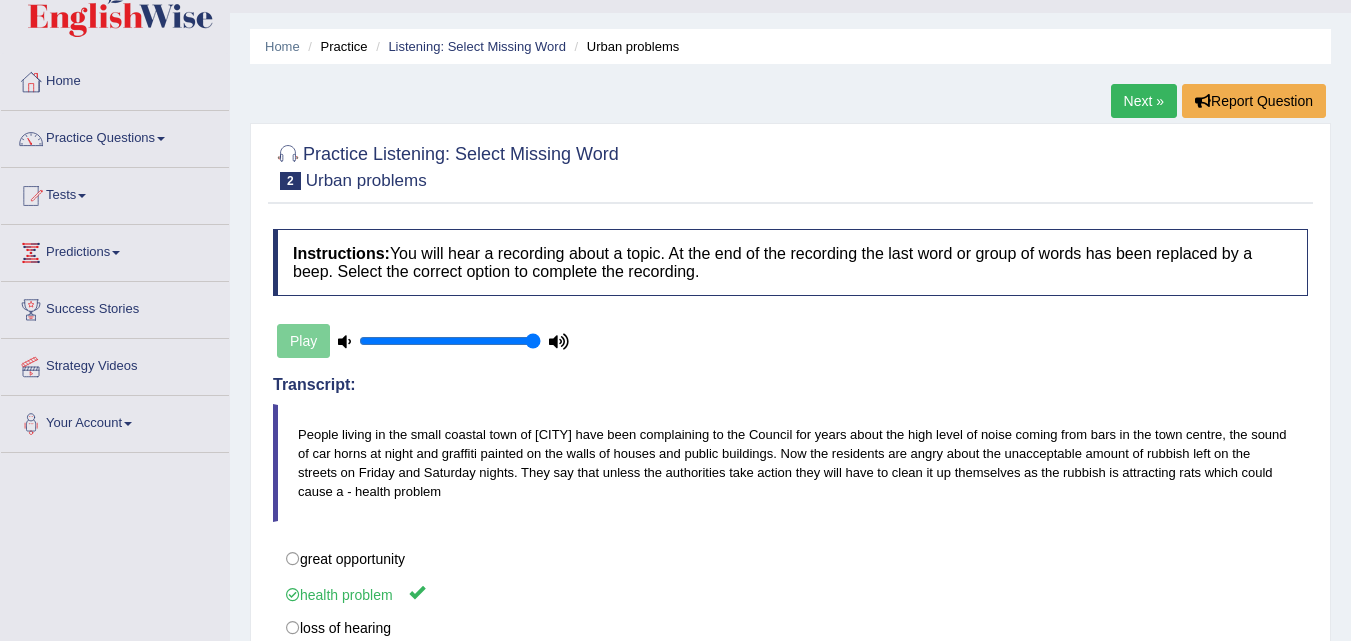 click on "Next »" at bounding box center (1144, 101) 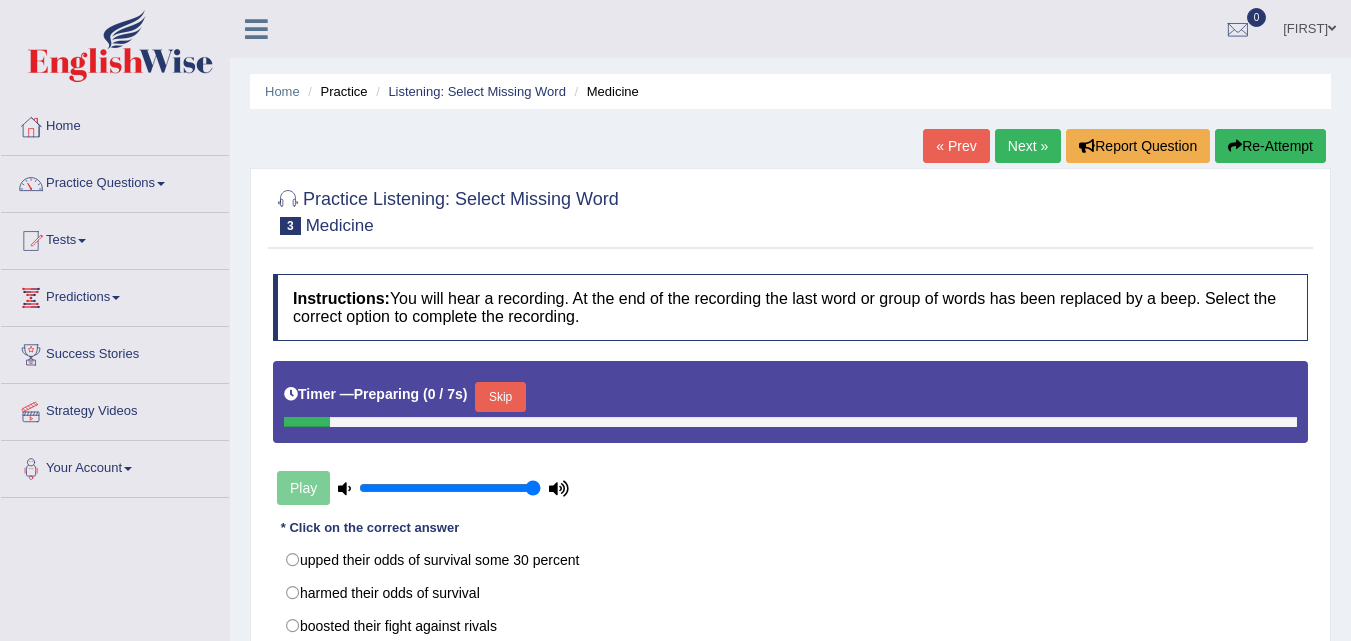 scroll, scrollTop: 0, scrollLeft: 0, axis: both 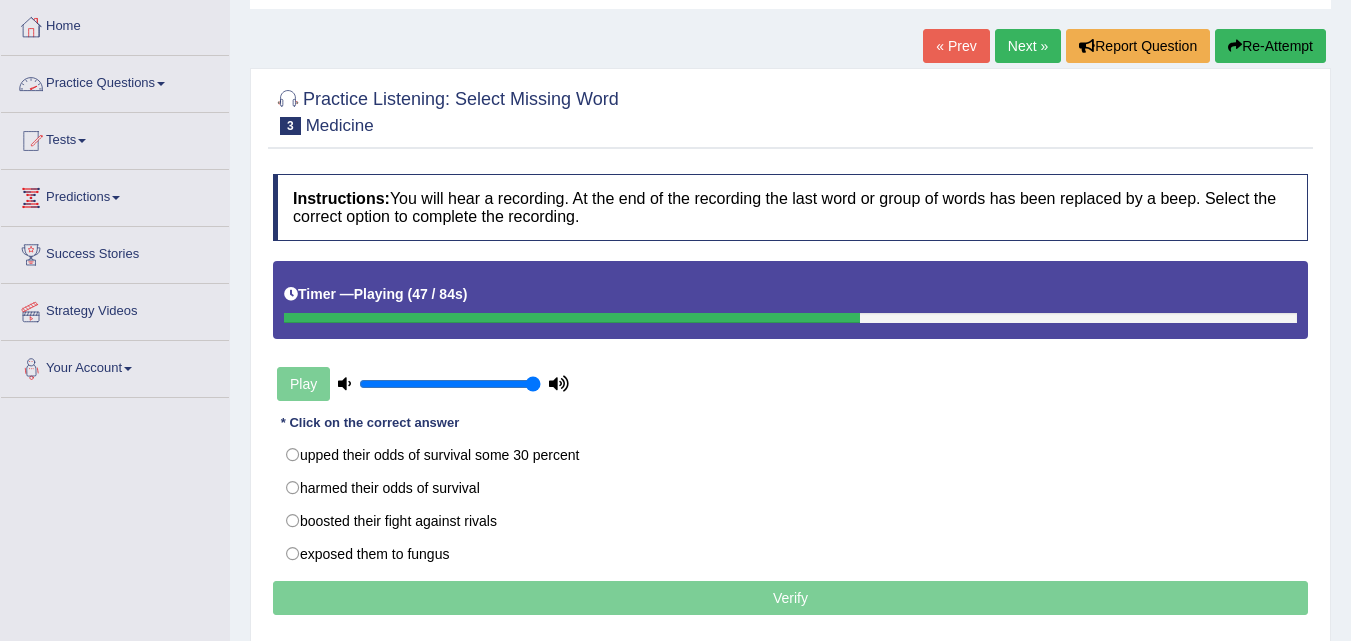 click on "Practice Questions" at bounding box center [115, 81] 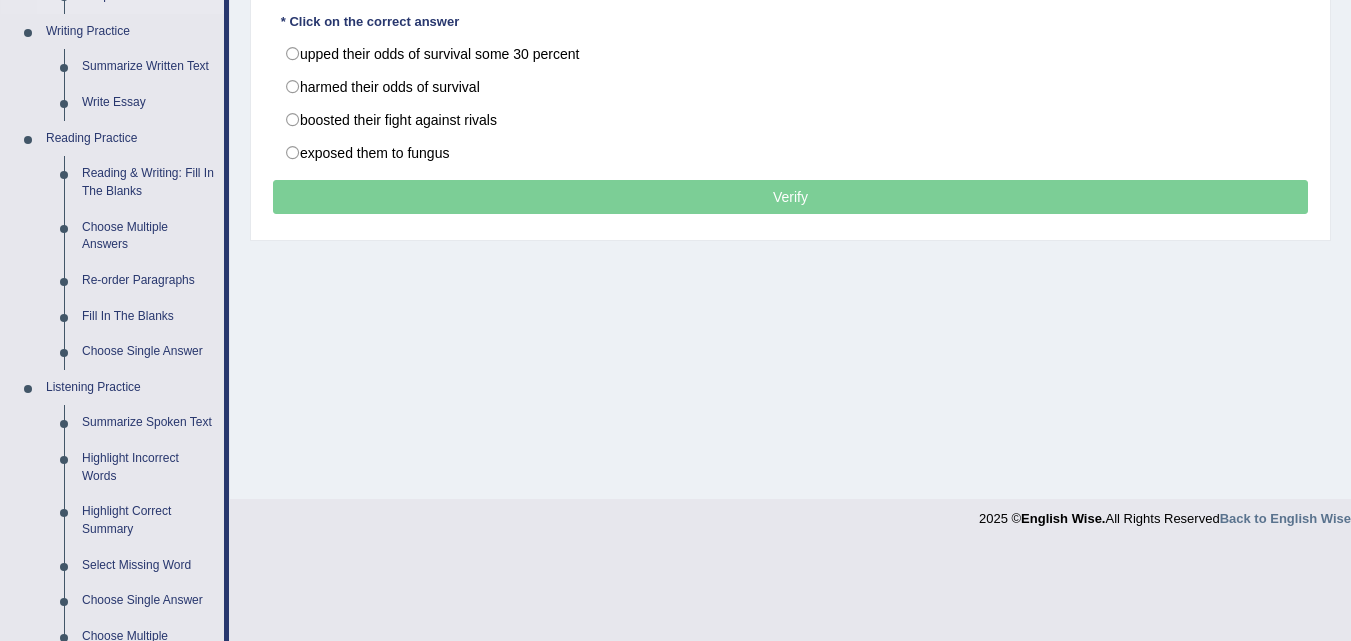 scroll, scrollTop: 800, scrollLeft: 0, axis: vertical 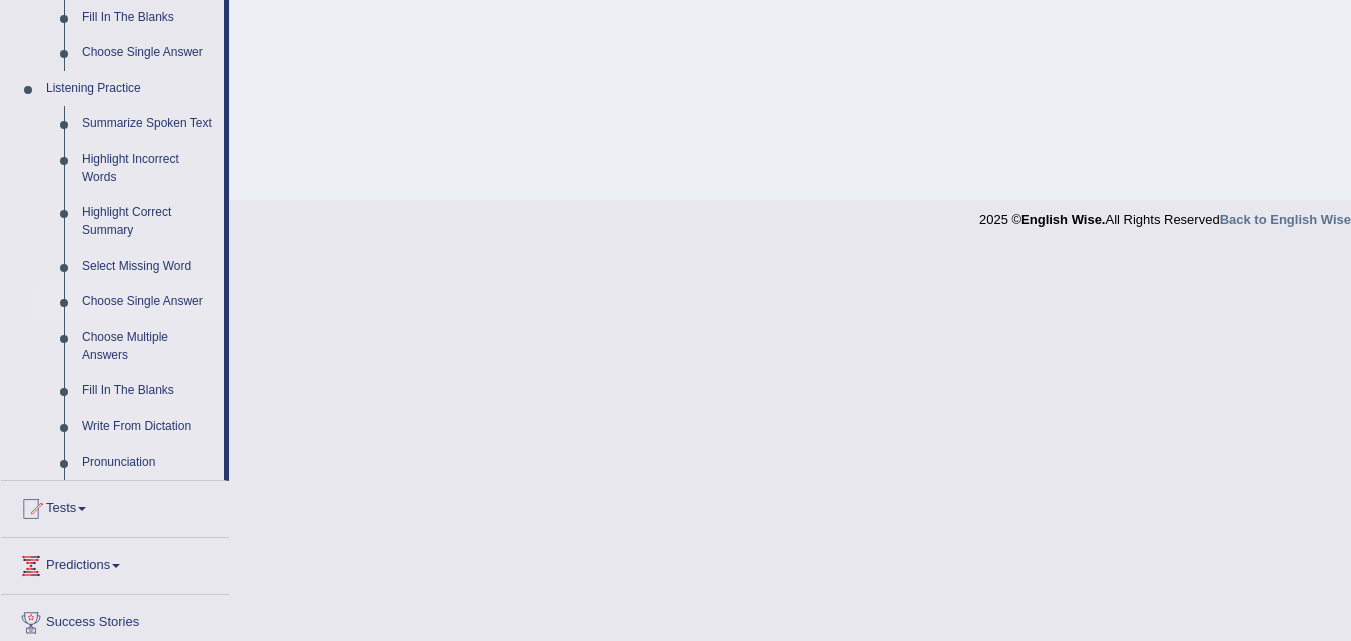 click on "Choose Single Answer" at bounding box center [148, 302] 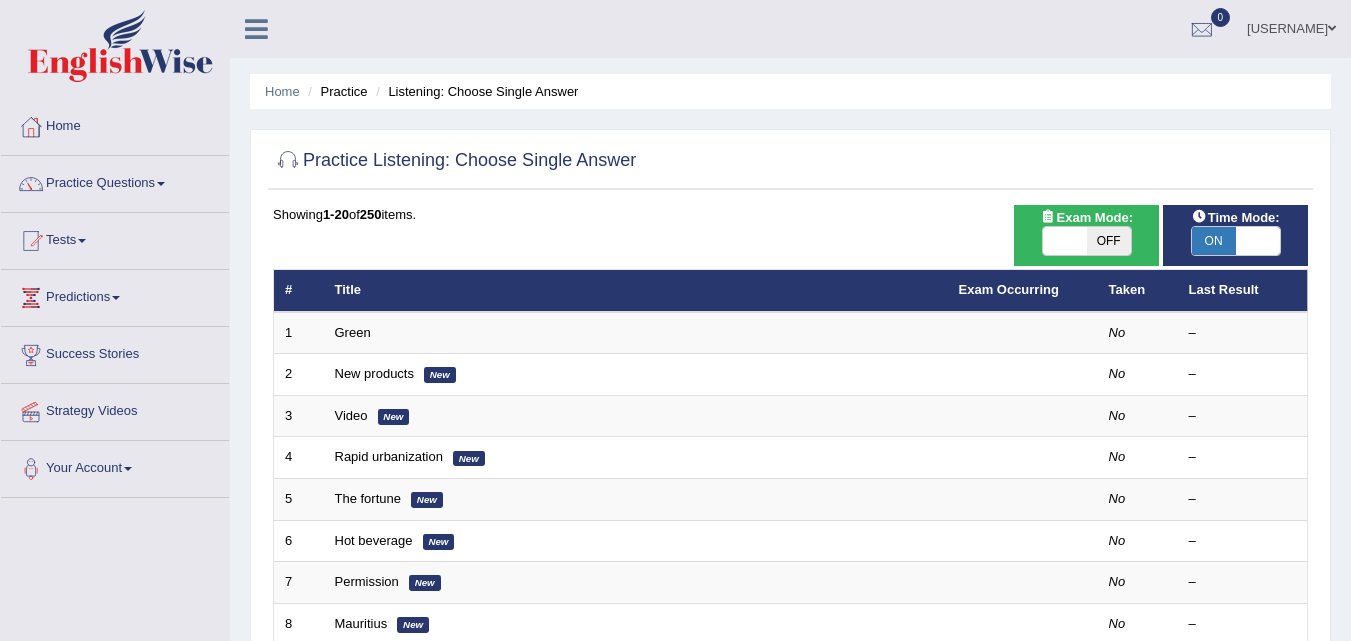 scroll, scrollTop: 0, scrollLeft: 0, axis: both 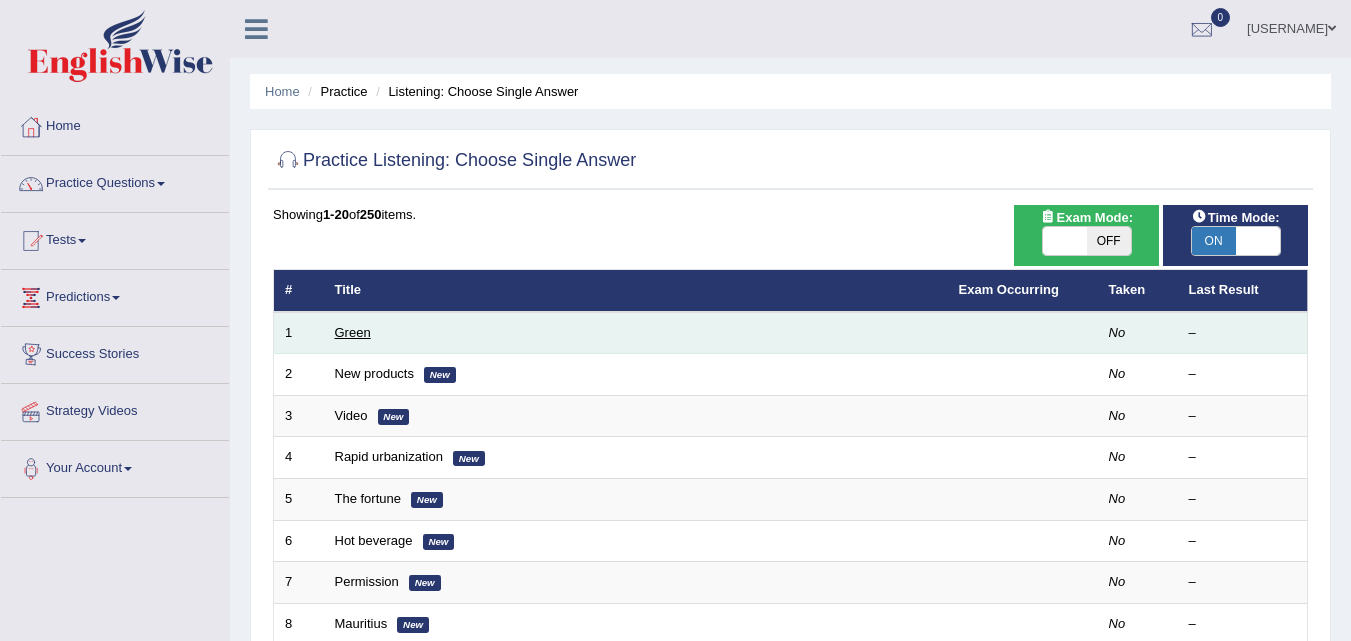 click on "Green" at bounding box center [353, 332] 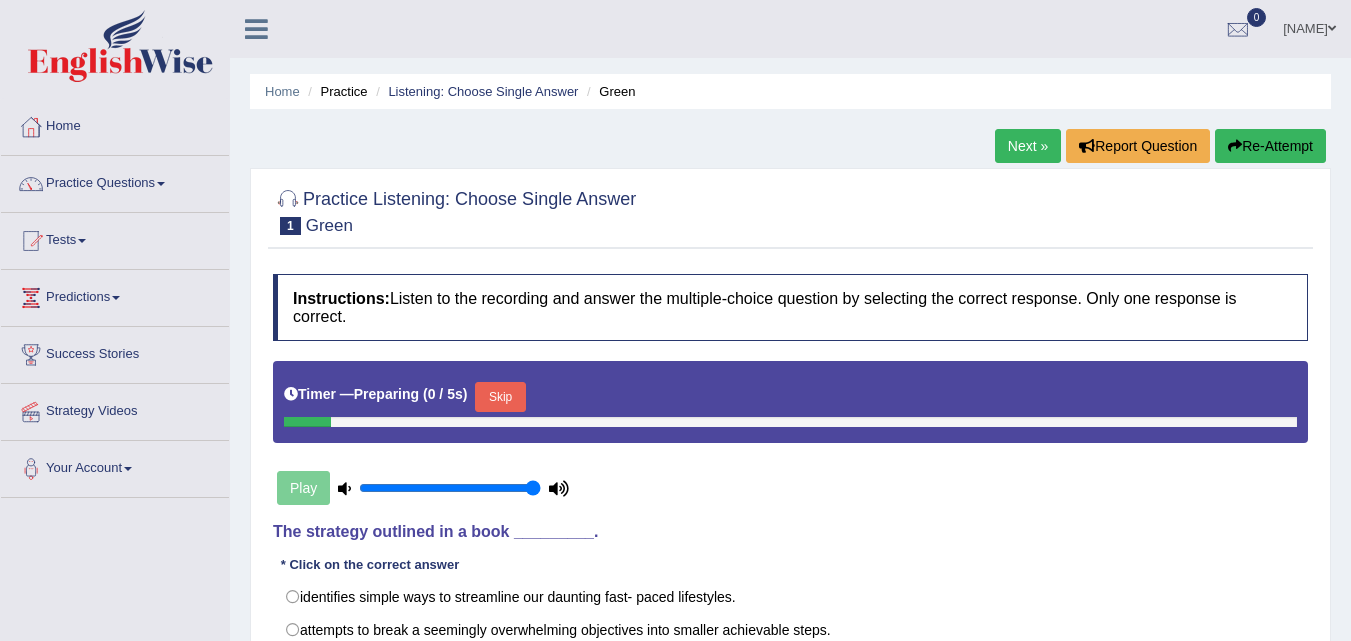 scroll, scrollTop: 0, scrollLeft: 0, axis: both 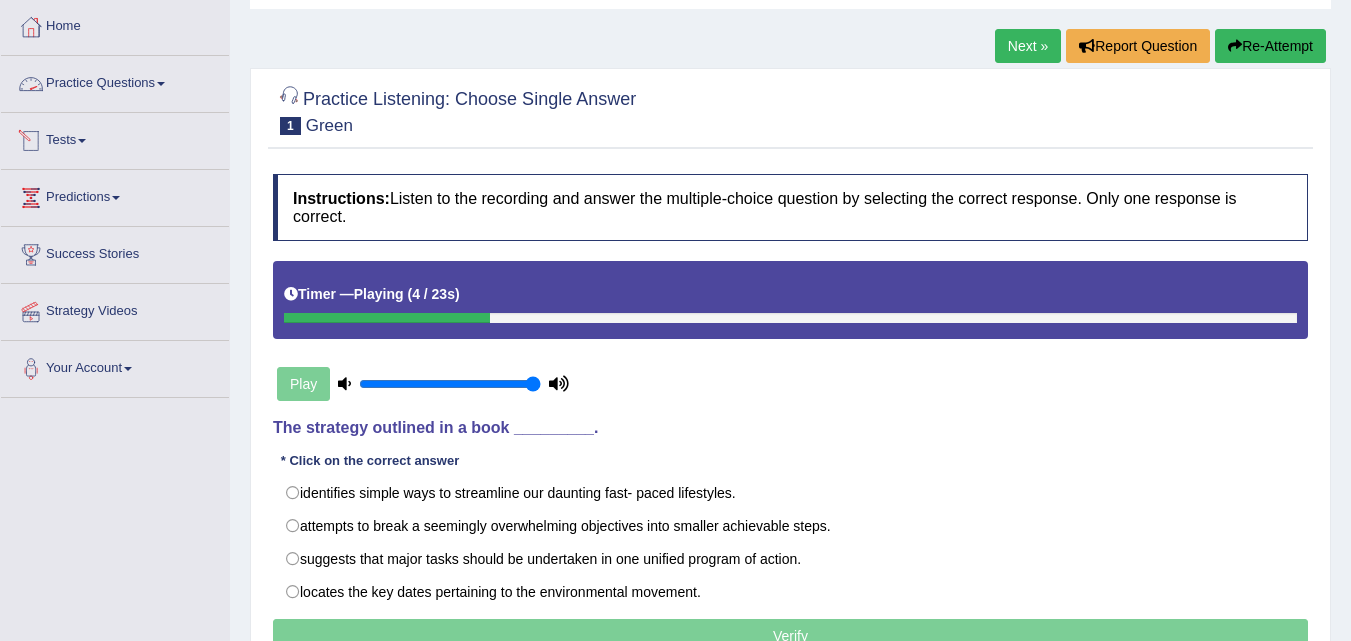 click on "Practice Questions" at bounding box center (115, 81) 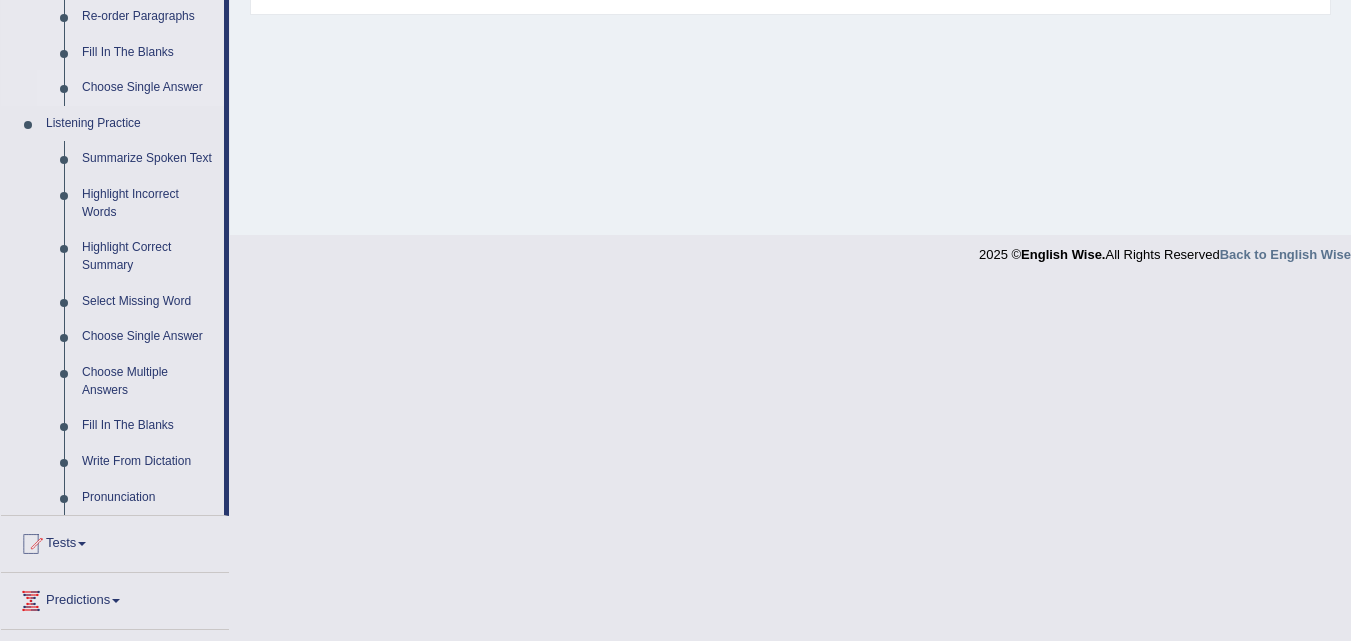 scroll, scrollTop: 800, scrollLeft: 0, axis: vertical 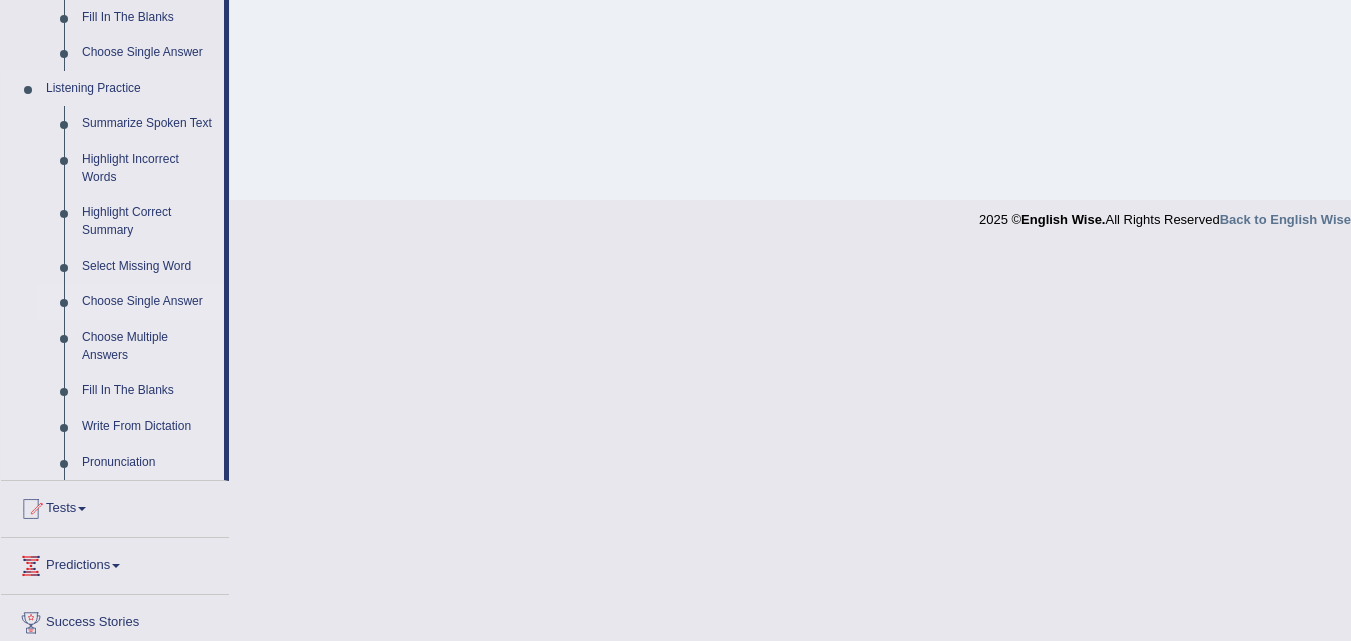 click on "Choose Single Answer" at bounding box center [148, 302] 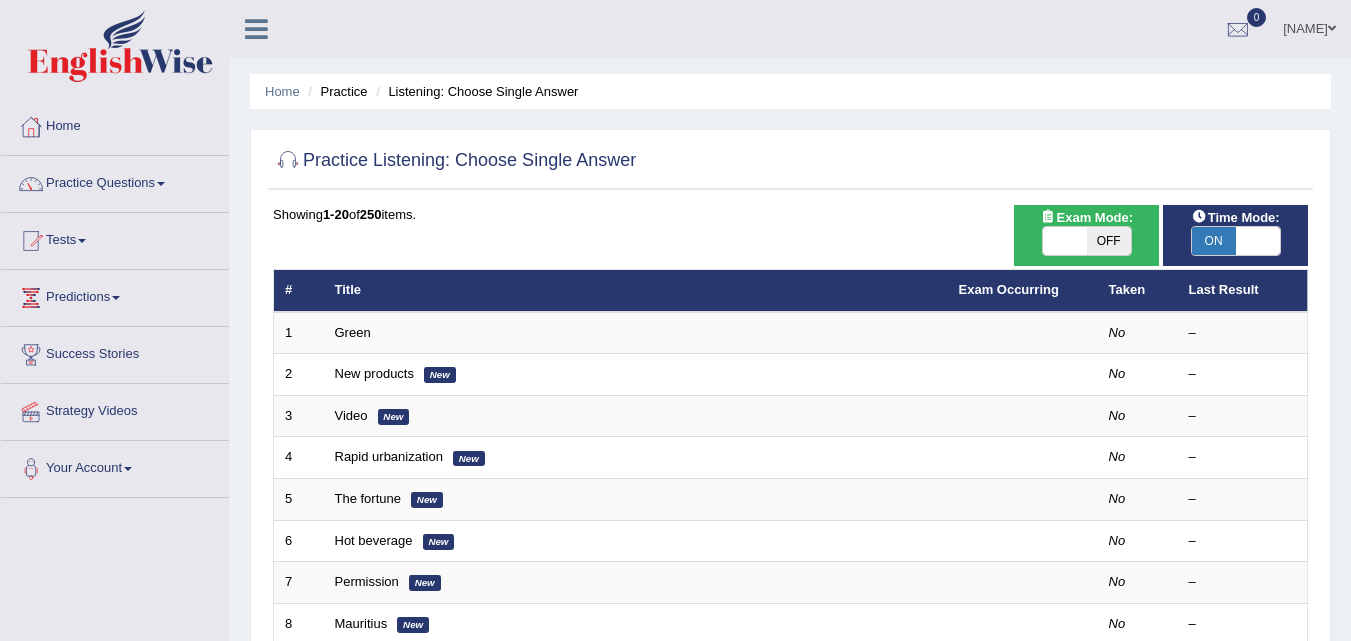 scroll, scrollTop: 0, scrollLeft: 0, axis: both 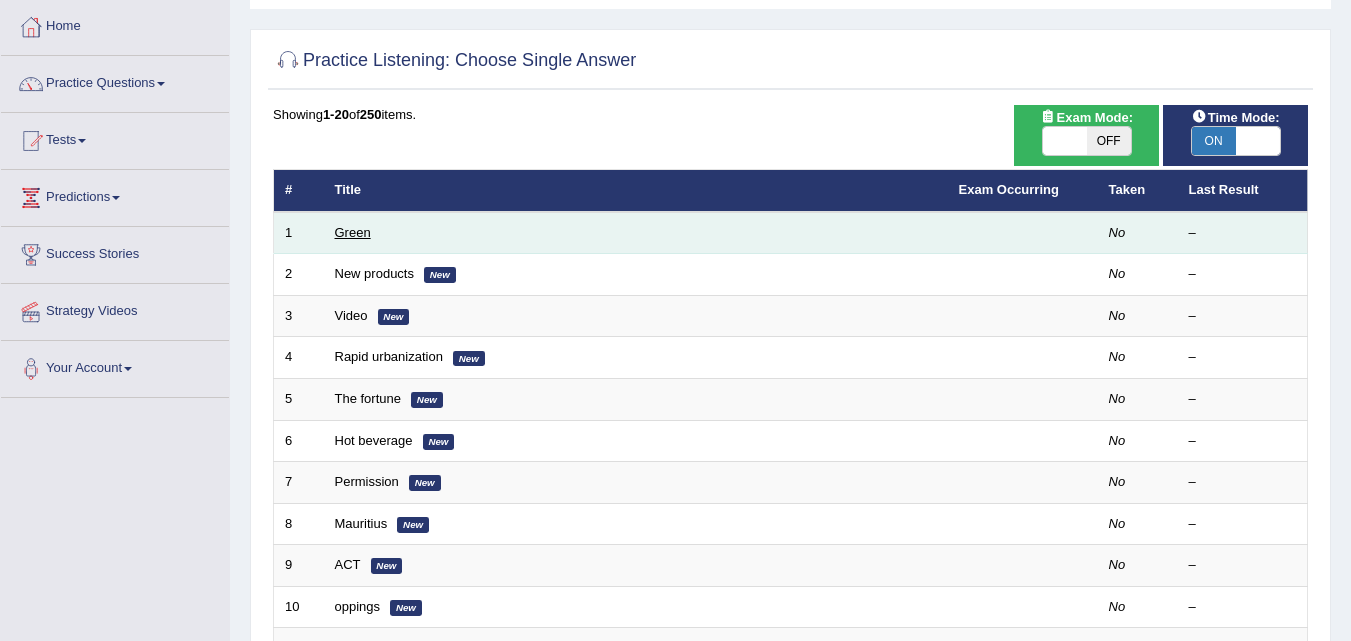 click on "Green" at bounding box center (353, 232) 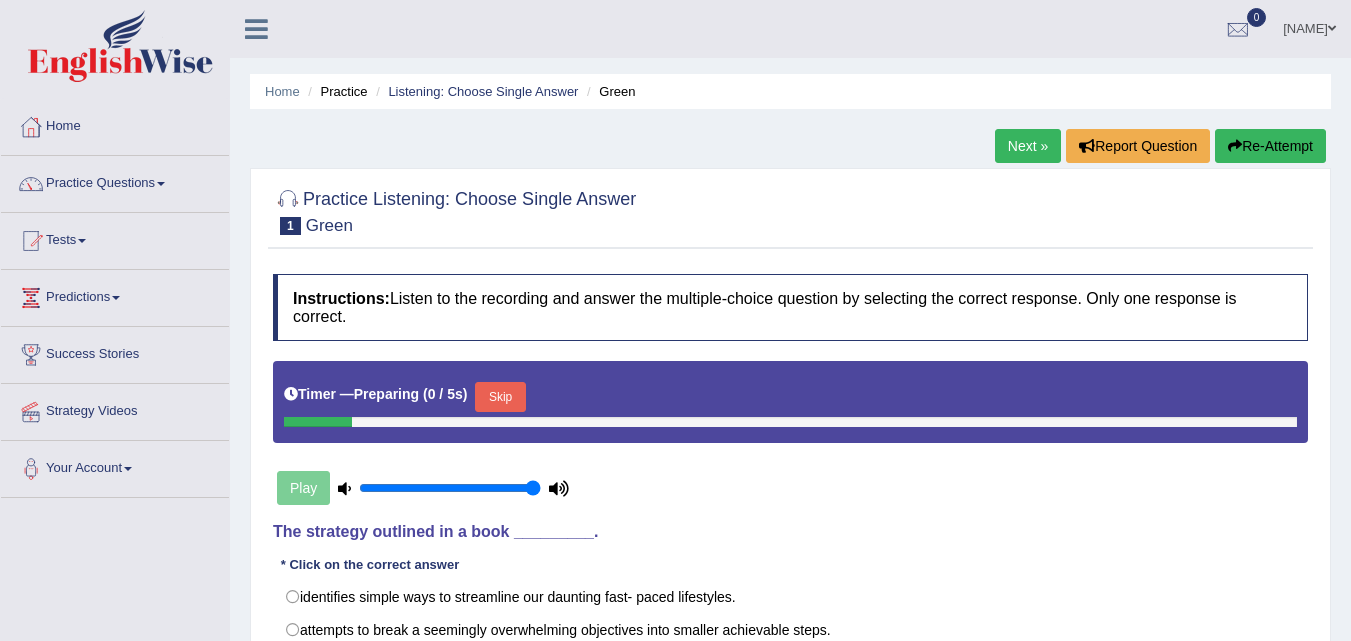 scroll, scrollTop: 0, scrollLeft: 0, axis: both 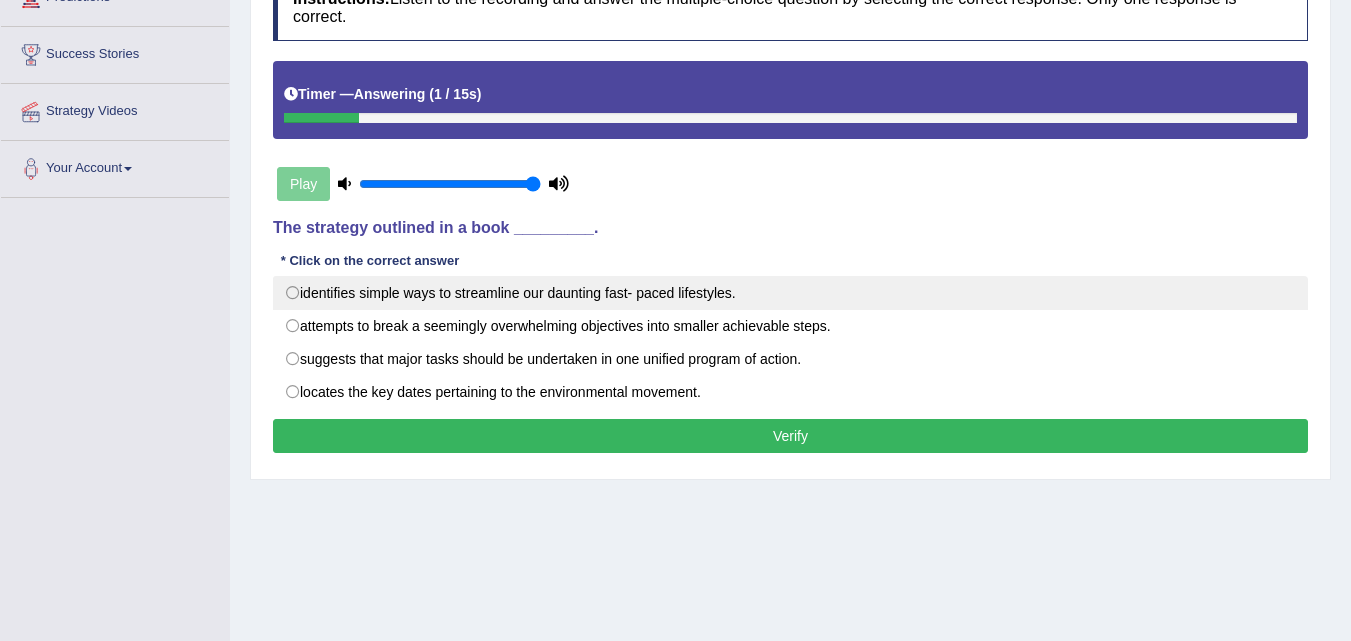 click on "identifies simple ways to streamline our daunting fast- paced lifestyles." at bounding box center [790, 293] 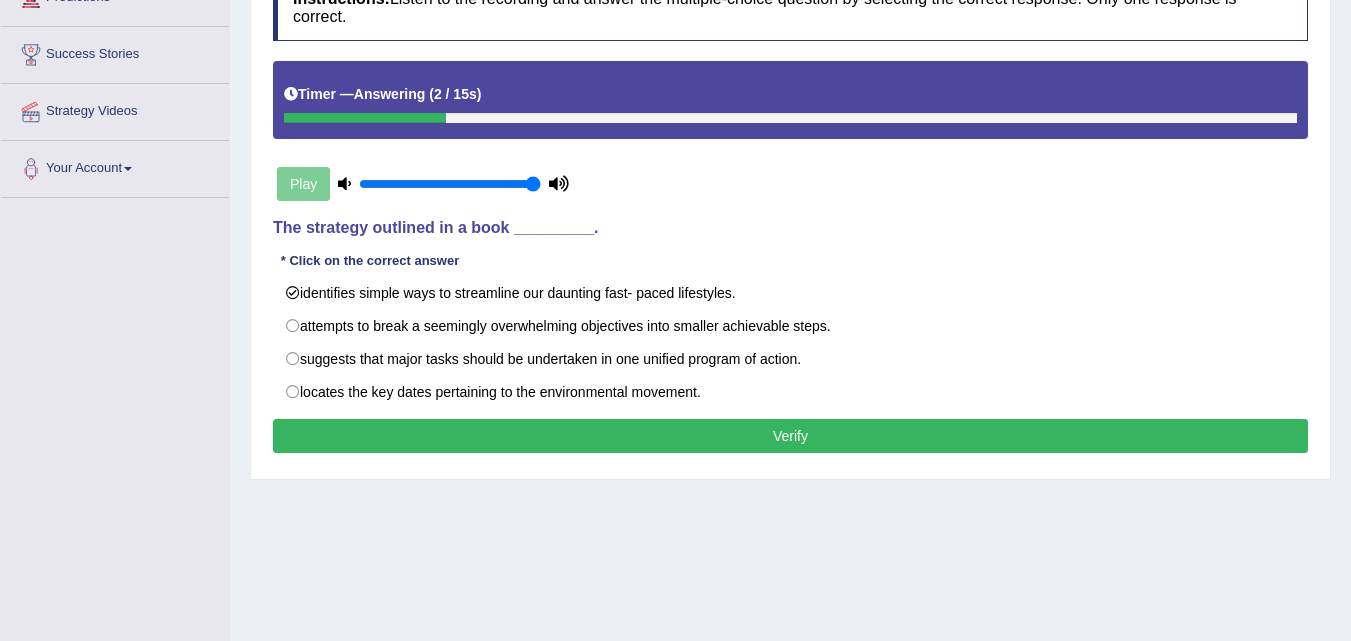 click on "Verify" at bounding box center [790, 436] 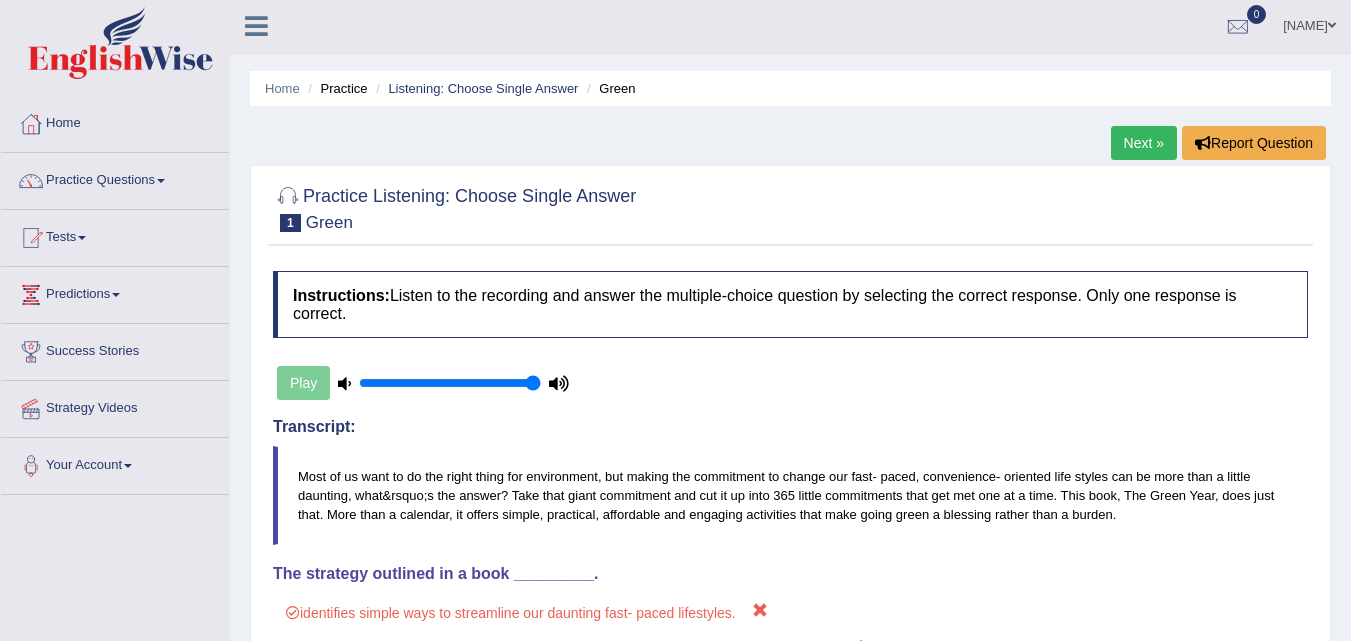 scroll, scrollTop: 0, scrollLeft: 0, axis: both 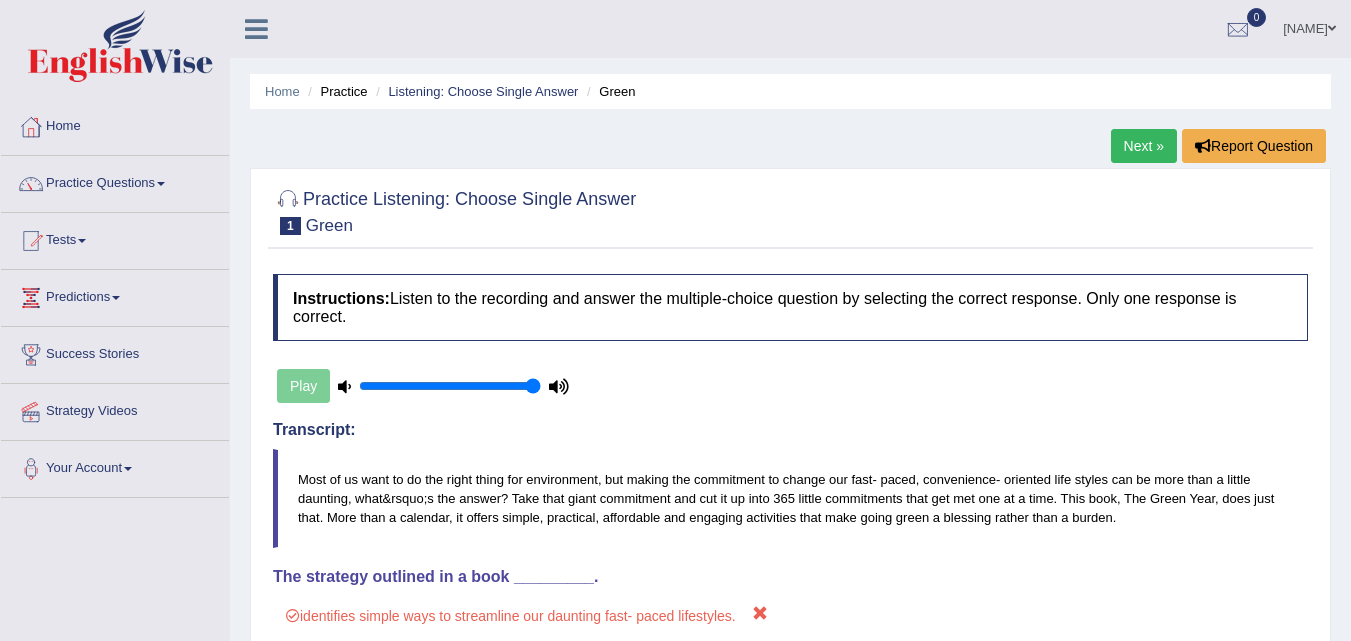 click on "Next »" at bounding box center (1144, 146) 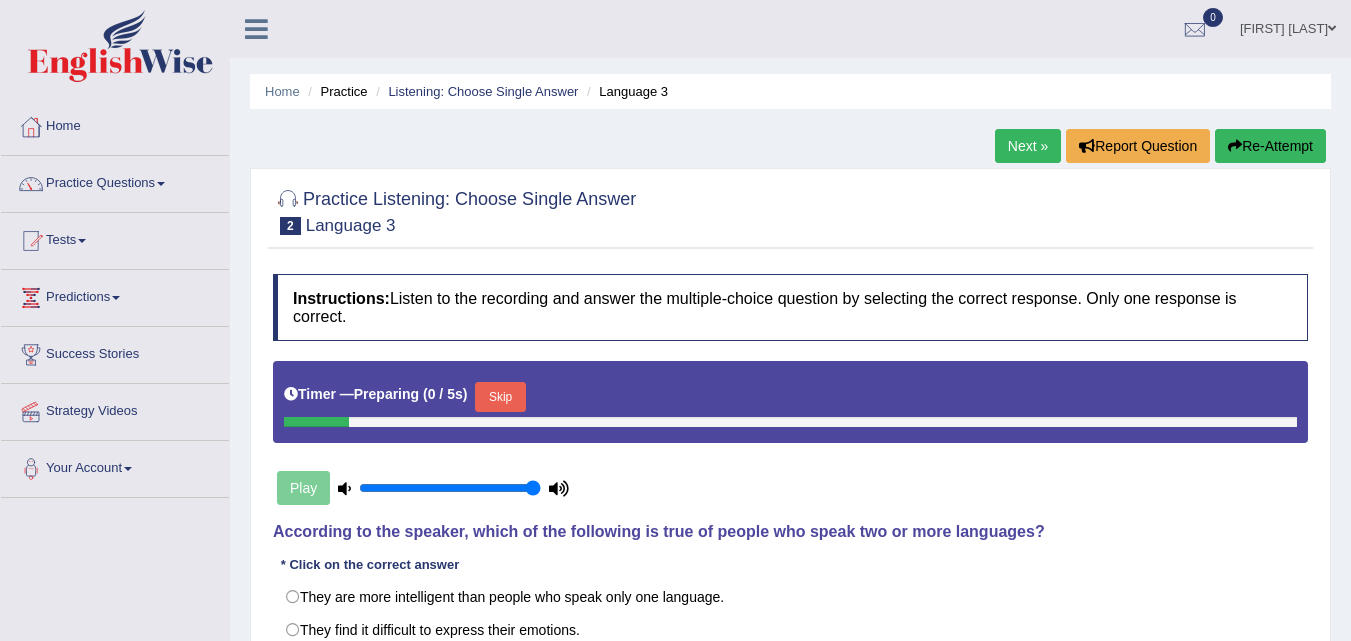 scroll, scrollTop: 0, scrollLeft: 0, axis: both 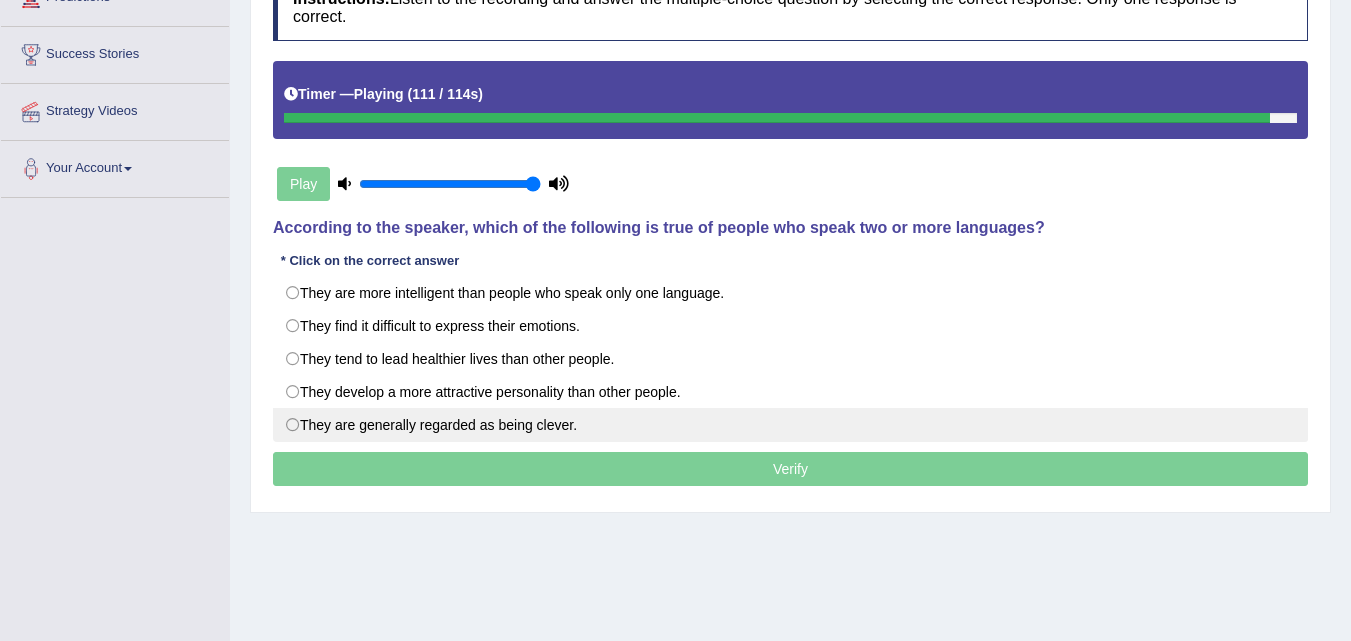 click on "They are generally regarded as being clever." at bounding box center (790, 425) 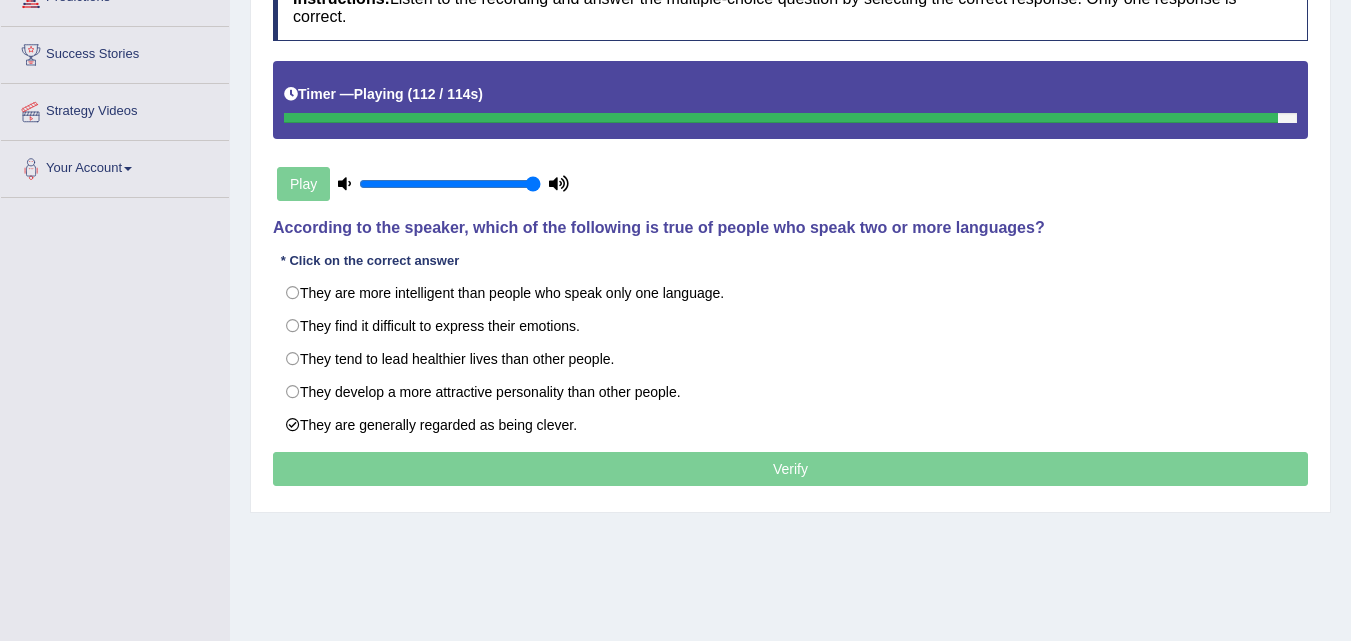 click on "Verify" at bounding box center (790, 469) 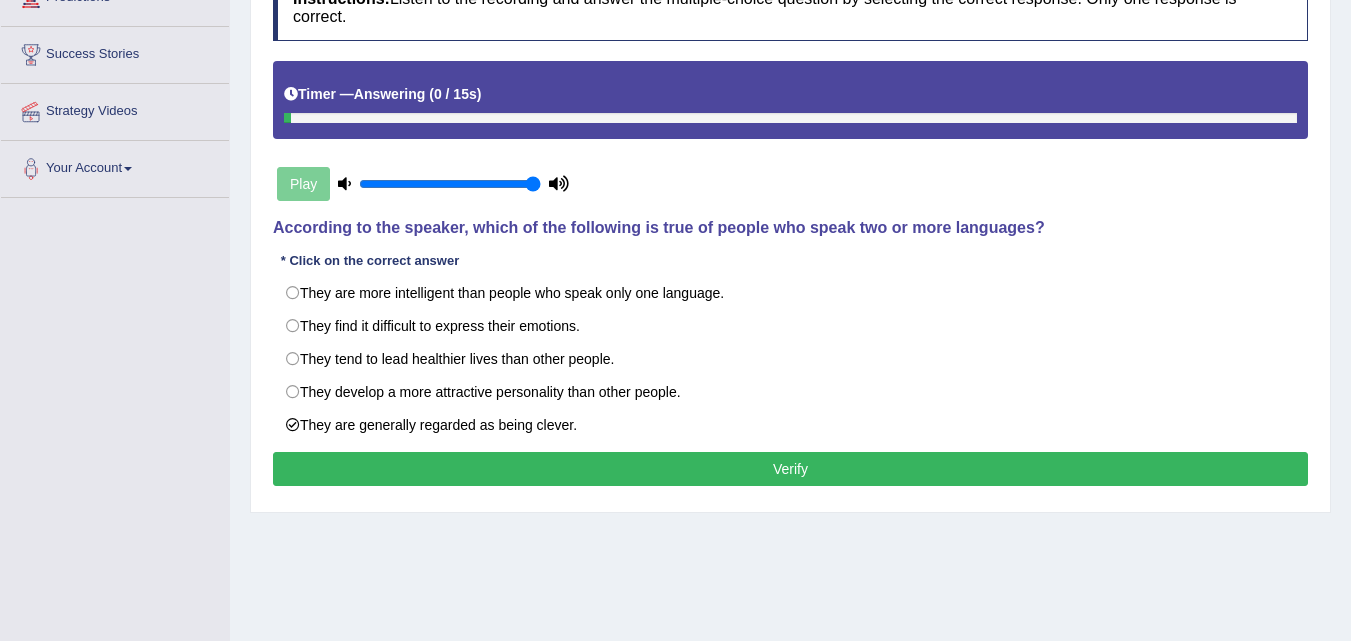 click on "Verify" at bounding box center [790, 469] 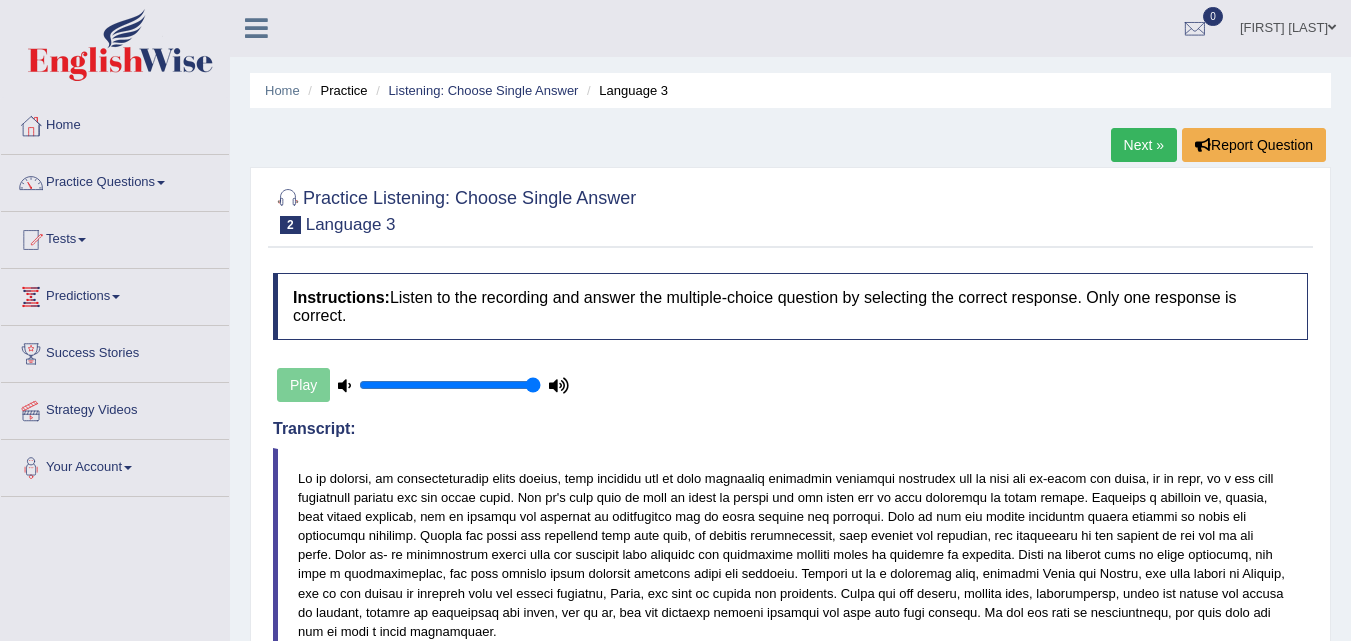 scroll, scrollTop: 0, scrollLeft: 0, axis: both 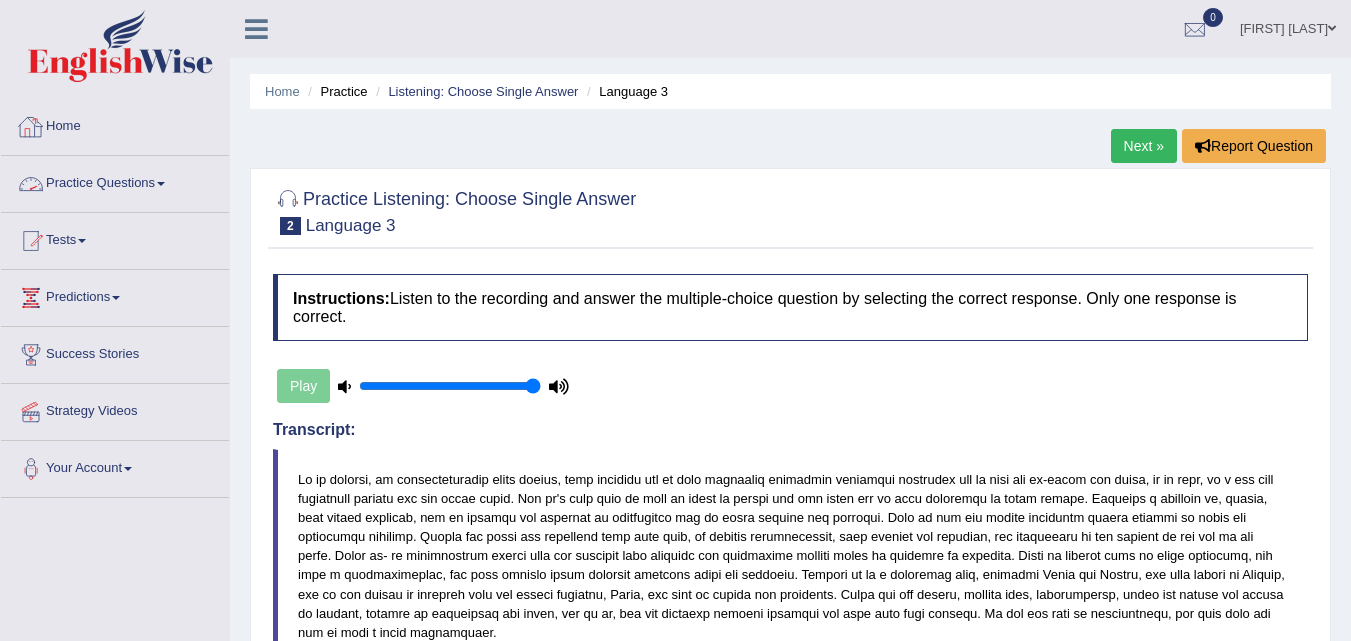 click on "Practice Questions" at bounding box center (115, 181) 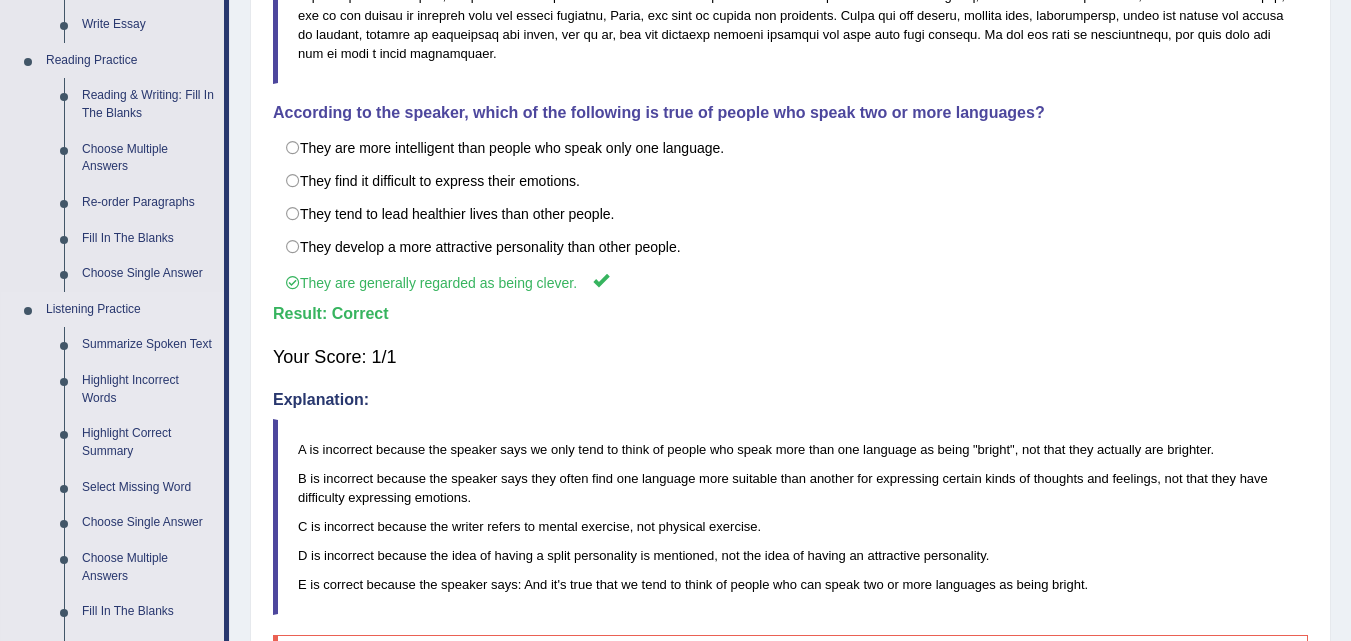 scroll, scrollTop: 800, scrollLeft: 0, axis: vertical 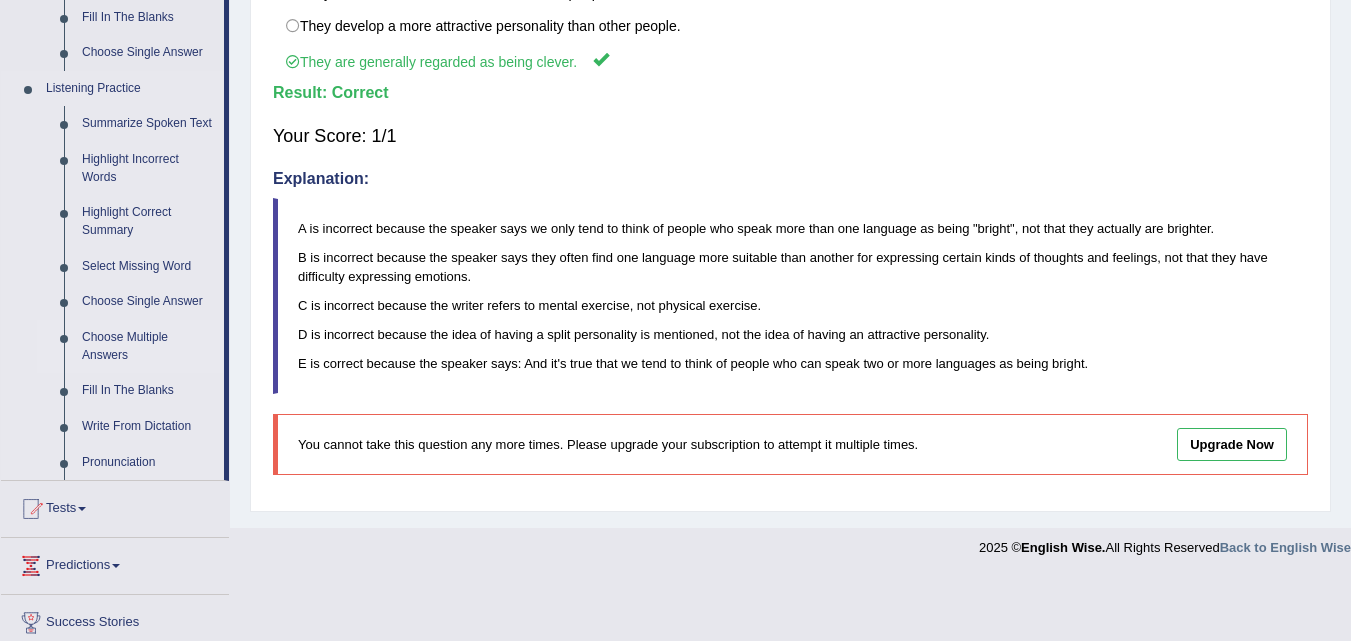 click on "Choose Multiple Answers" at bounding box center (148, 346) 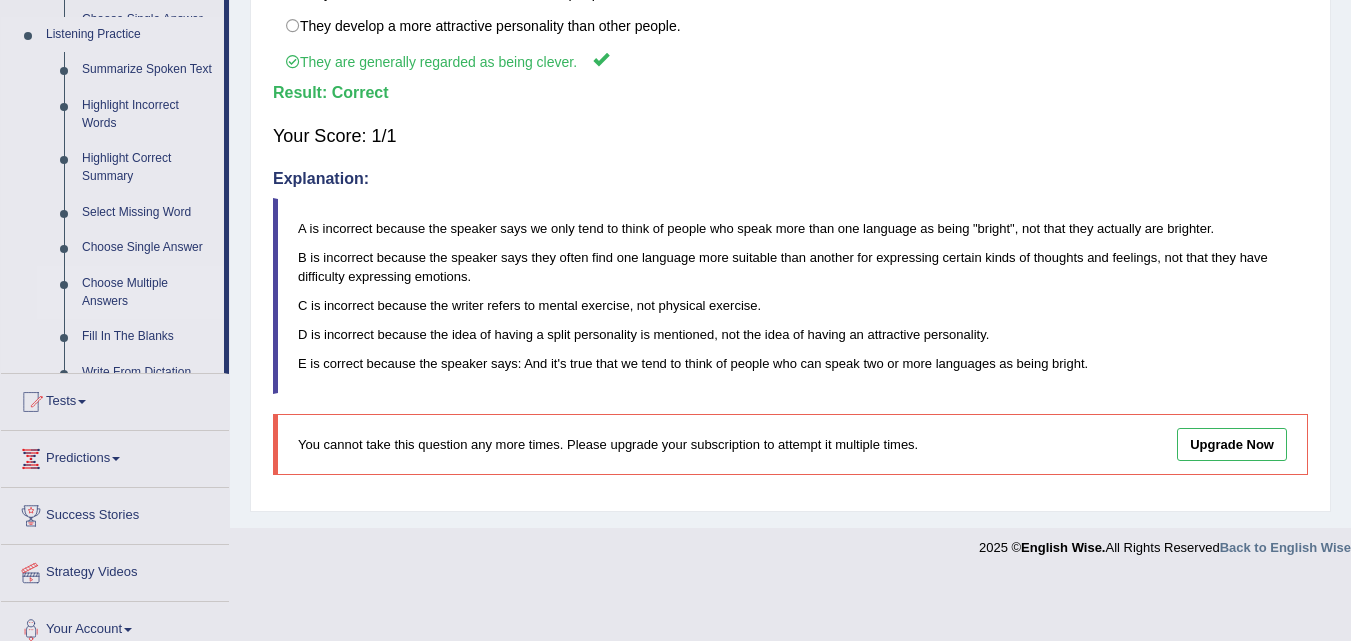 scroll, scrollTop: 737, scrollLeft: 0, axis: vertical 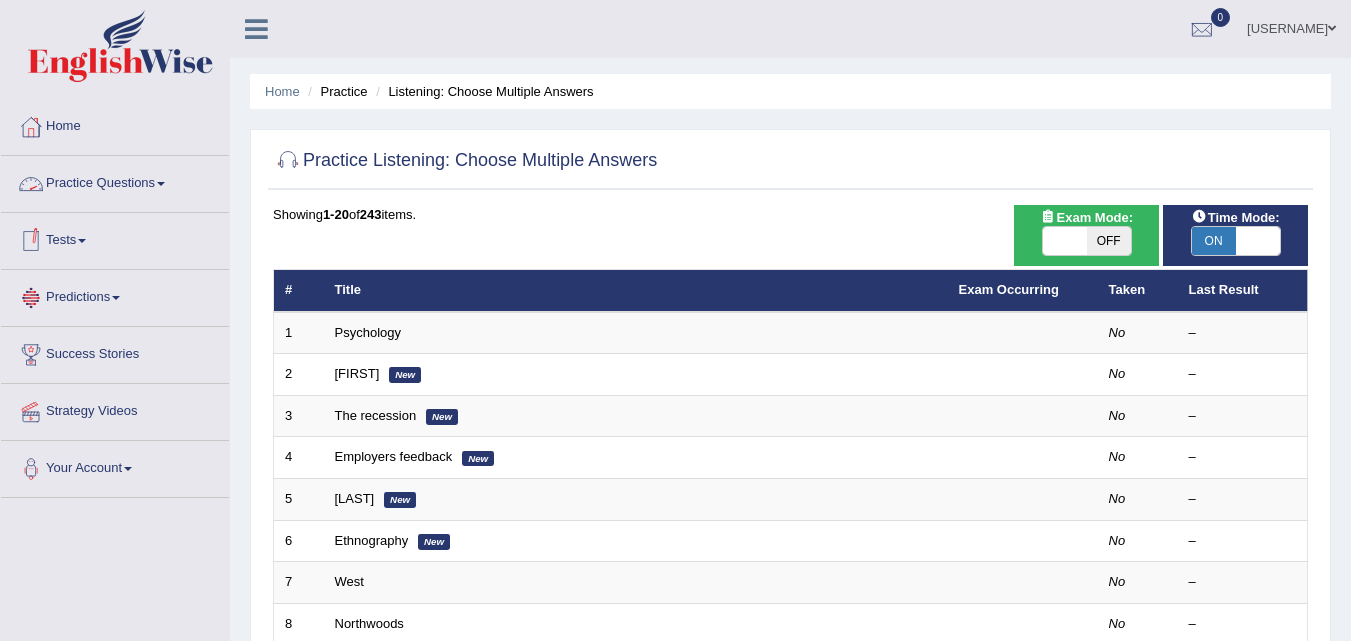 click on "Practice Questions" at bounding box center [115, 181] 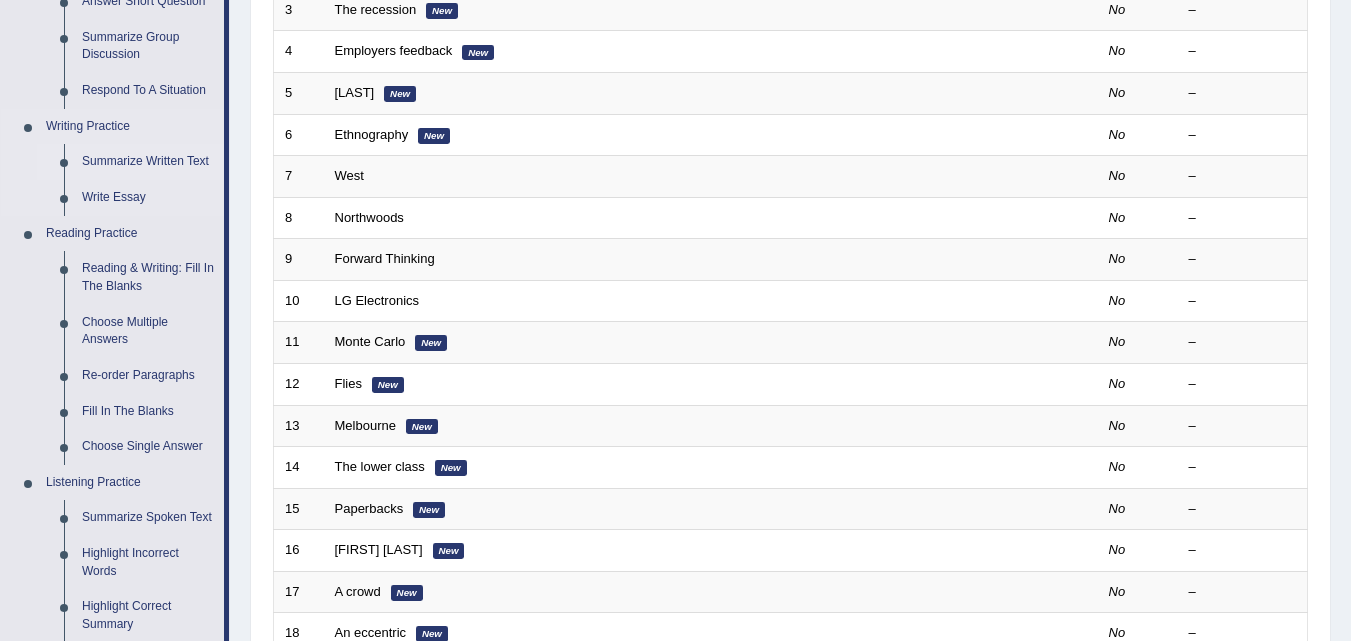 scroll, scrollTop: 700, scrollLeft: 0, axis: vertical 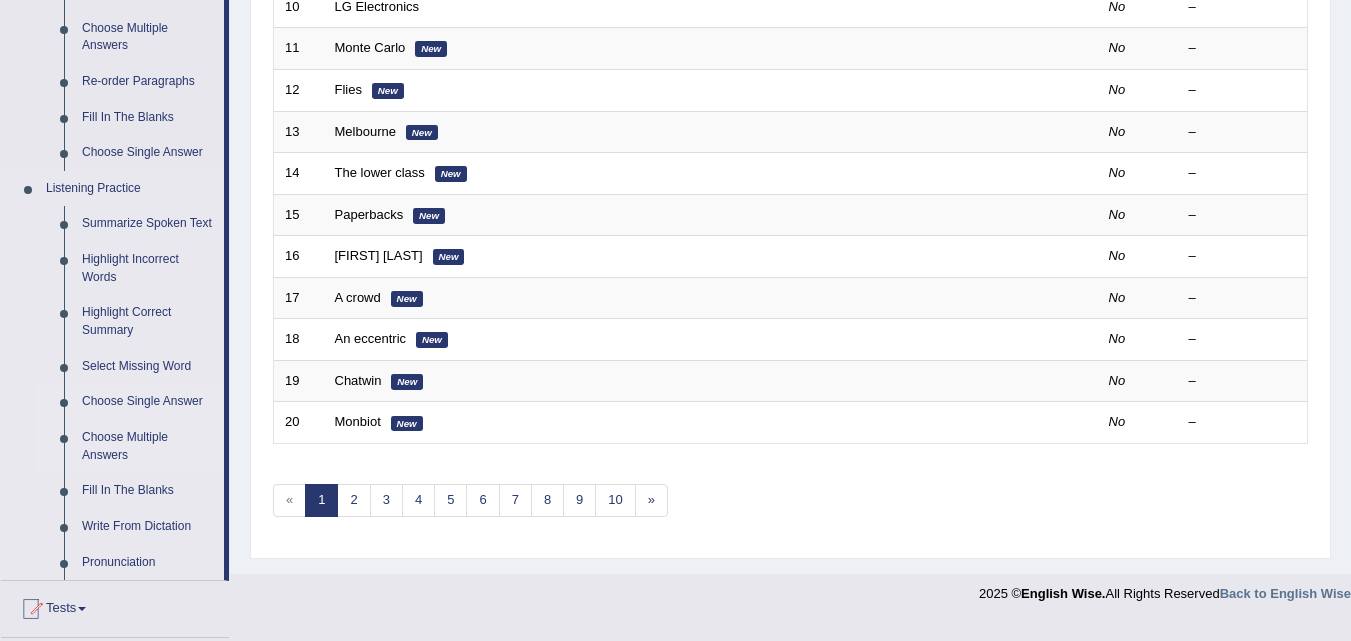 click on "Choose Single Answer" at bounding box center (148, 402) 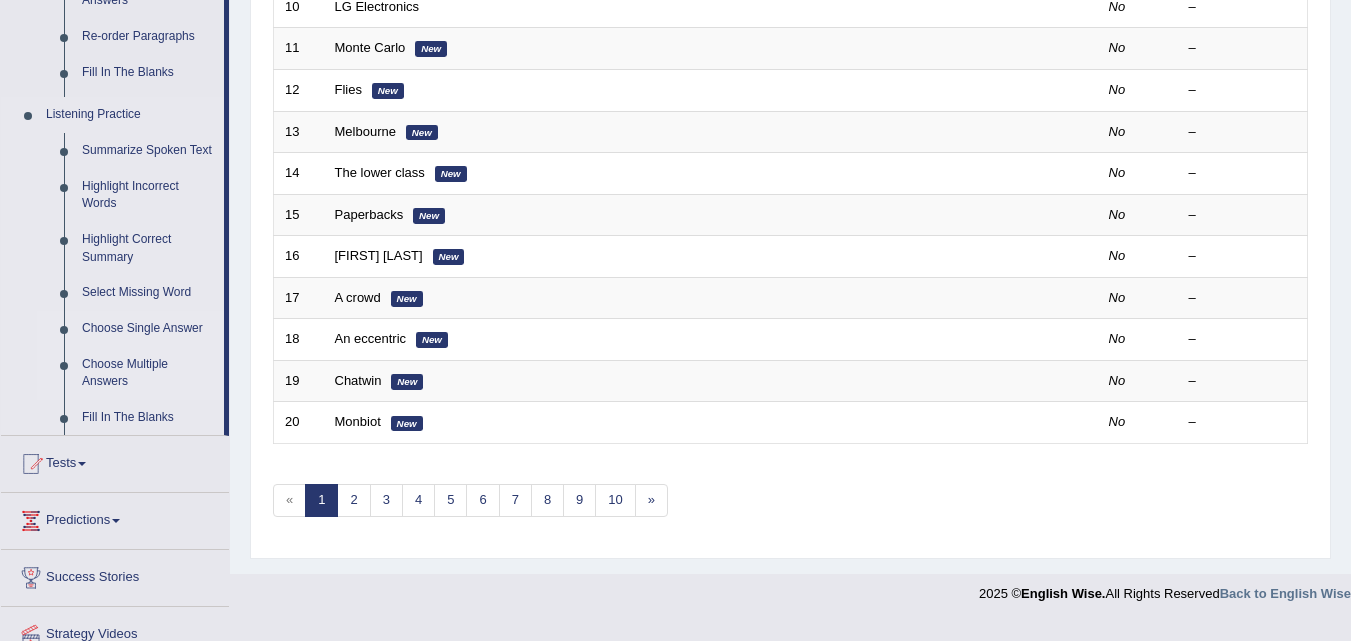 scroll, scrollTop: 683, scrollLeft: 0, axis: vertical 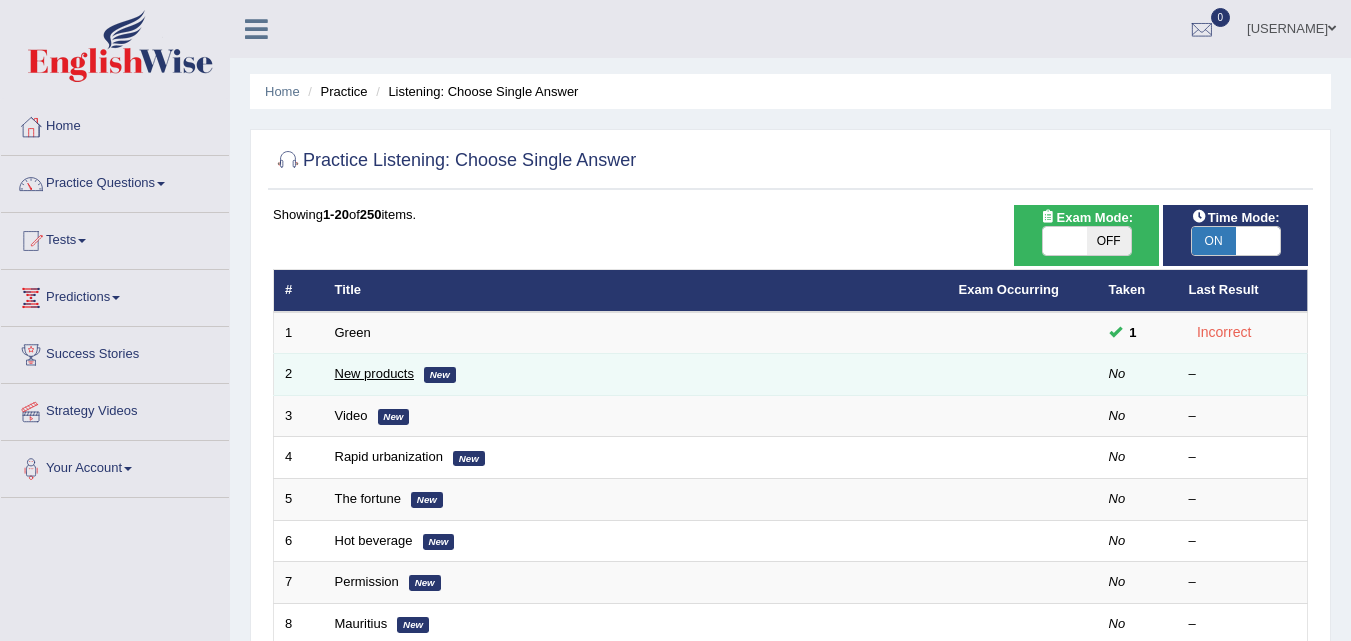 click on "New products" at bounding box center [374, 373] 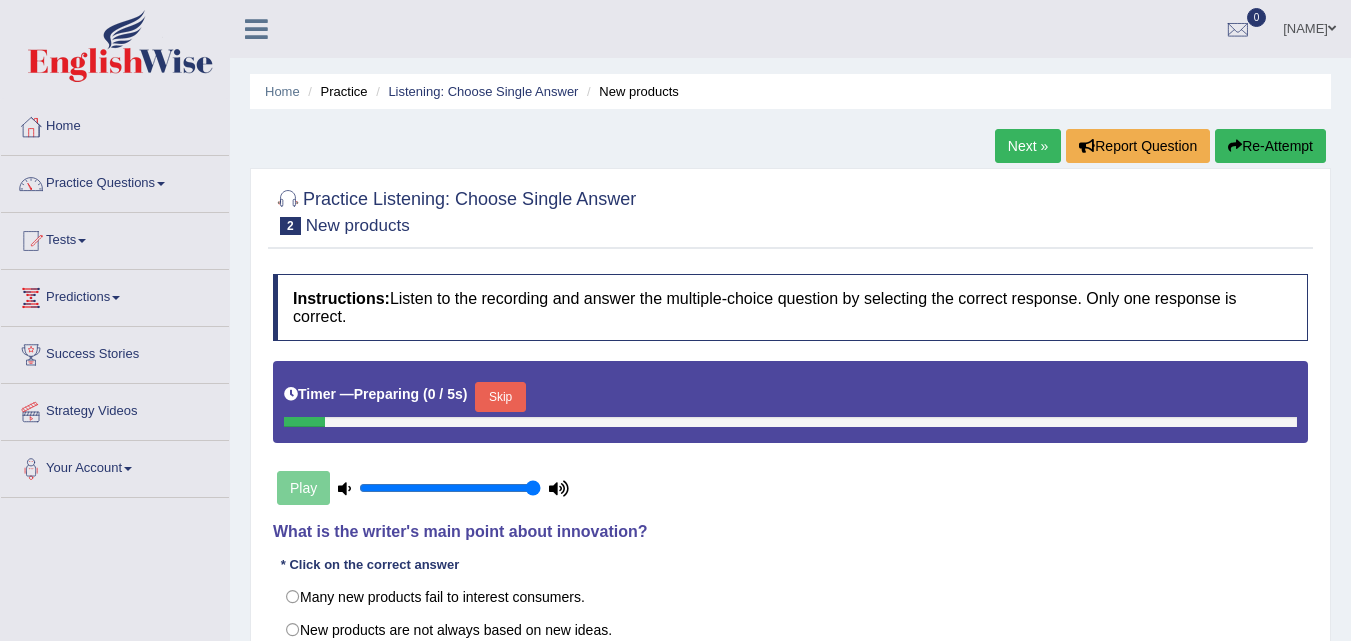 scroll, scrollTop: 0, scrollLeft: 0, axis: both 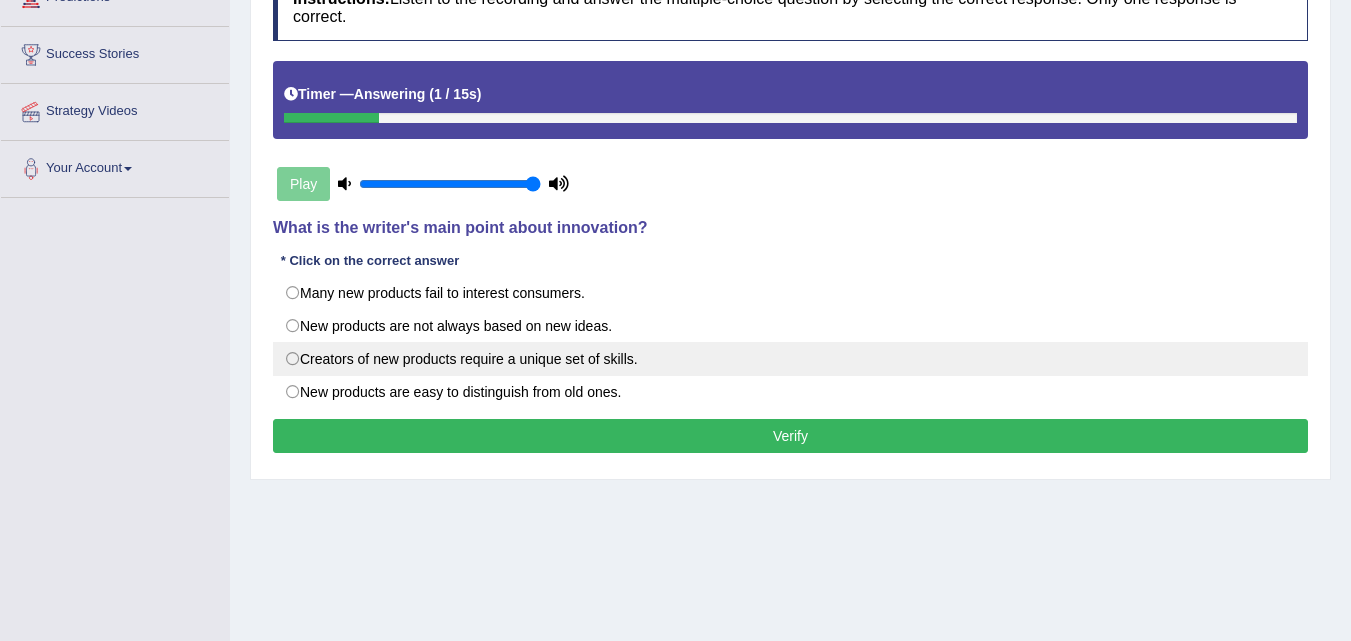 click on "Creators of new products require a unique set of skills." at bounding box center [790, 359] 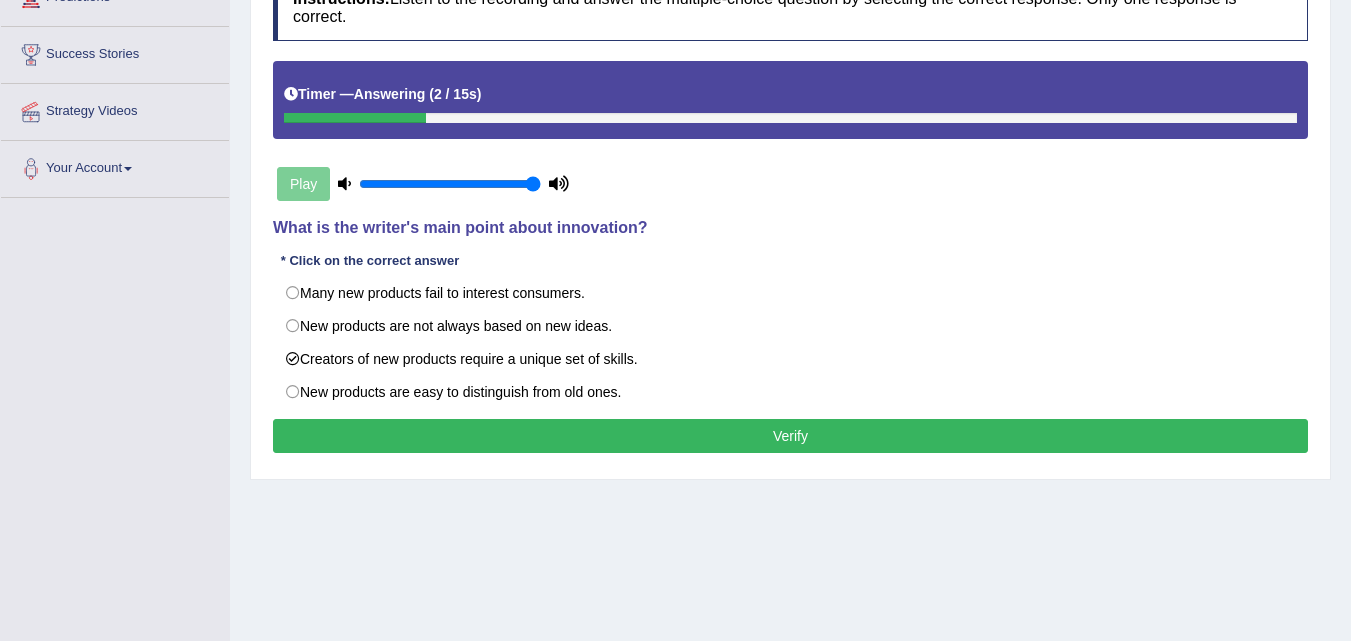 click on "Verify" at bounding box center (790, 436) 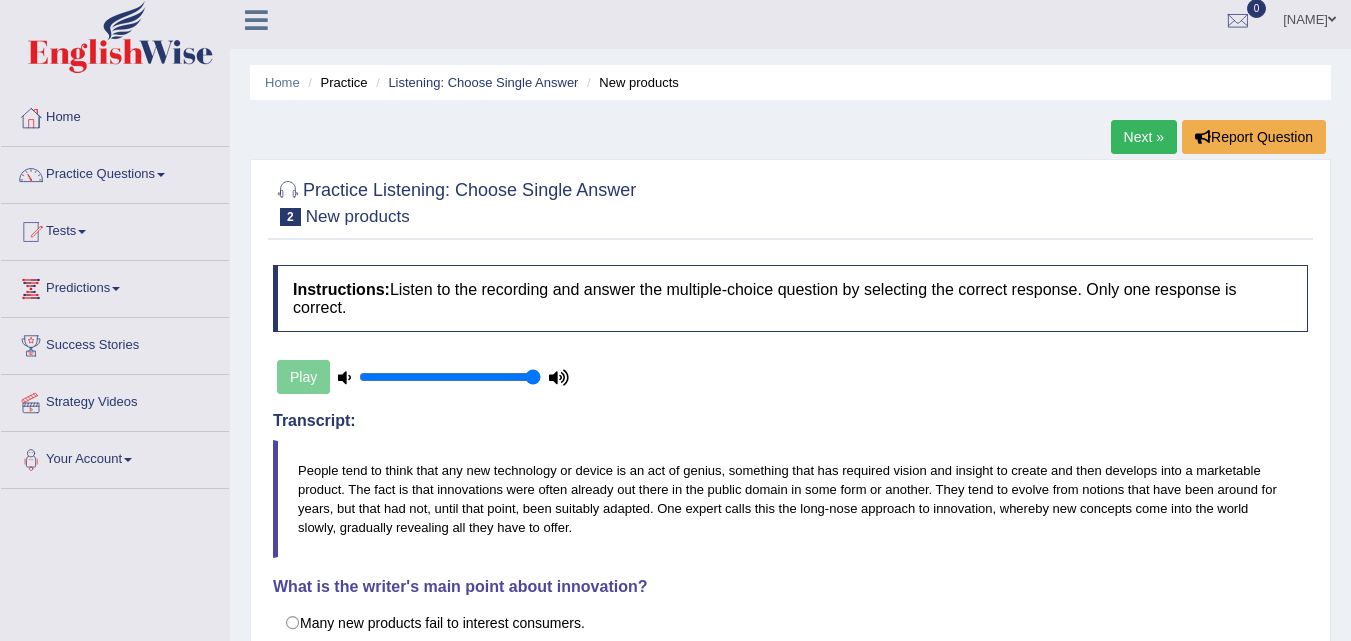 scroll, scrollTop: 0, scrollLeft: 0, axis: both 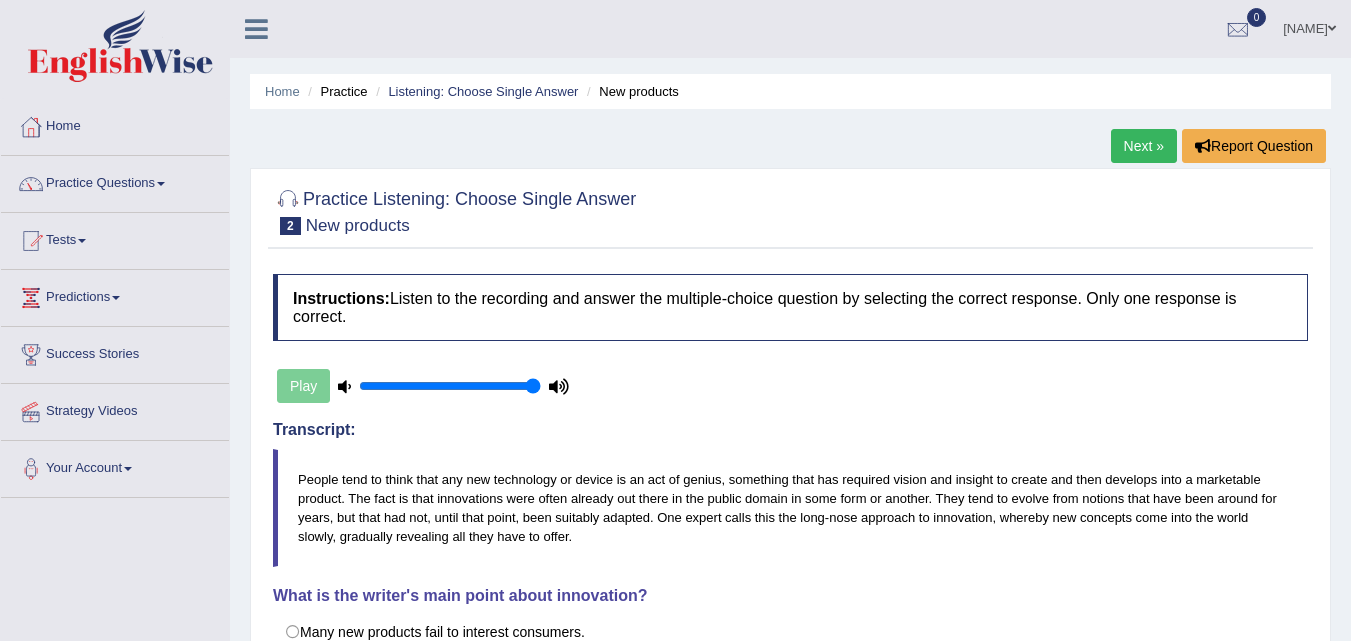 click on "Next »" at bounding box center (1144, 146) 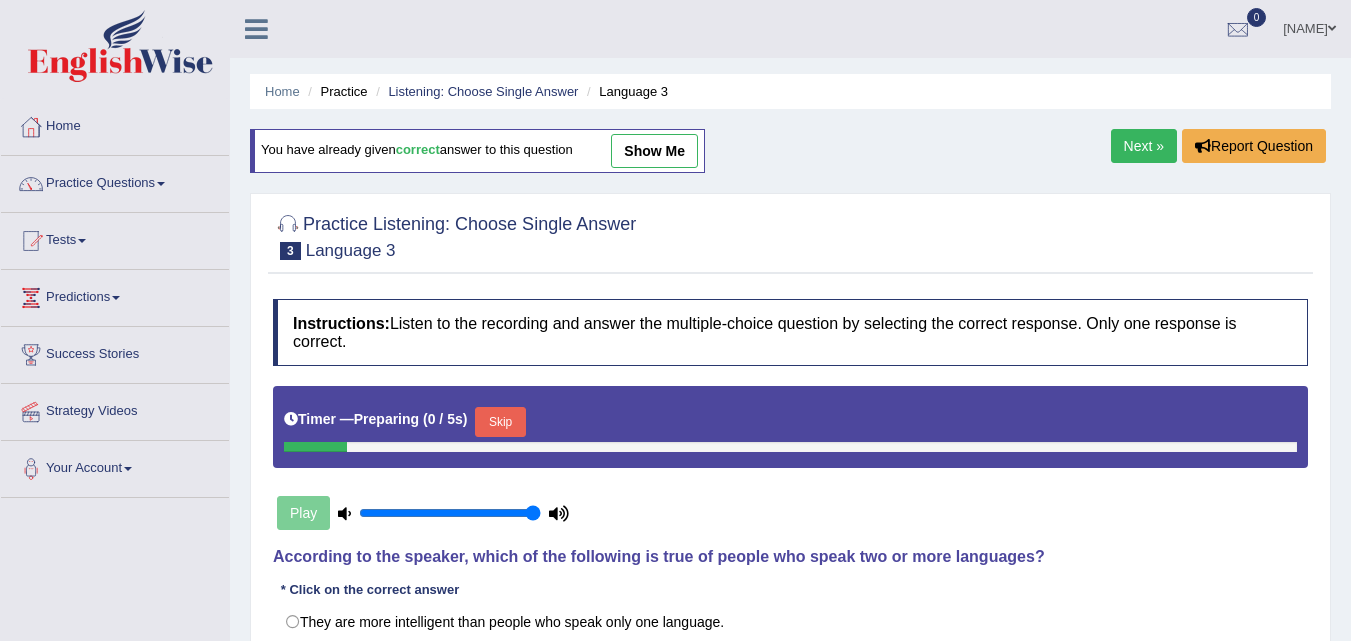 scroll, scrollTop: 65, scrollLeft: 0, axis: vertical 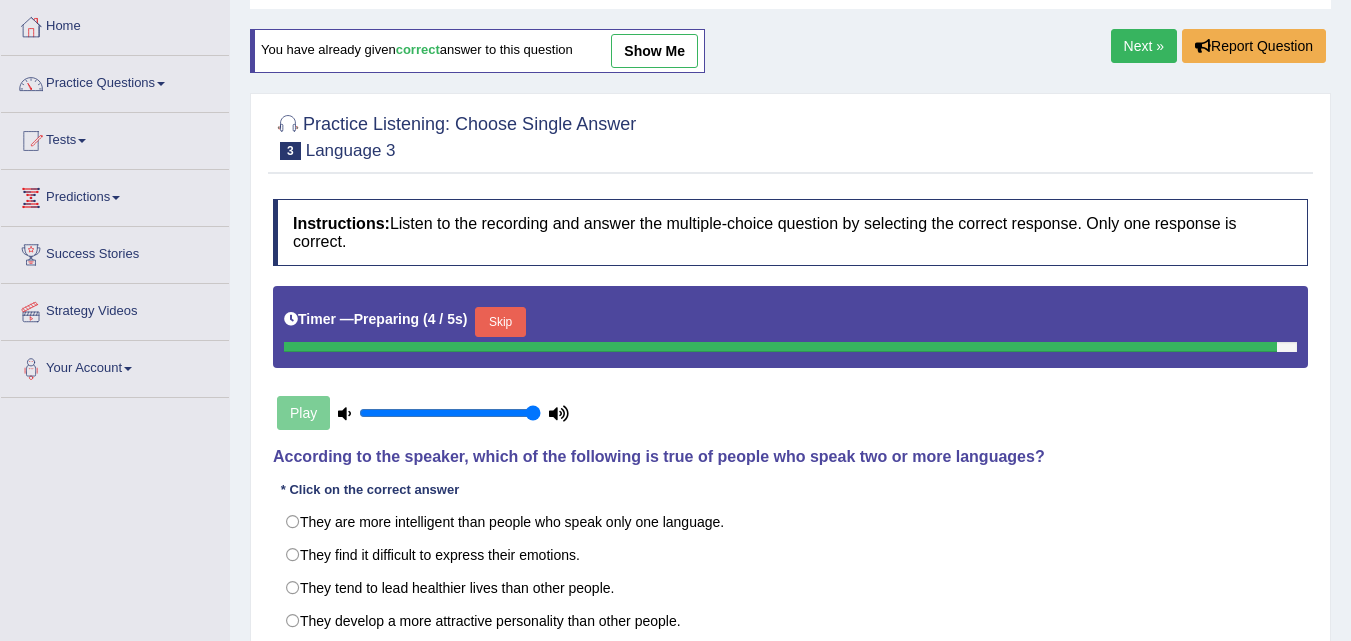 click on "Next »" at bounding box center [1144, 46] 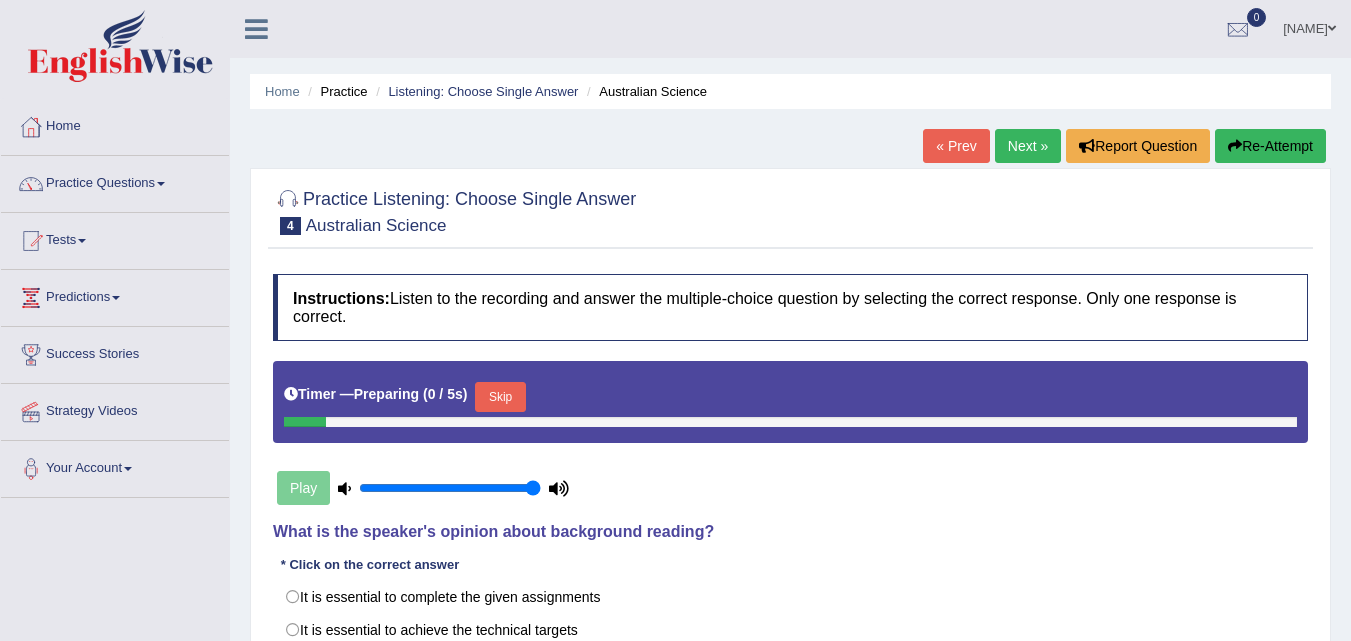 scroll, scrollTop: 0, scrollLeft: 0, axis: both 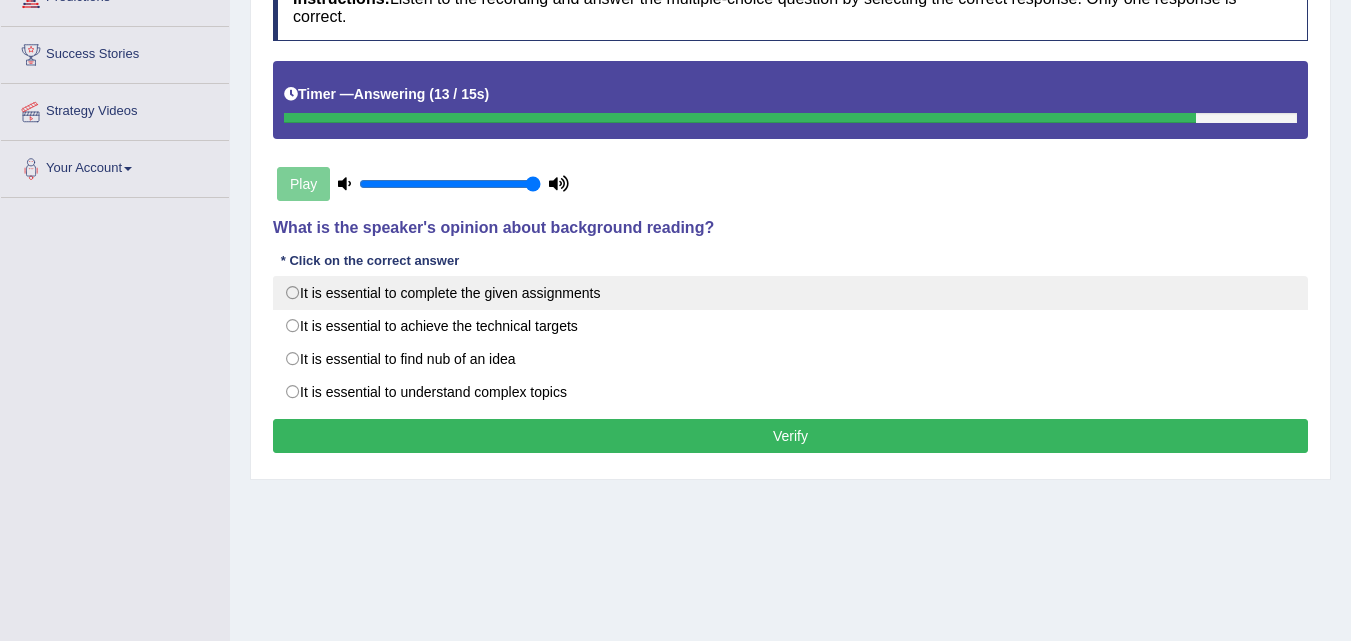 click on "It is essential to complete the given assignments" at bounding box center (790, 293) 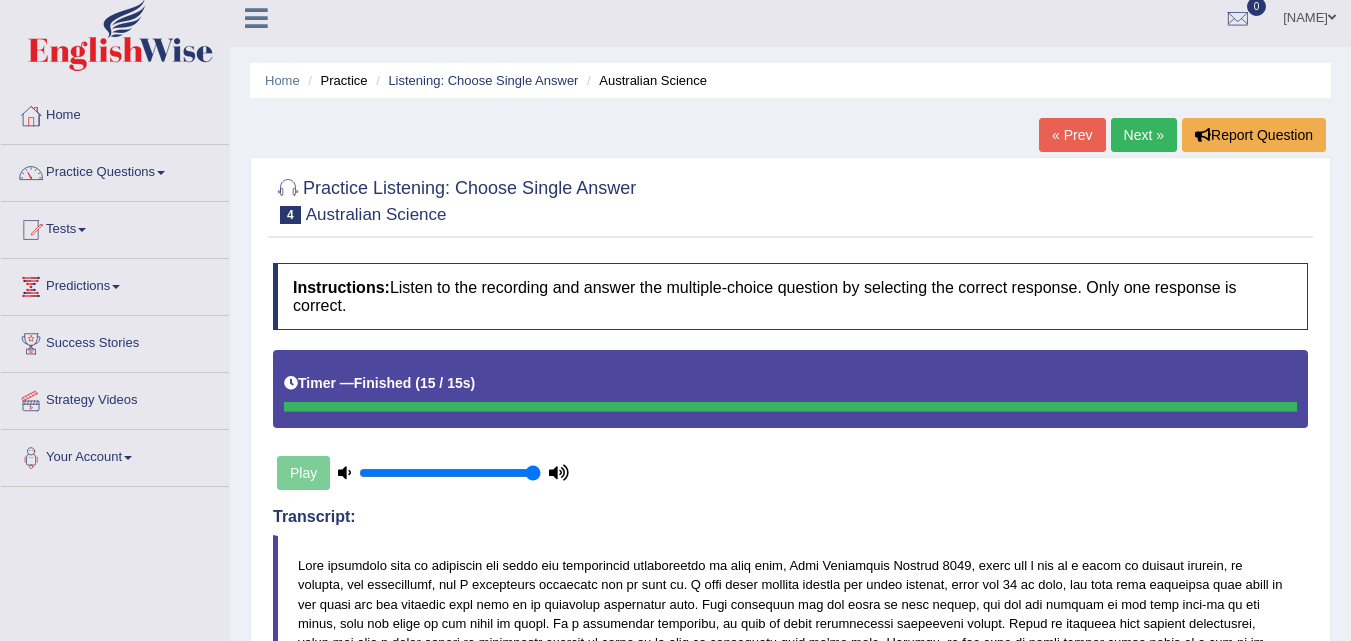 scroll, scrollTop: 0, scrollLeft: 0, axis: both 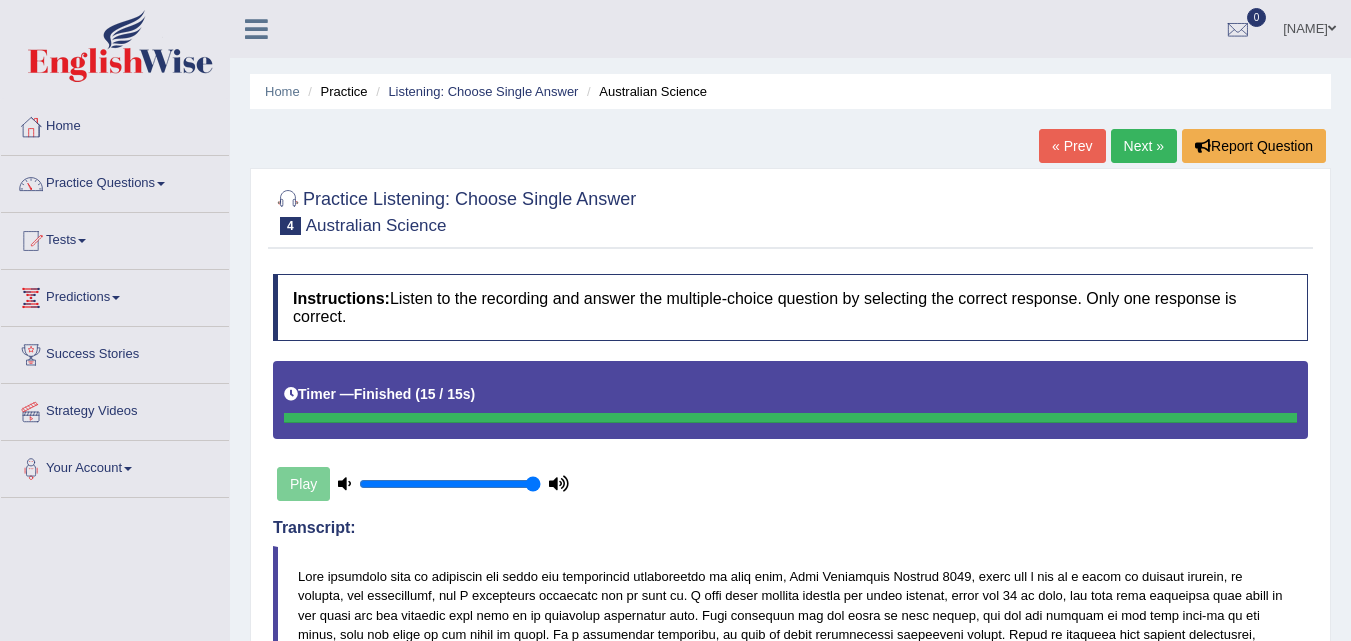 click on "Next »" at bounding box center [1144, 146] 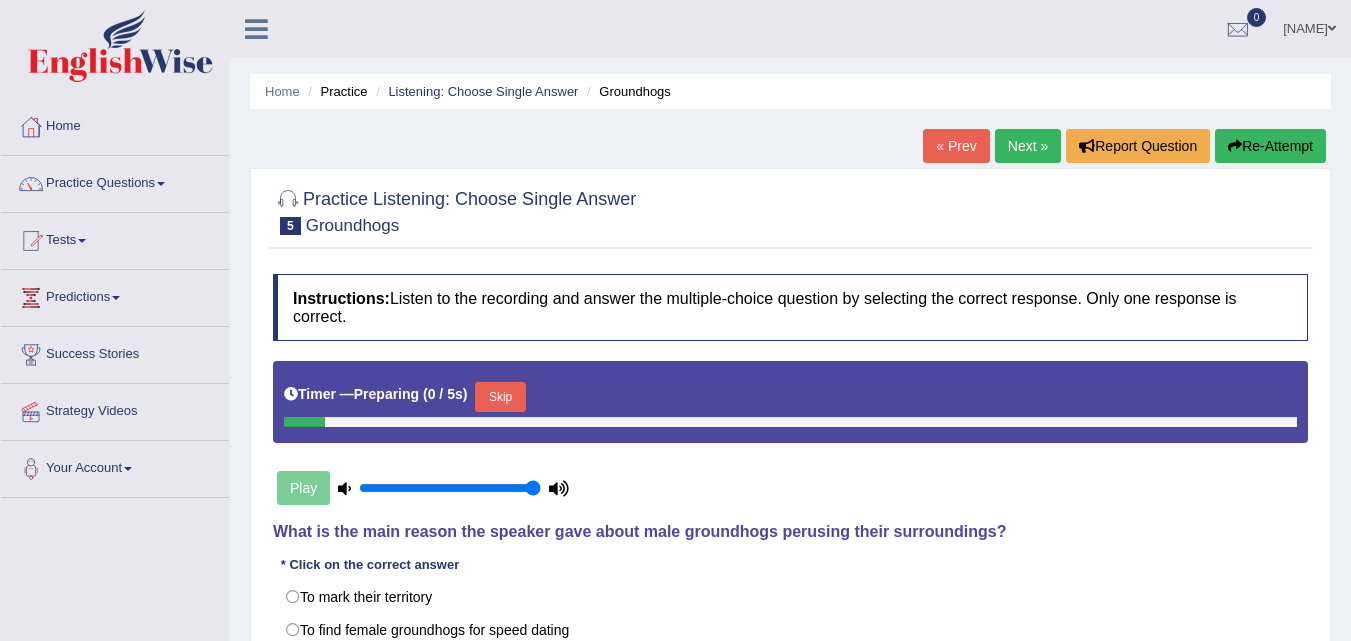 scroll, scrollTop: 0, scrollLeft: 0, axis: both 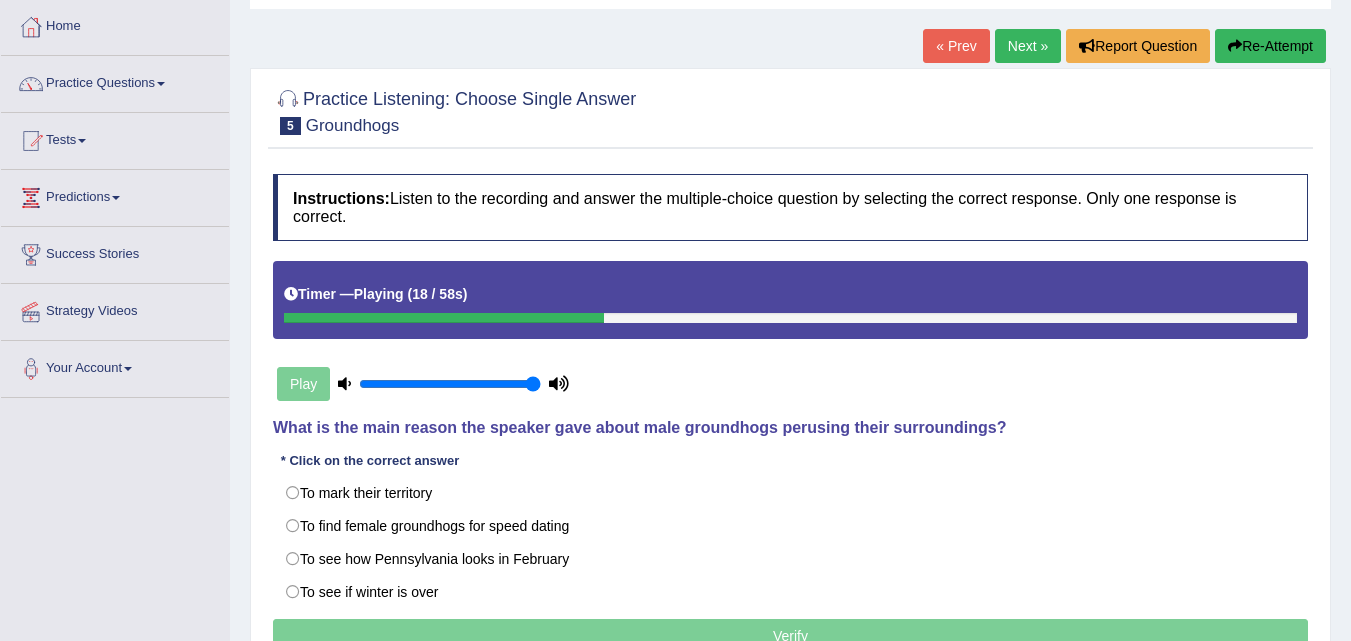 click on "Next »" at bounding box center [1028, 46] 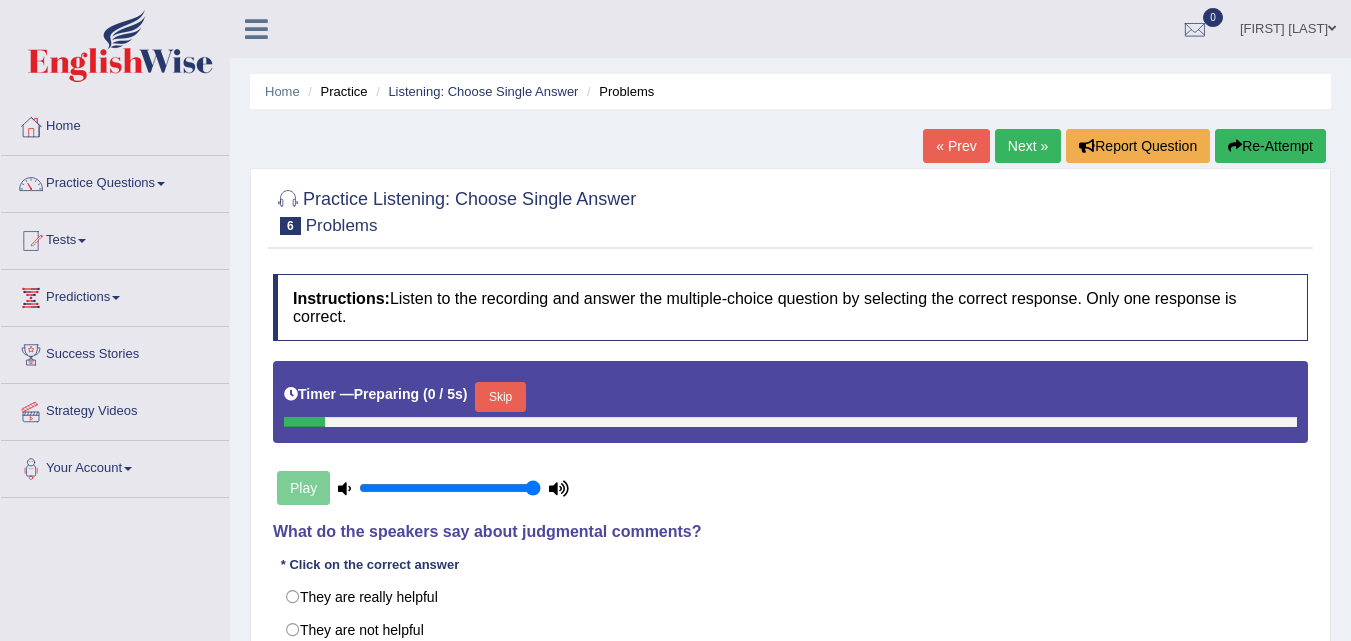 scroll, scrollTop: 0, scrollLeft: 0, axis: both 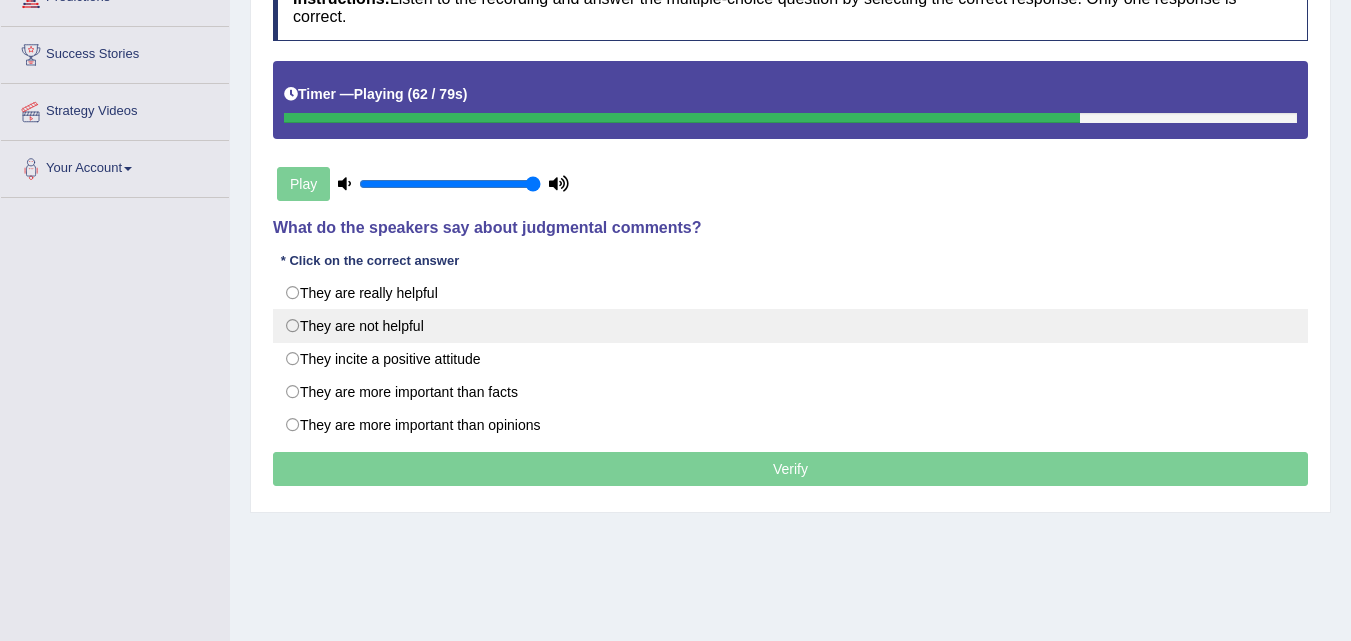 click on "They are not helpful" at bounding box center [790, 326] 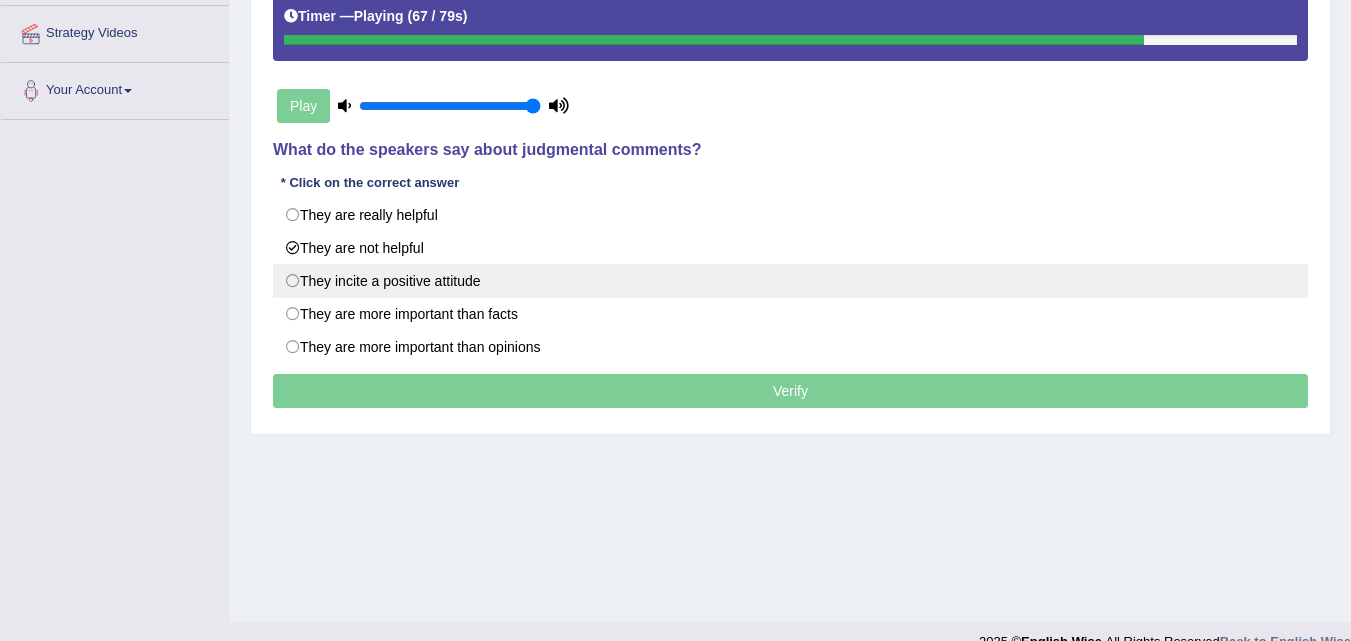scroll, scrollTop: 400, scrollLeft: 0, axis: vertical 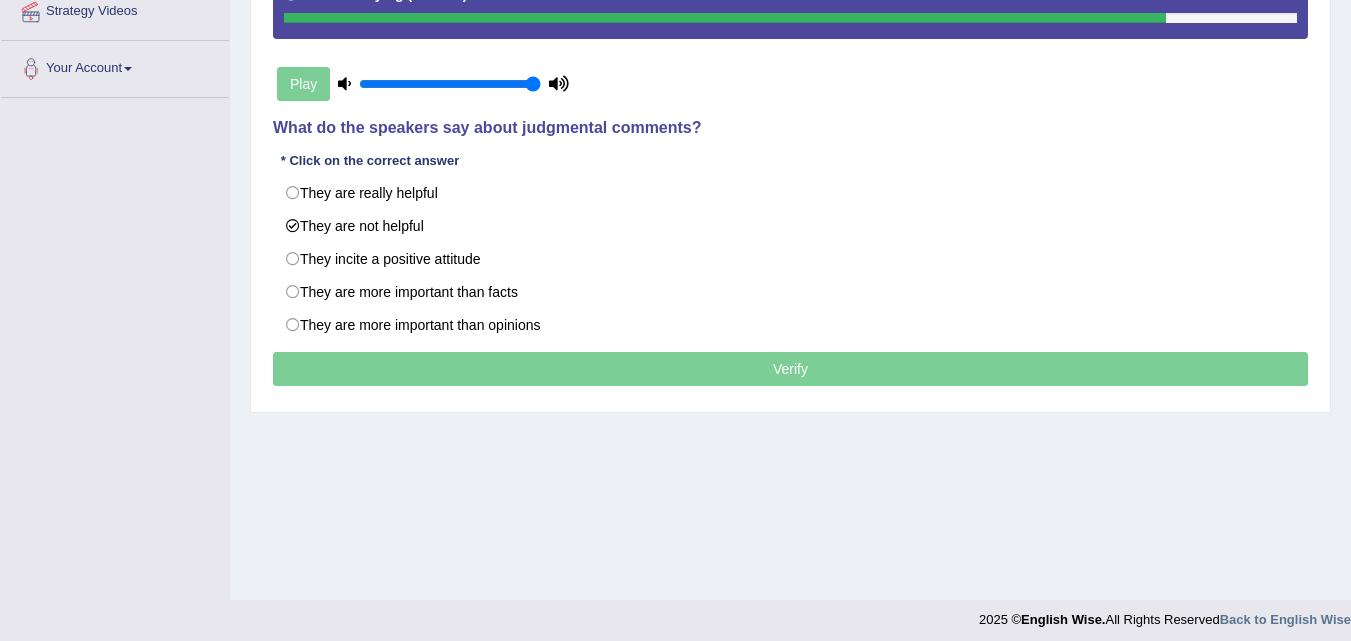 click on "Verify" at bounding box center [790, 369] 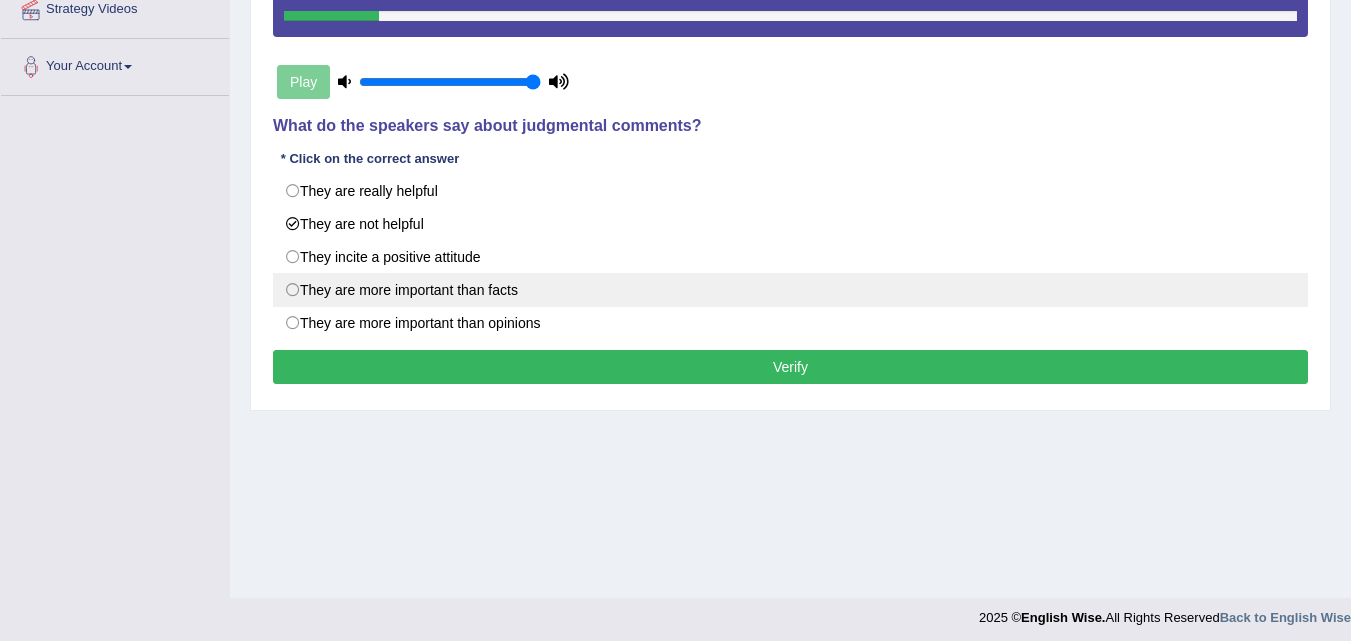scroll, scrollTop: 409, scrollLeft: 0, axis: vertical 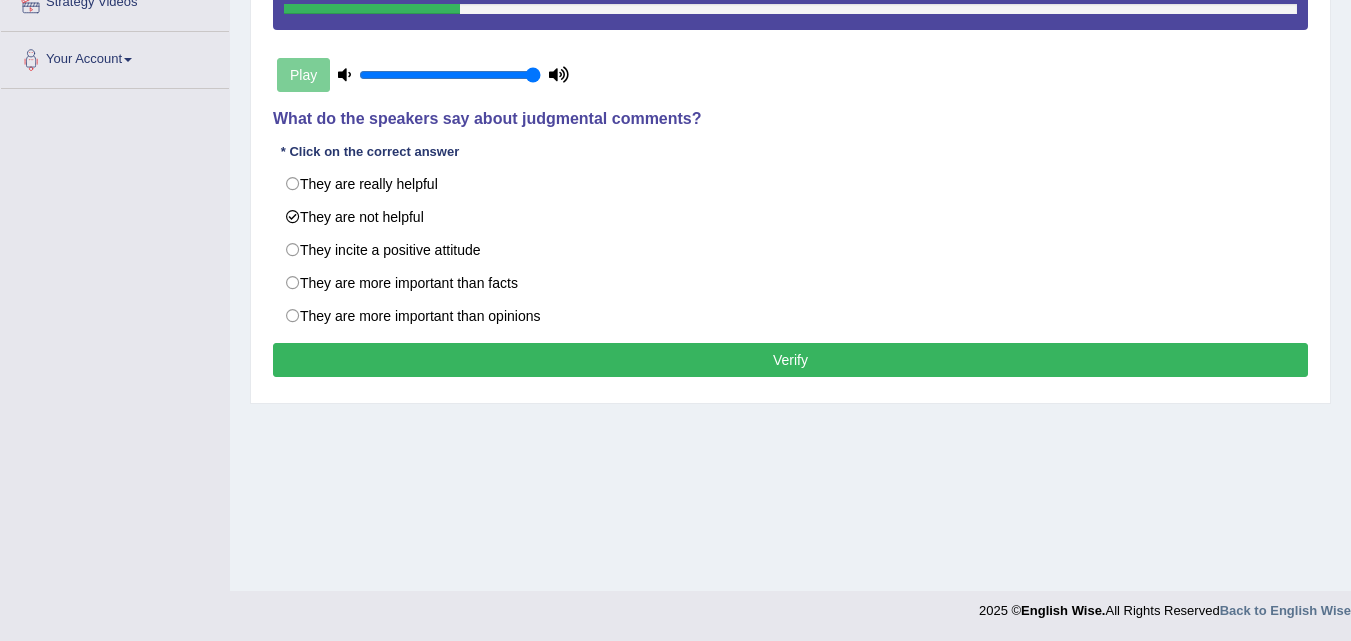 click on "Verify" at bounding box center [790, 360] 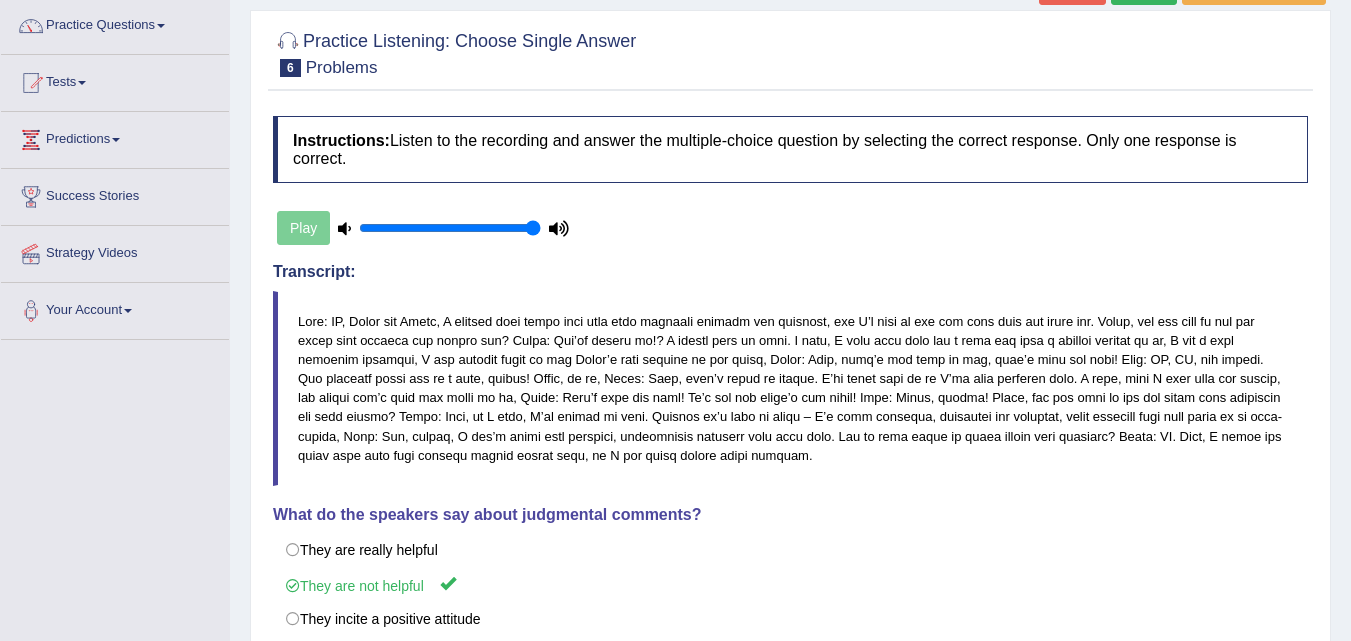 scroll, scrollTop: 78, scrollLeft: 0, axis: vertical 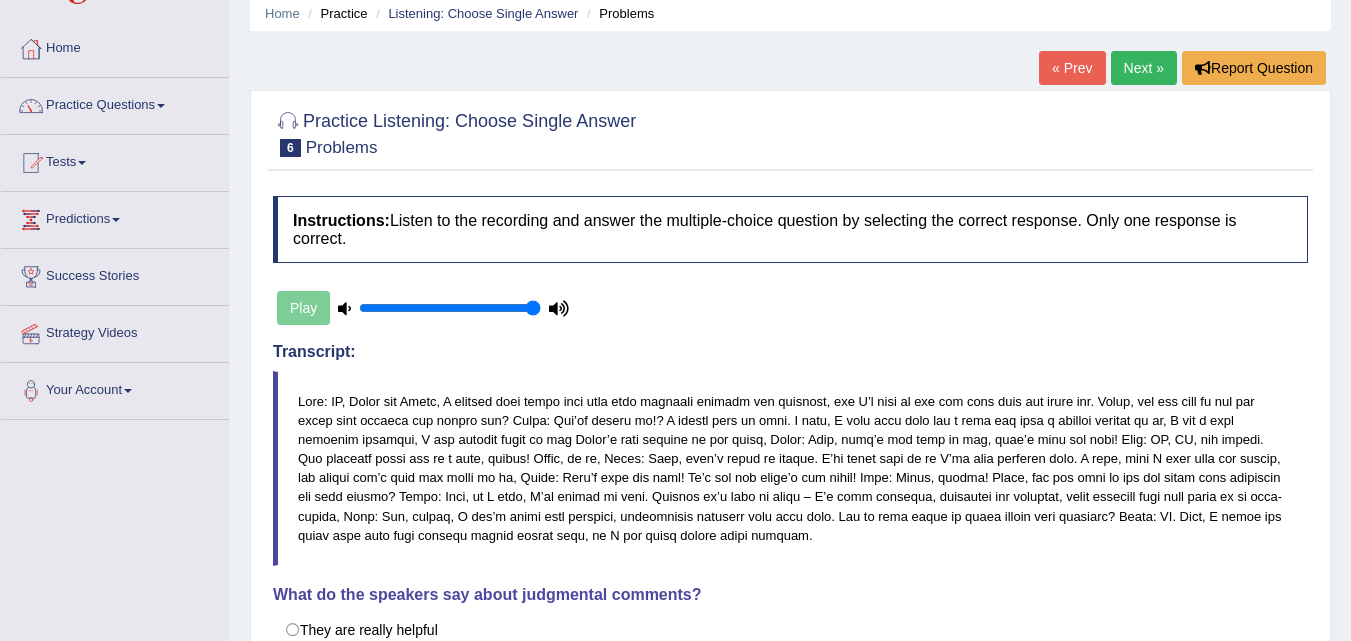 click on "Next »" at bounding box center (1144, 68) 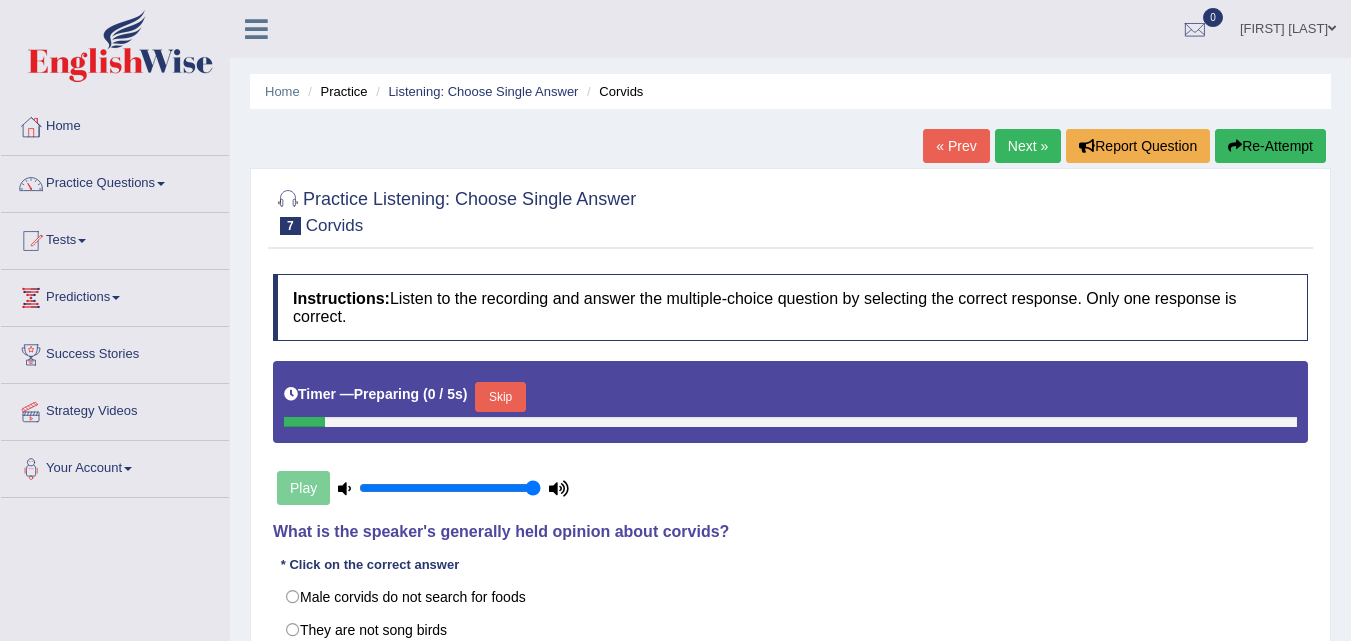scroll, scrollTop: 0, scrollLeft: 0, axis: both 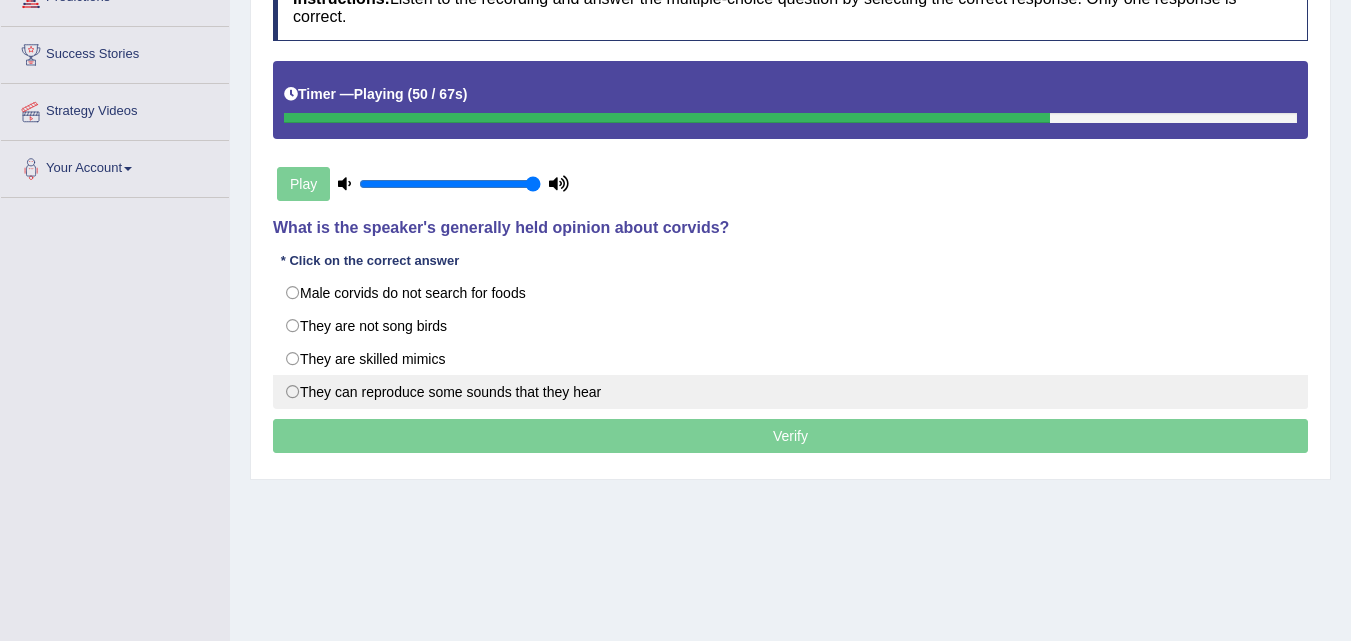 click on "They can reproduce some sounds that they hear" at bounding box center [790, 392] 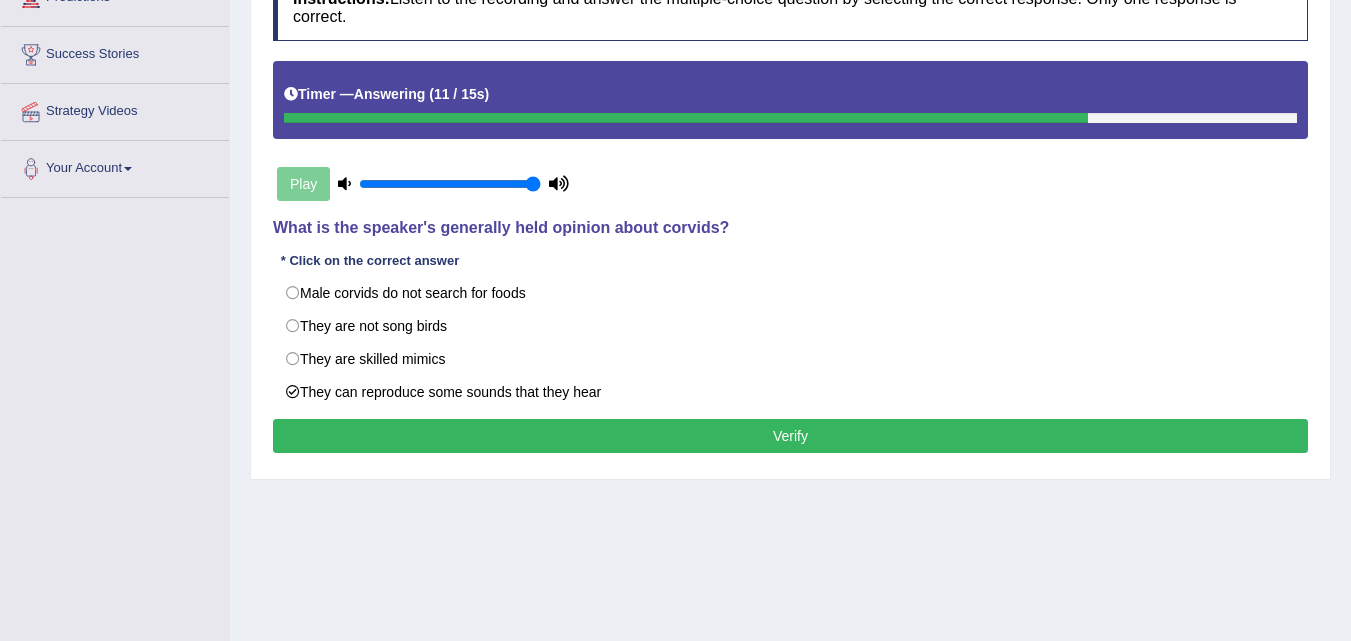 click on "Verify" at bounding box center [790, 436] 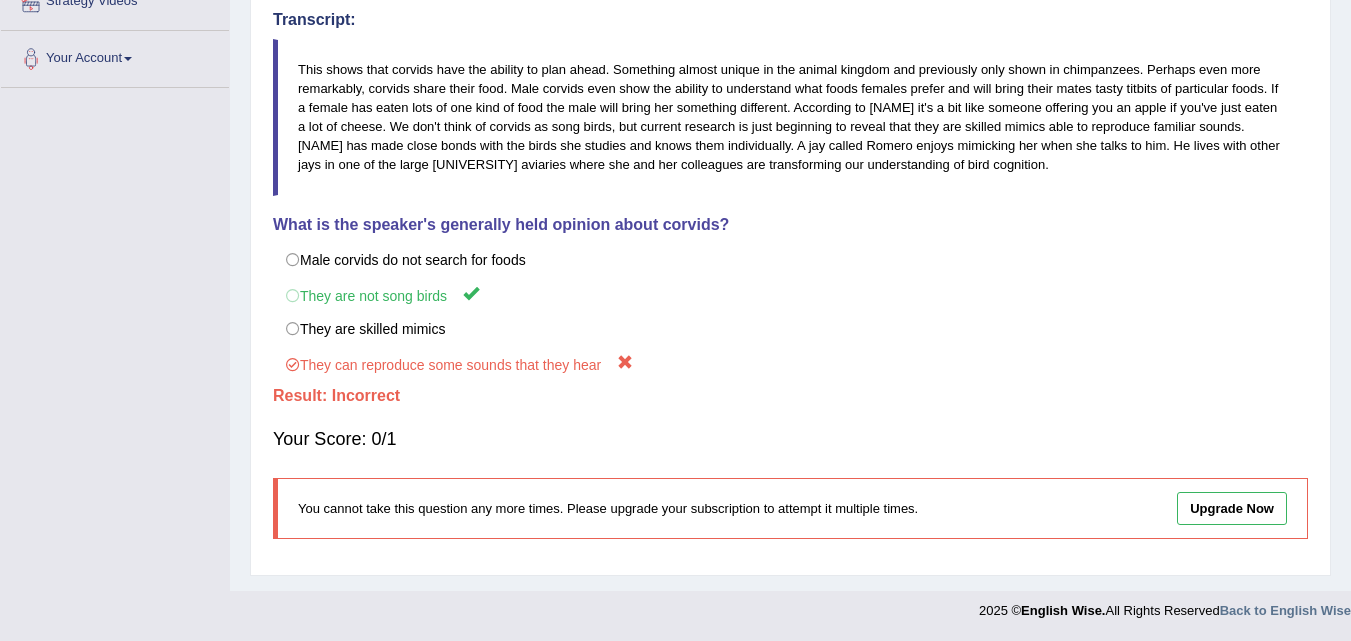 scroll, scrollTop: 110, scrollLeft: 0, axis: vertical 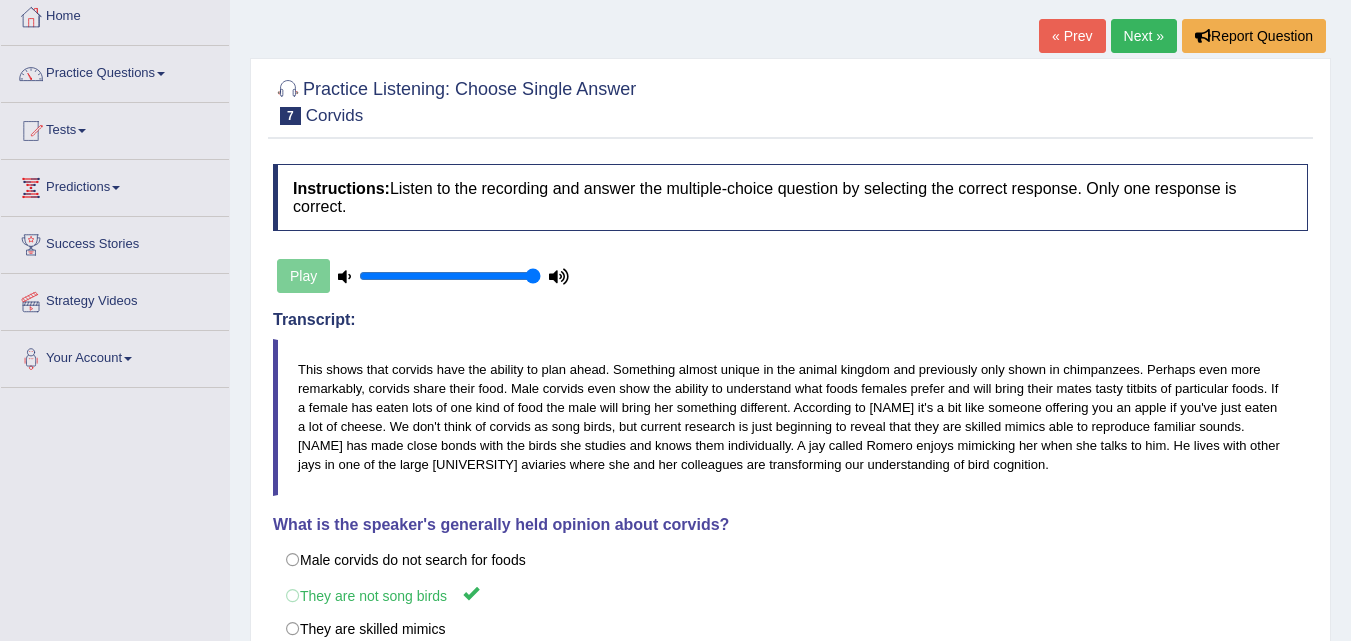 click on "Next »" at bounding box center (1144, 36) 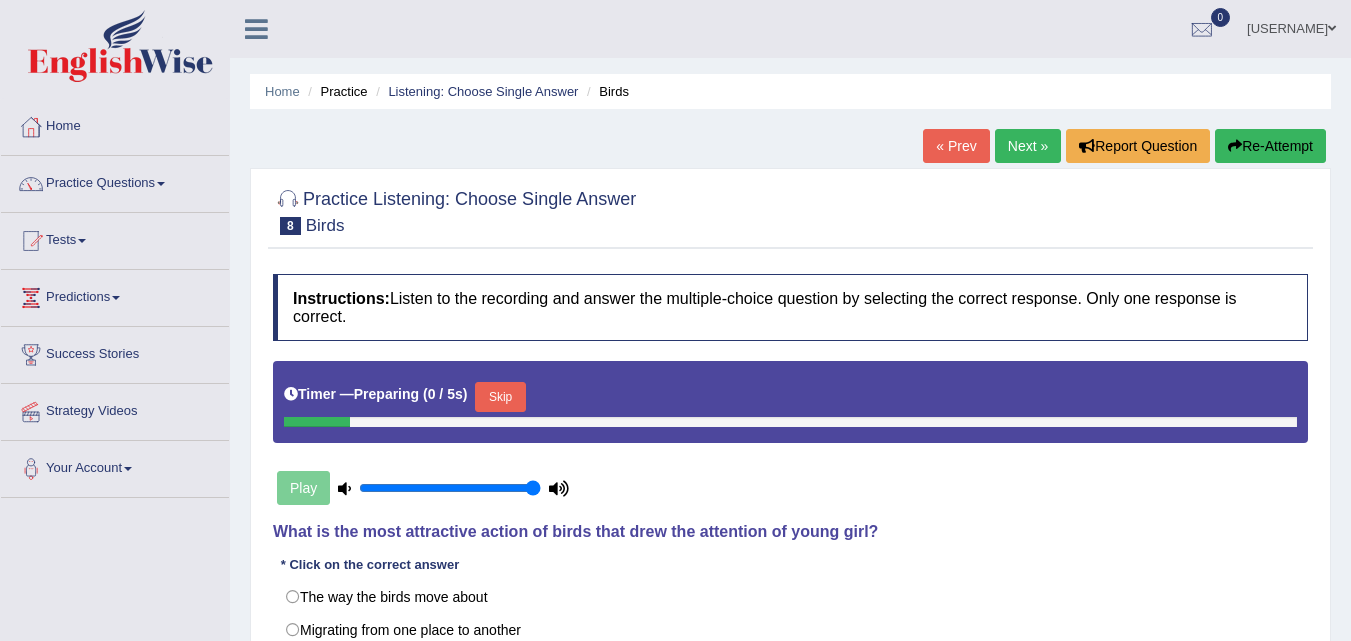 scroll, scrollTop: 0, scrollLeft: 0, axis: both 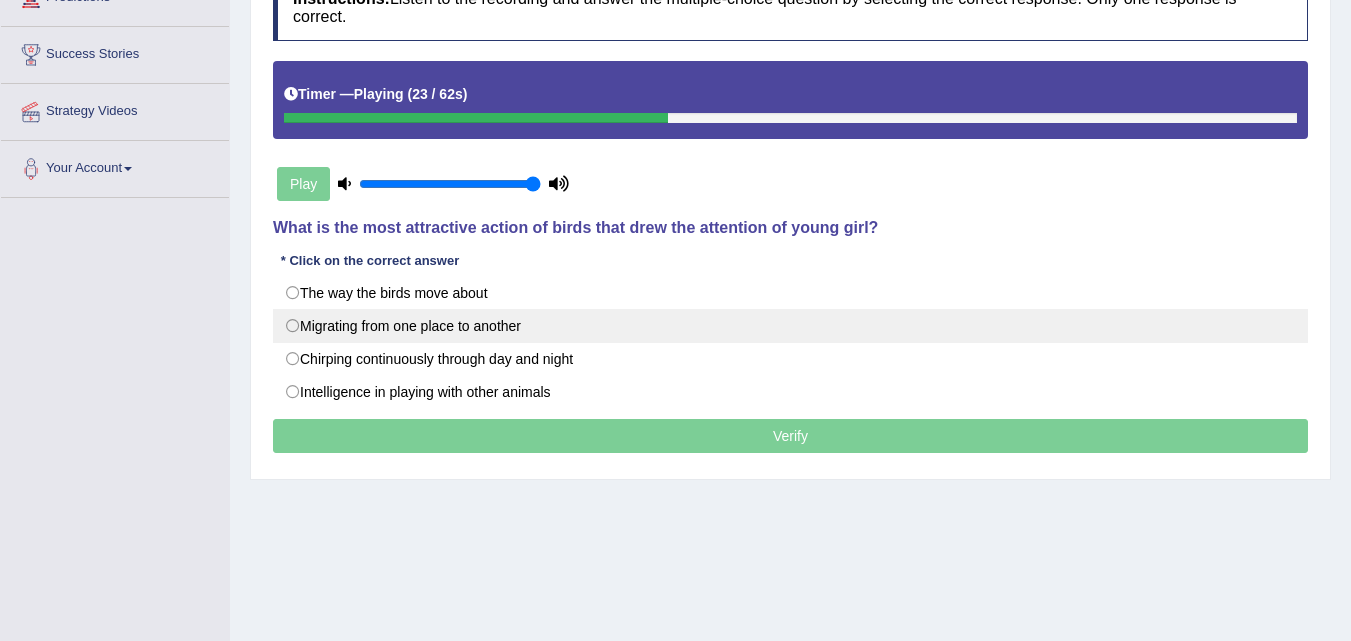 click on "Migrating from one place to another" at bounding box center [790, 326] 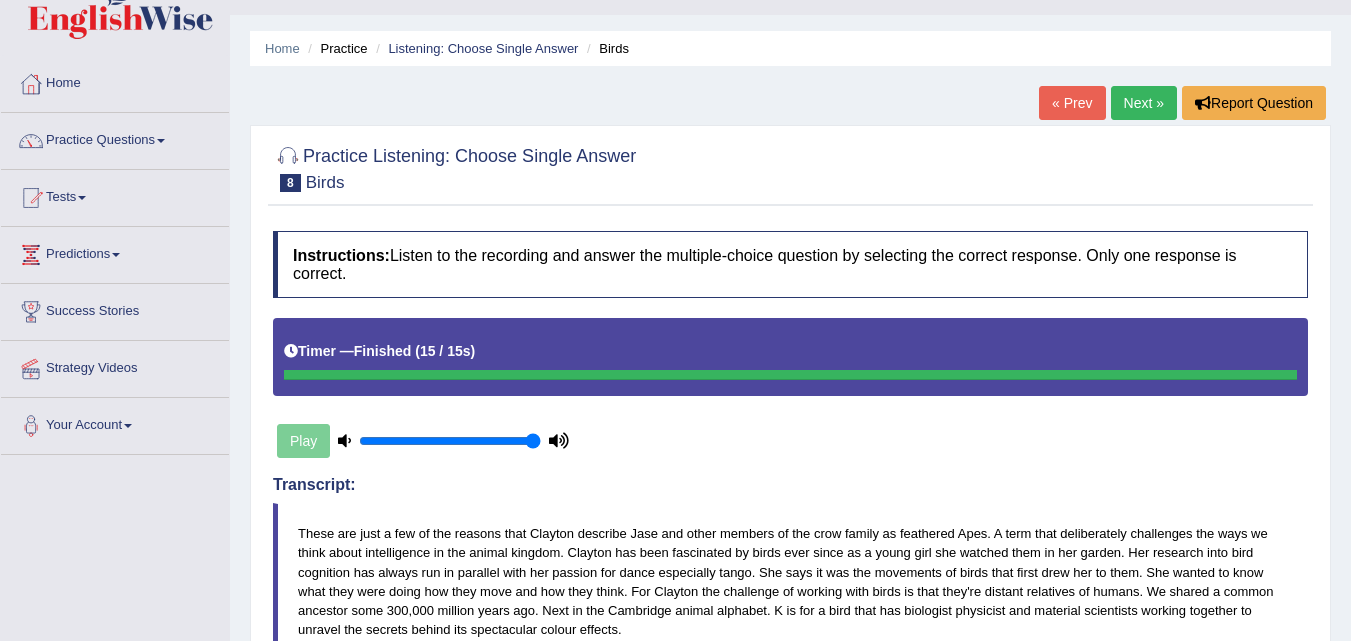 scroll, scrollTop: 7, scrollLeft: 0, axis: vertical 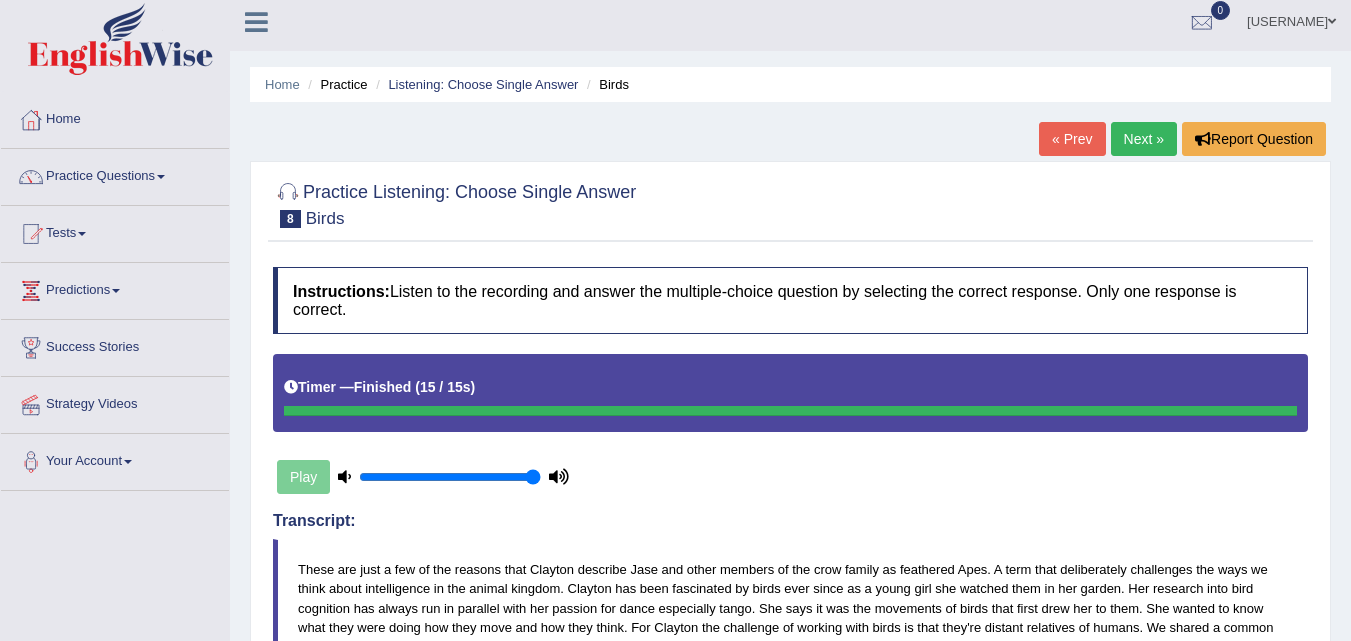 click on "Next »" at bounding box center (1144, 139) 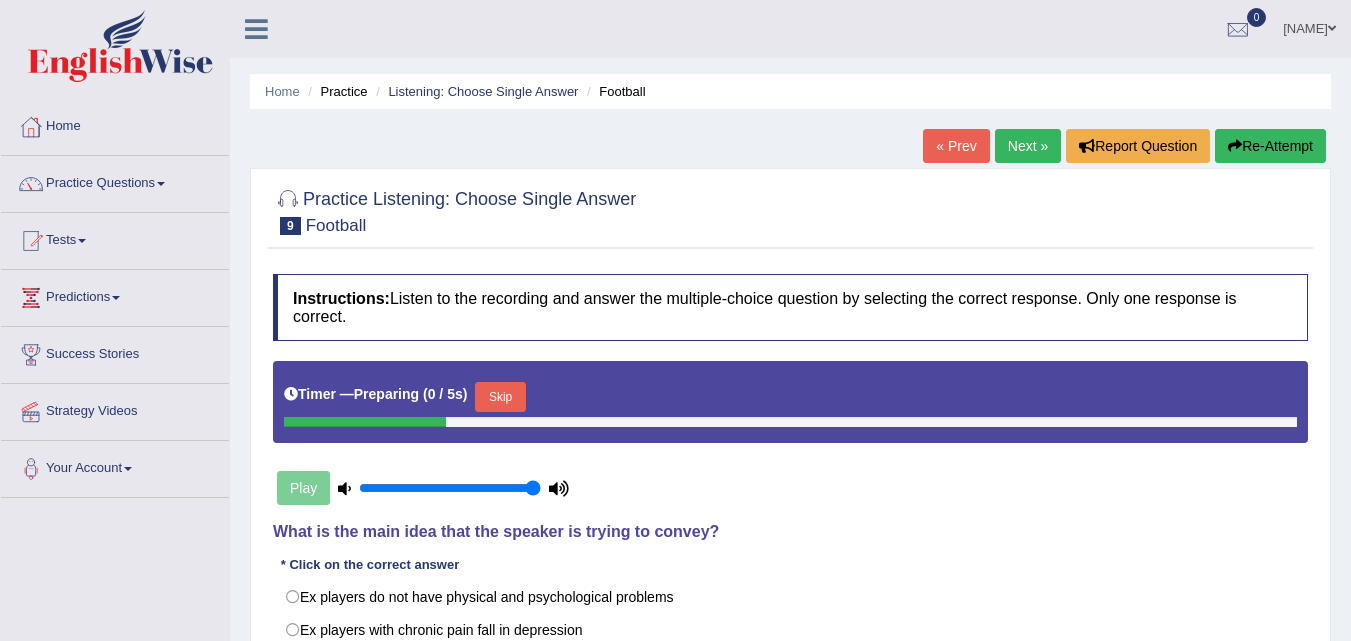 scroll, scrollTop: 400, scrollLeft: 0, axis: vertical 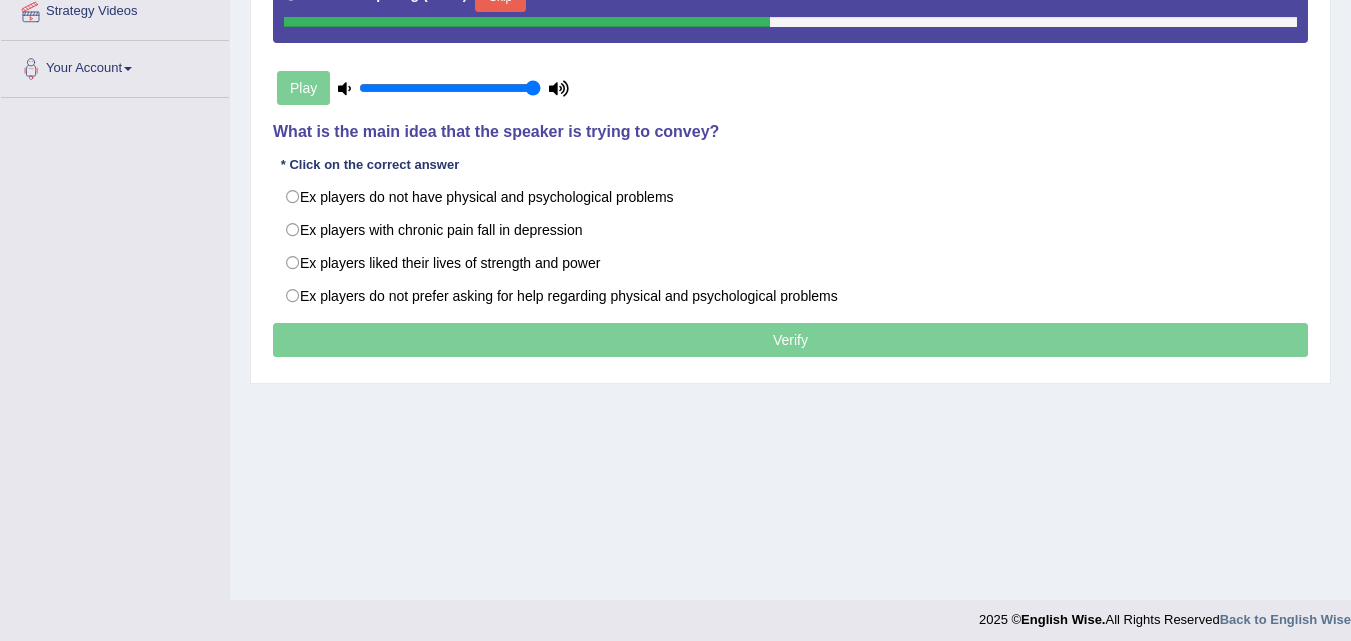 drag, startPoint x: 689, startPoint y: 298, endPoint x: 680, endPoint y: 315, distance: 19.235384 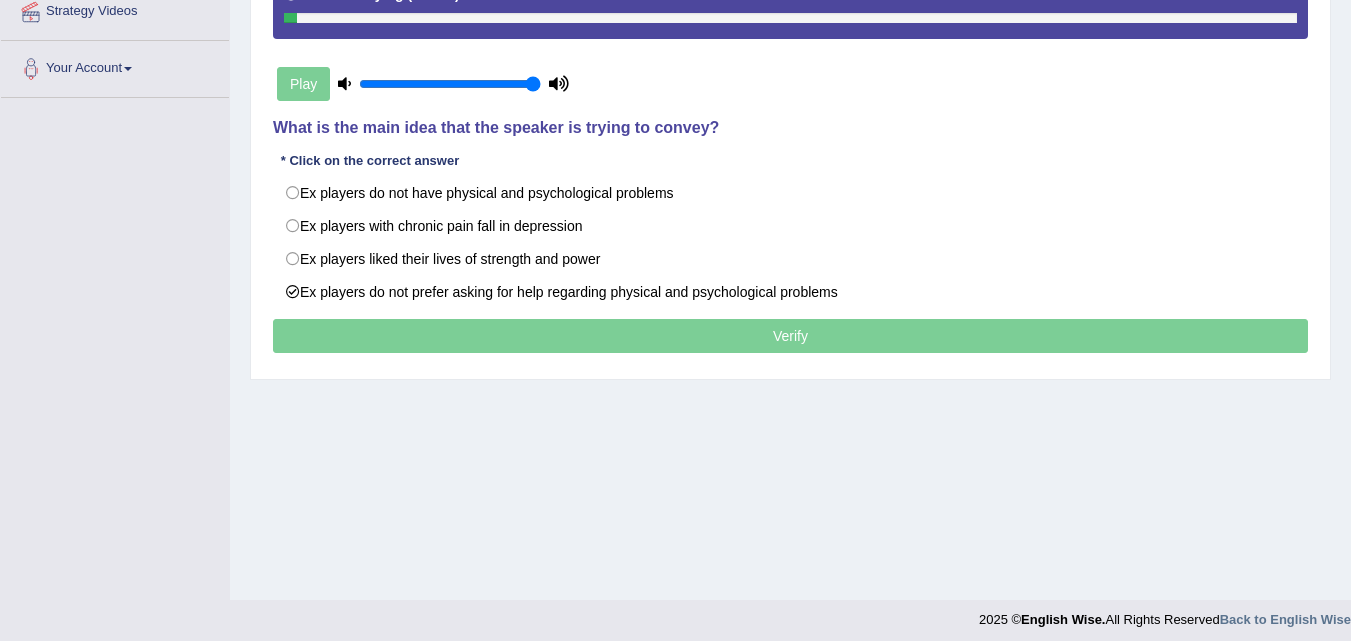 click on "Verify" at bounding box center [790, 336] 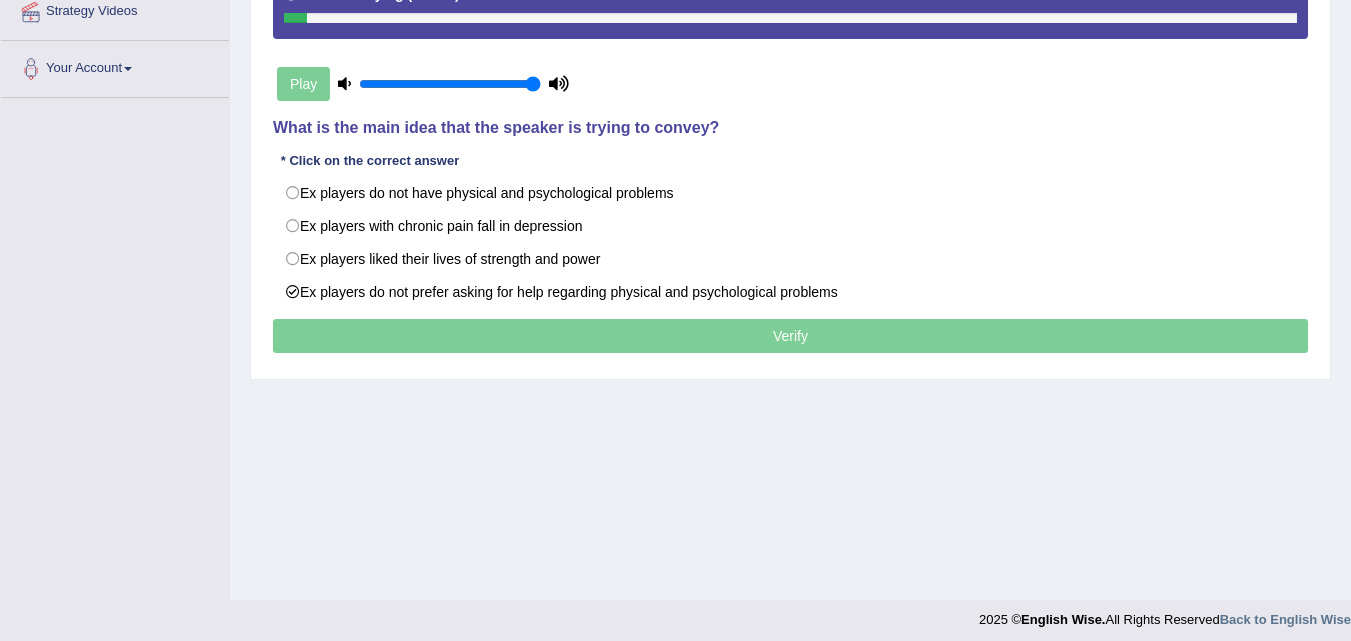 click on "Verify" at bounding box center (790, 336) 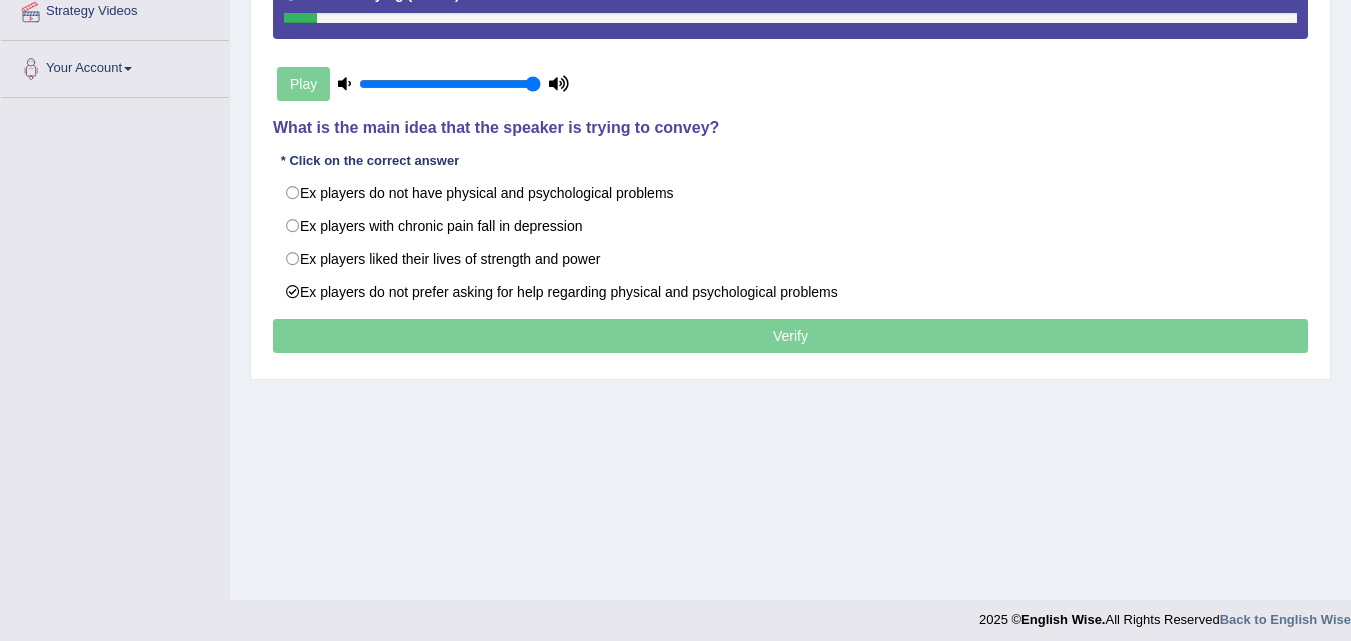 click on "Verify" at bounding box center (790, 336) 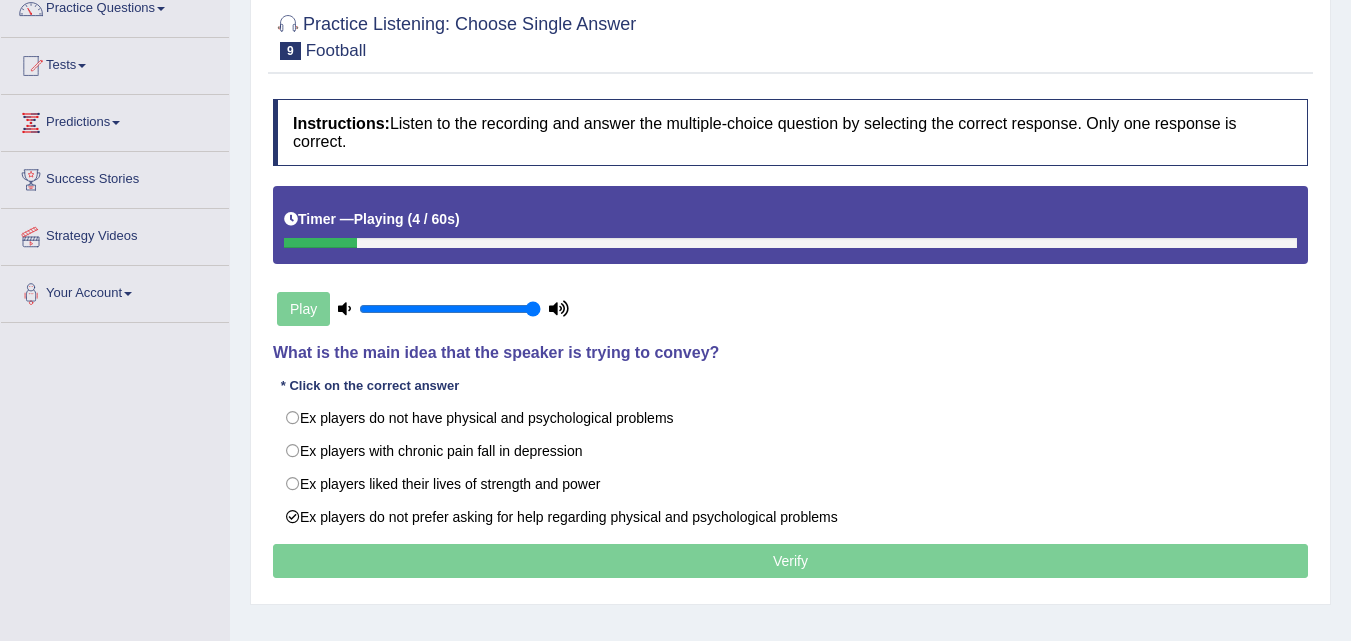 scroll, scrollTop: 300, scrollLeft: 0, axis: vertical 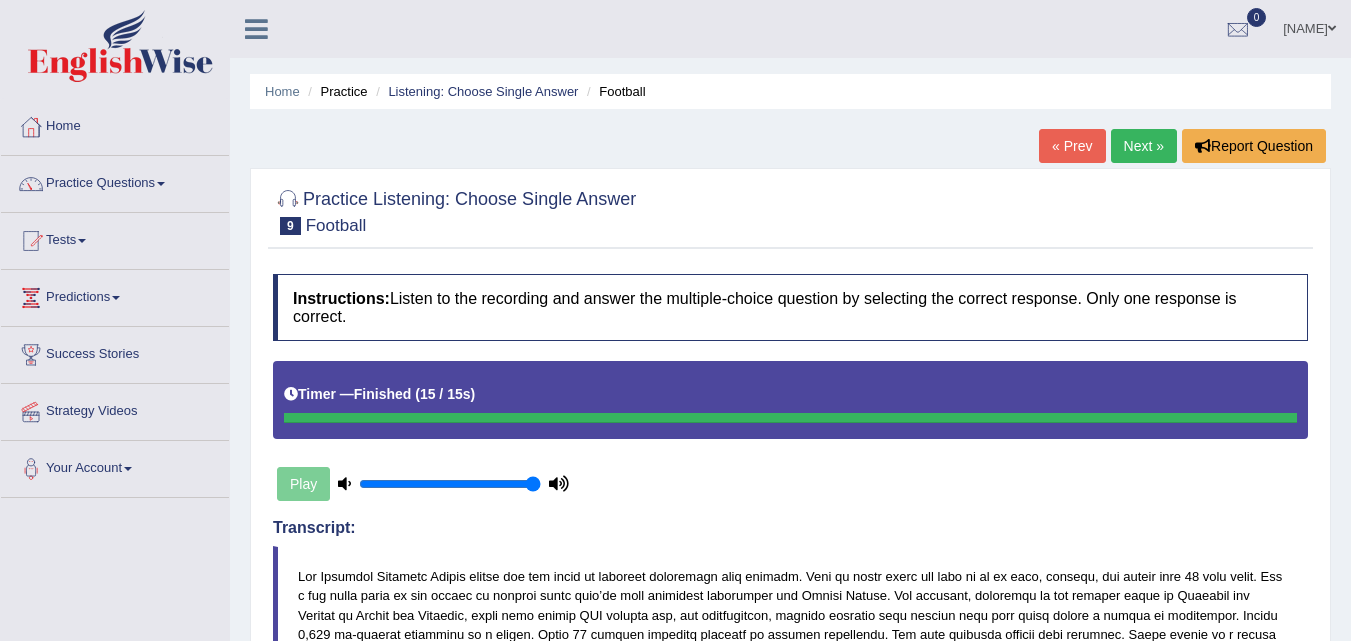 click on "Next »" at bounding box center (1144, 146) 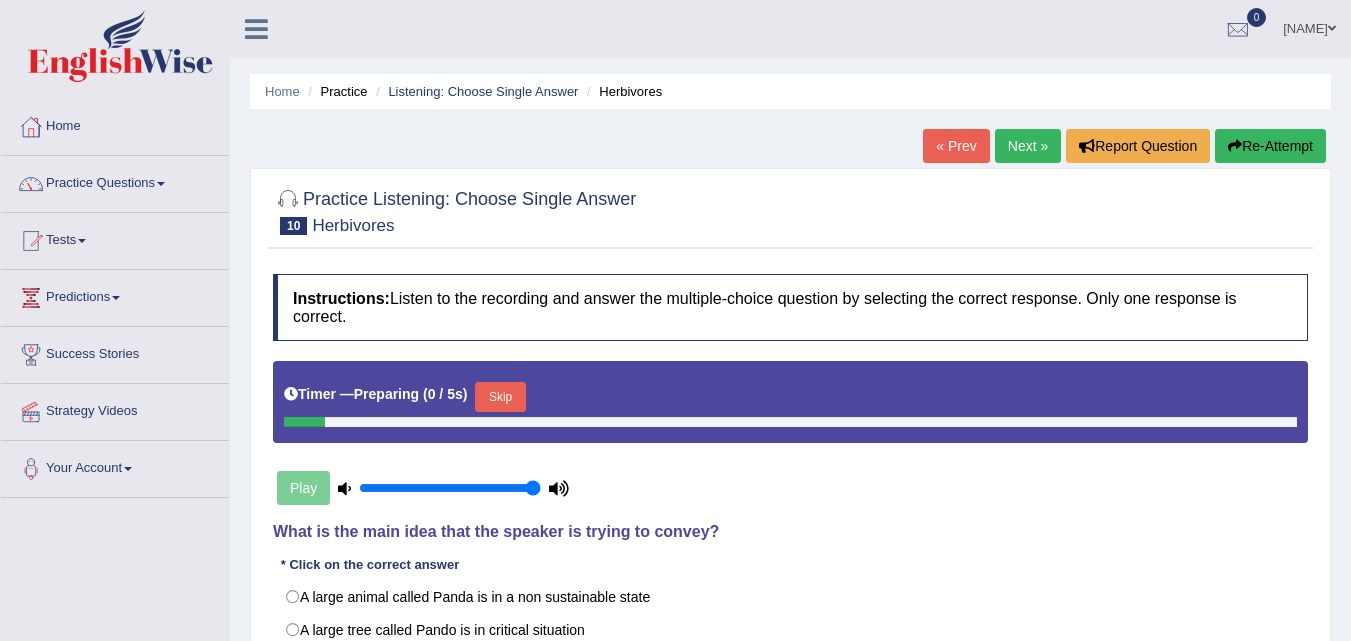 scroll, scrollTop: 0, scrollLeft: 0, axis: both 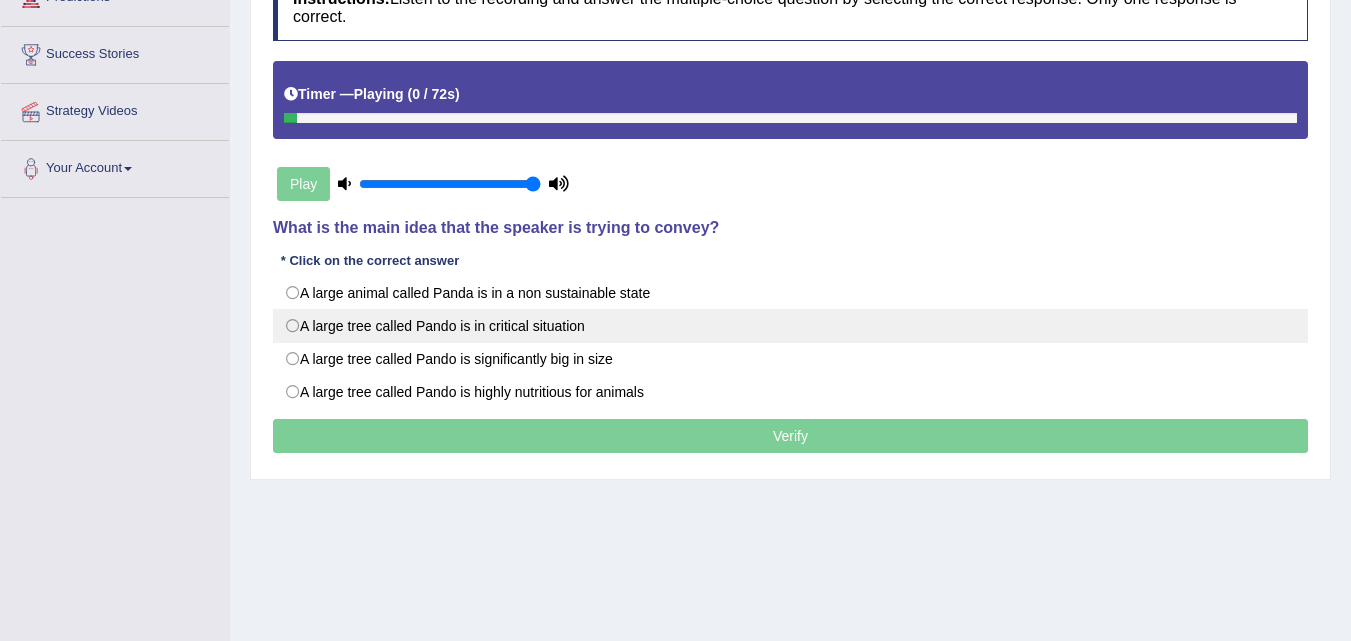 click on "A large tree called Pando is in critical situation" at bounding box center [790, 326] 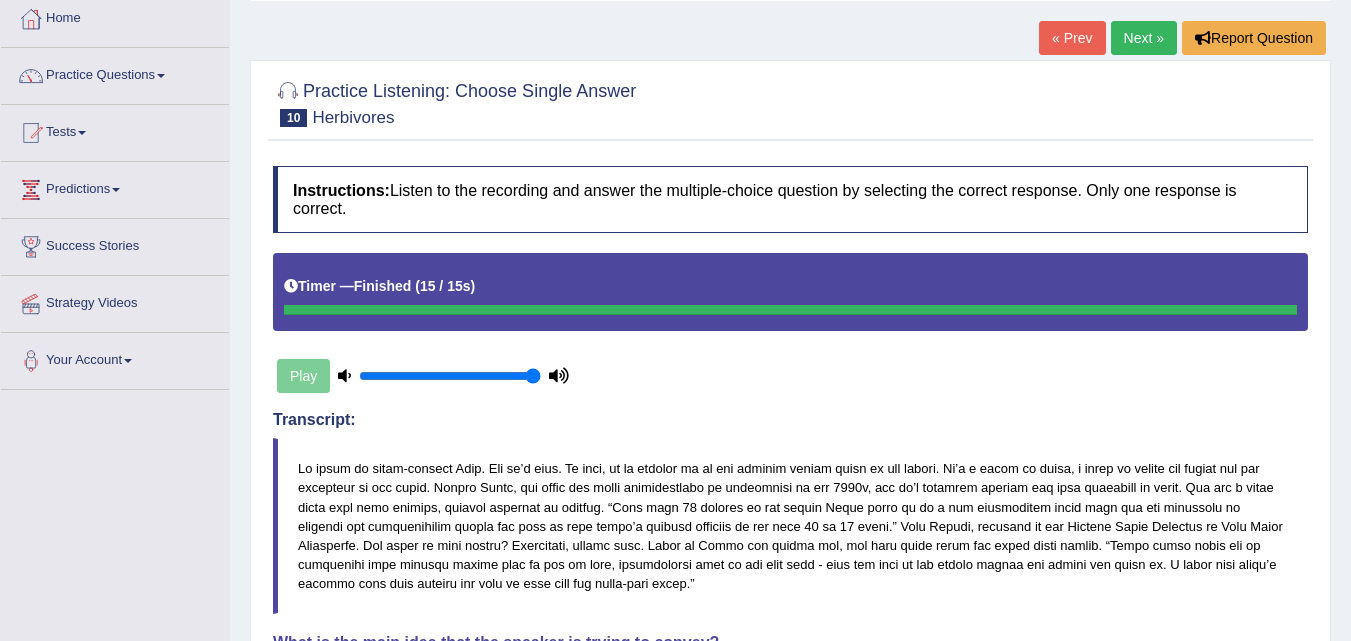 scroll, scrollTop: 100, scrollLeft: 0, axis: vertical 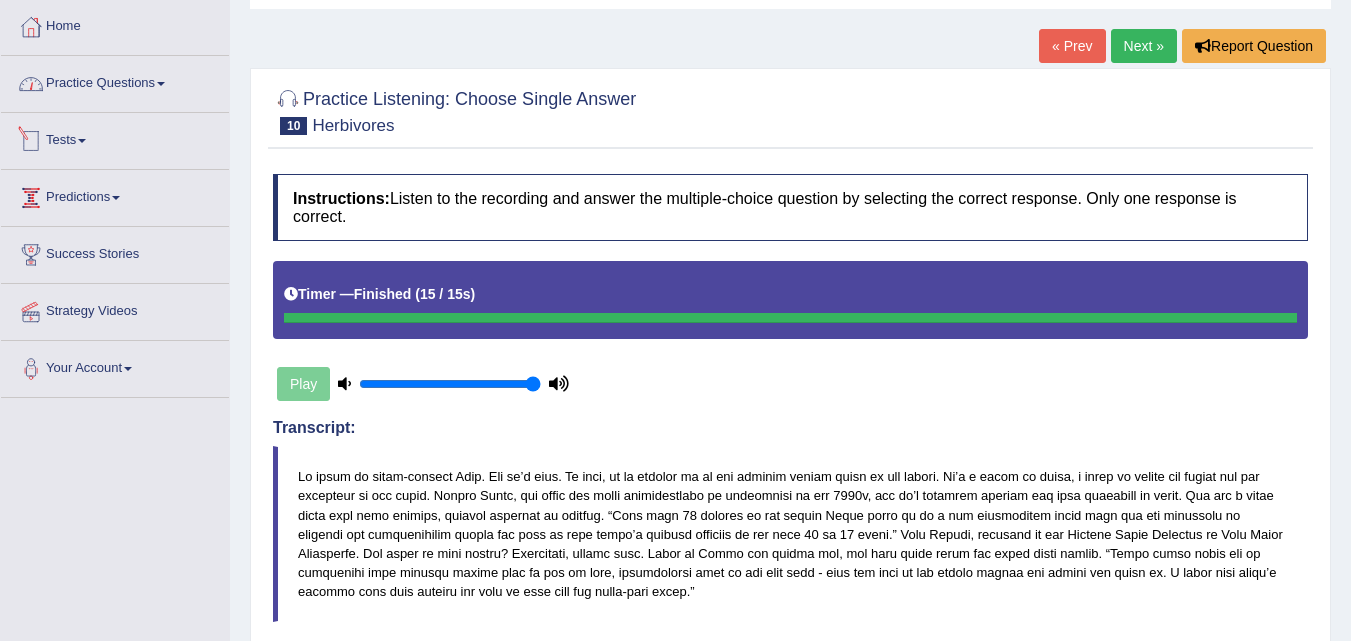 click on "Practice Questions" at bounding box center [115, 81] 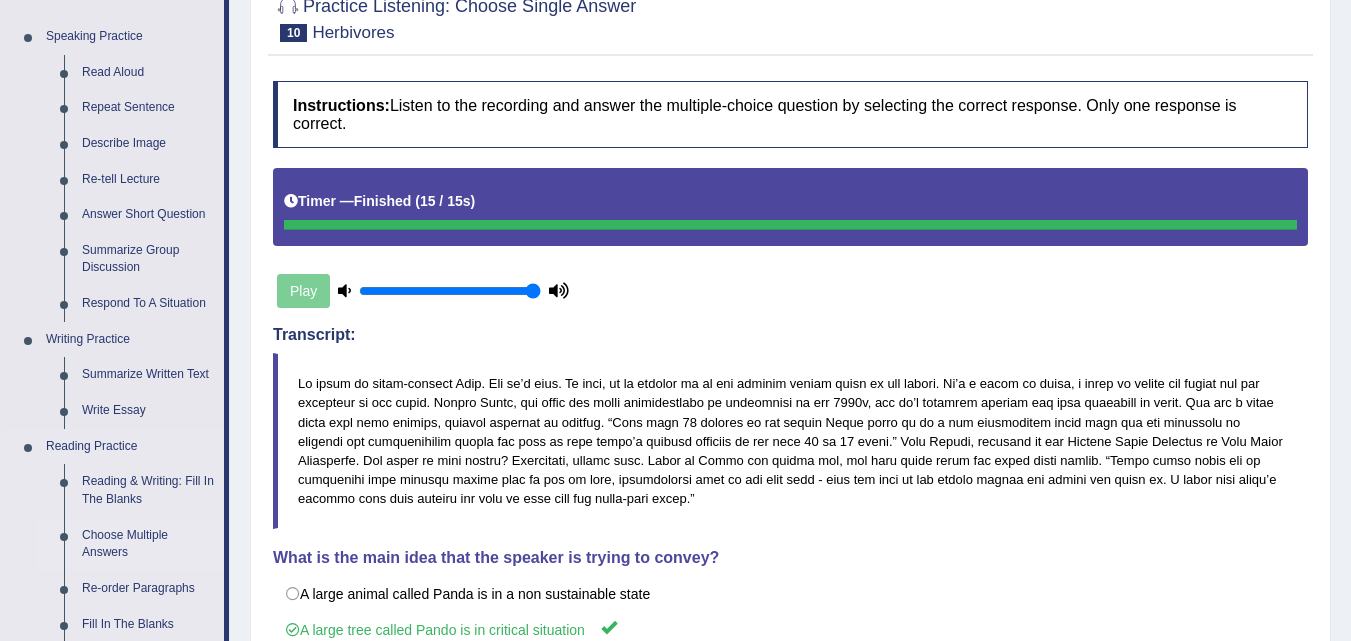 scroll, scrollTop: 800, scrollLeft: 0, axis: vertical 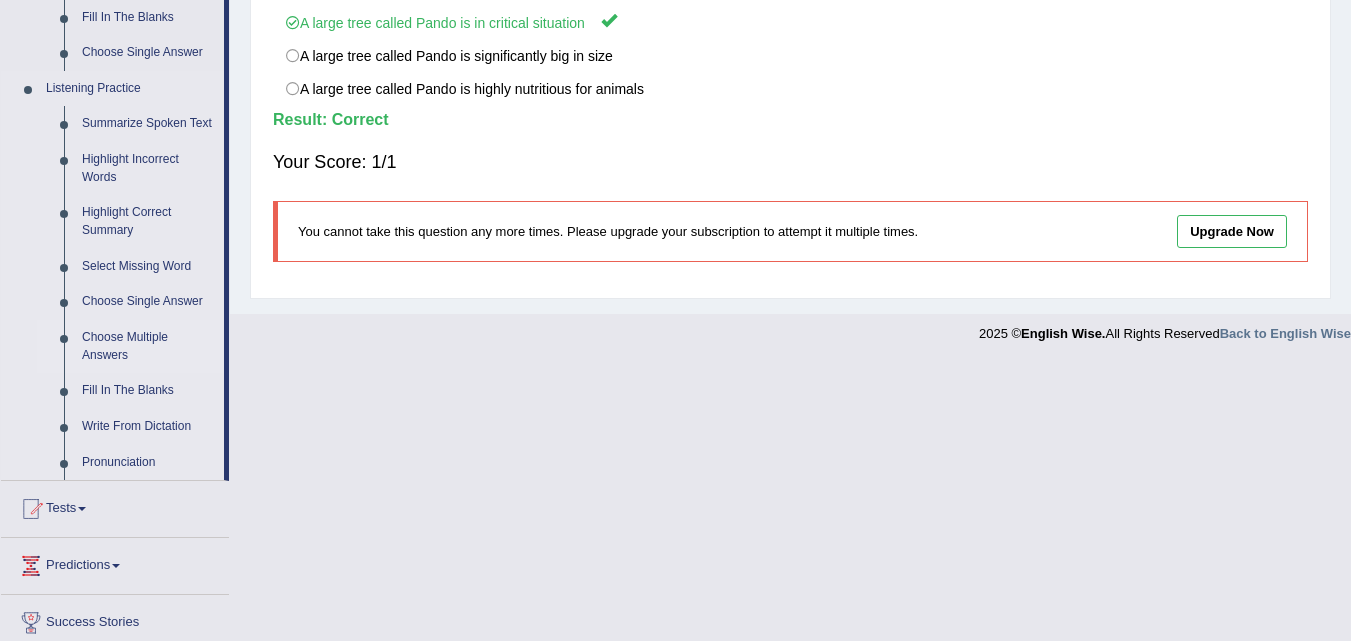 click on "Choose Multiple Answers" at bounding box center (148, 346) 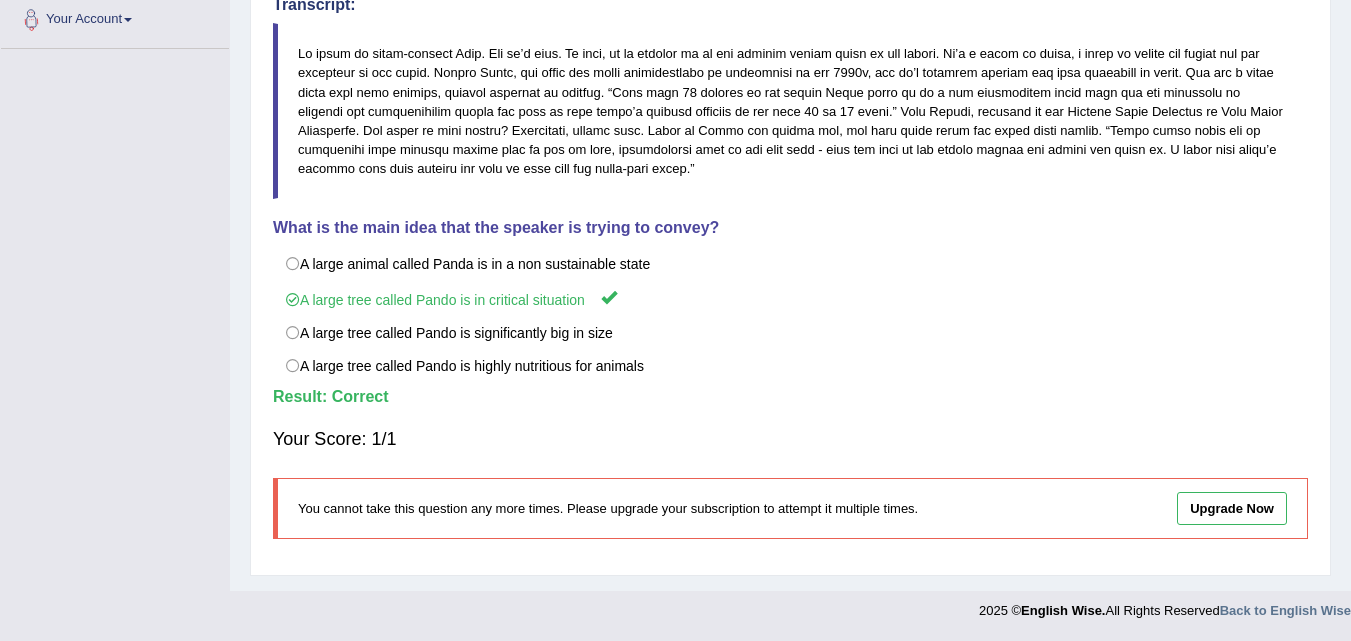 scroll, scrollTop: 255, scrollLeft: 0, axis: vertical 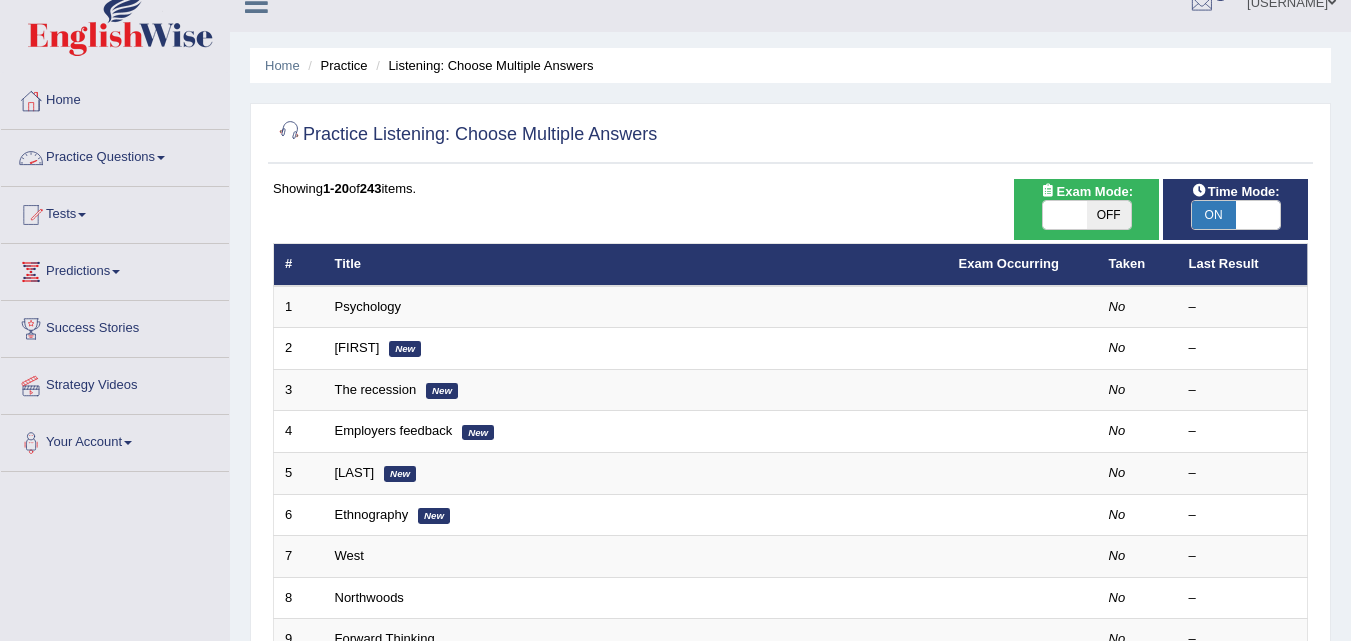 click on "Practice Questions" at bounding box center [115, 155] 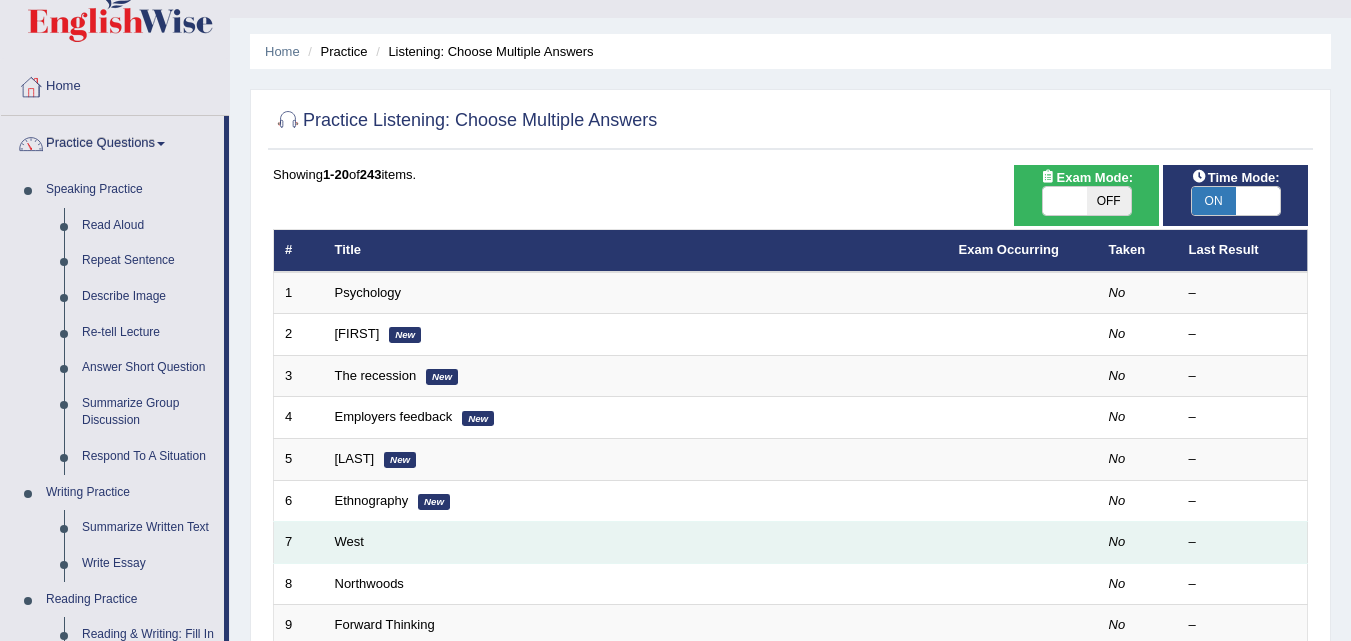 scroll, scrollTop: 0, scrollLeft: 0, axis: both 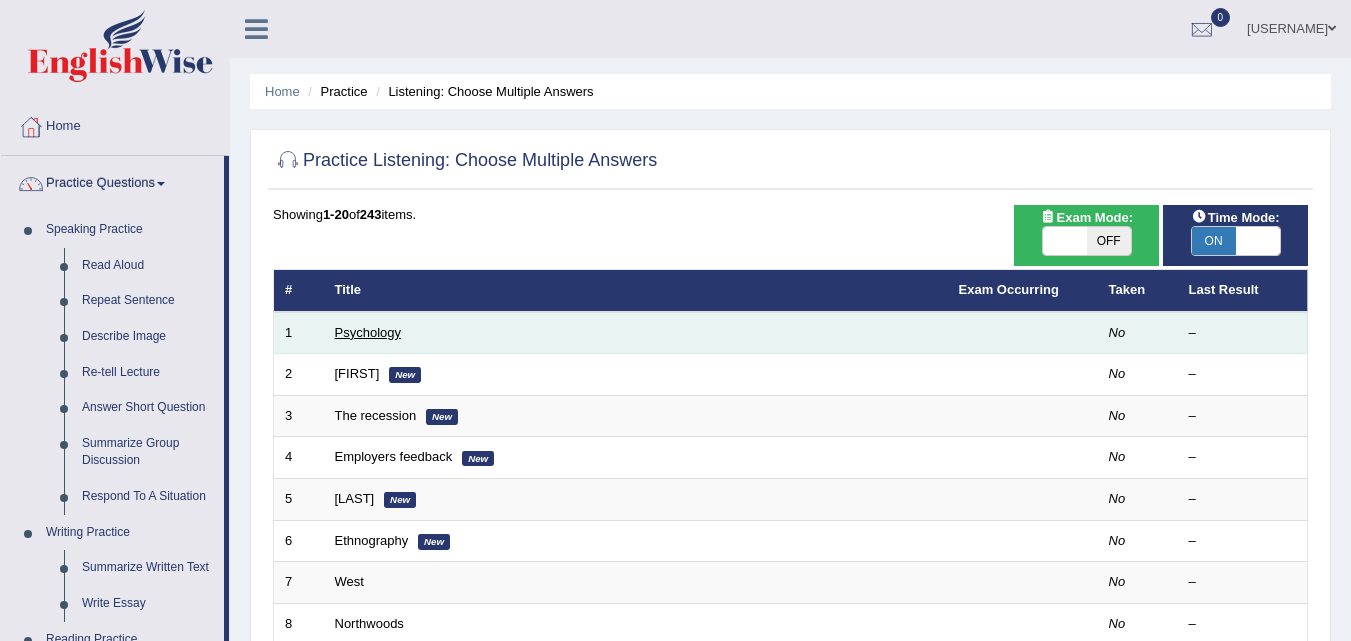 click on "Psychology" at bounding box center [368, 332] 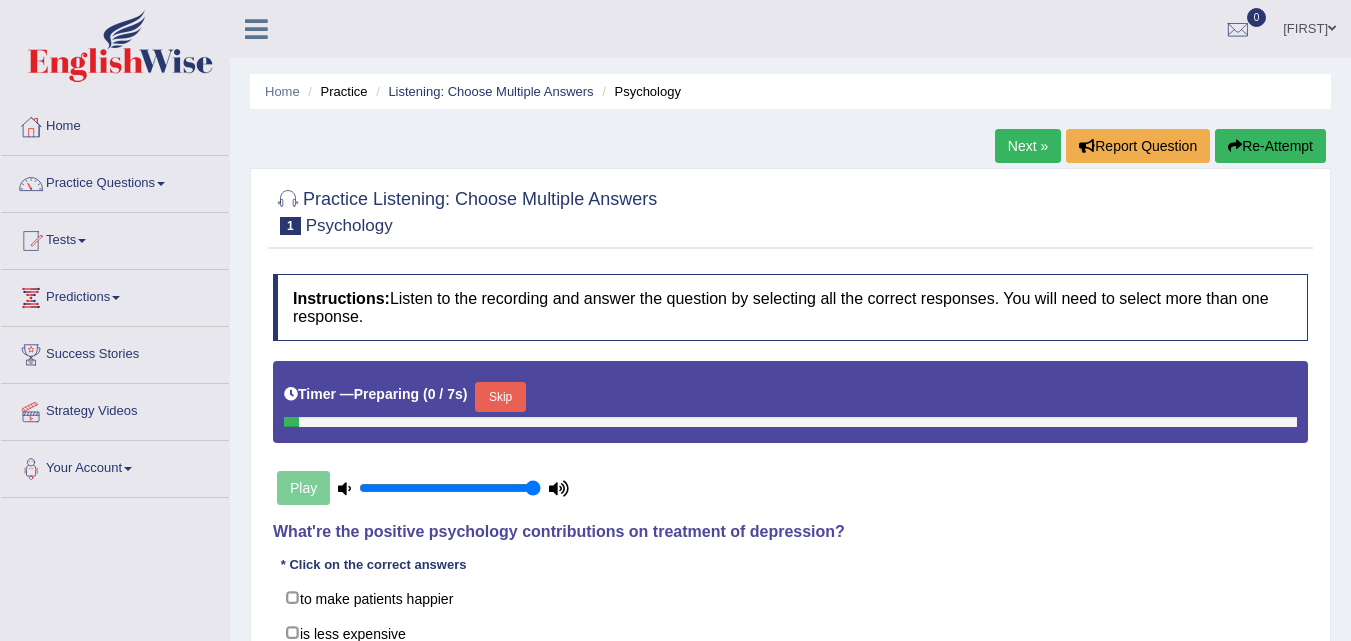 scroll, scrollTop: 0, scrollLeft: 0, axis: both 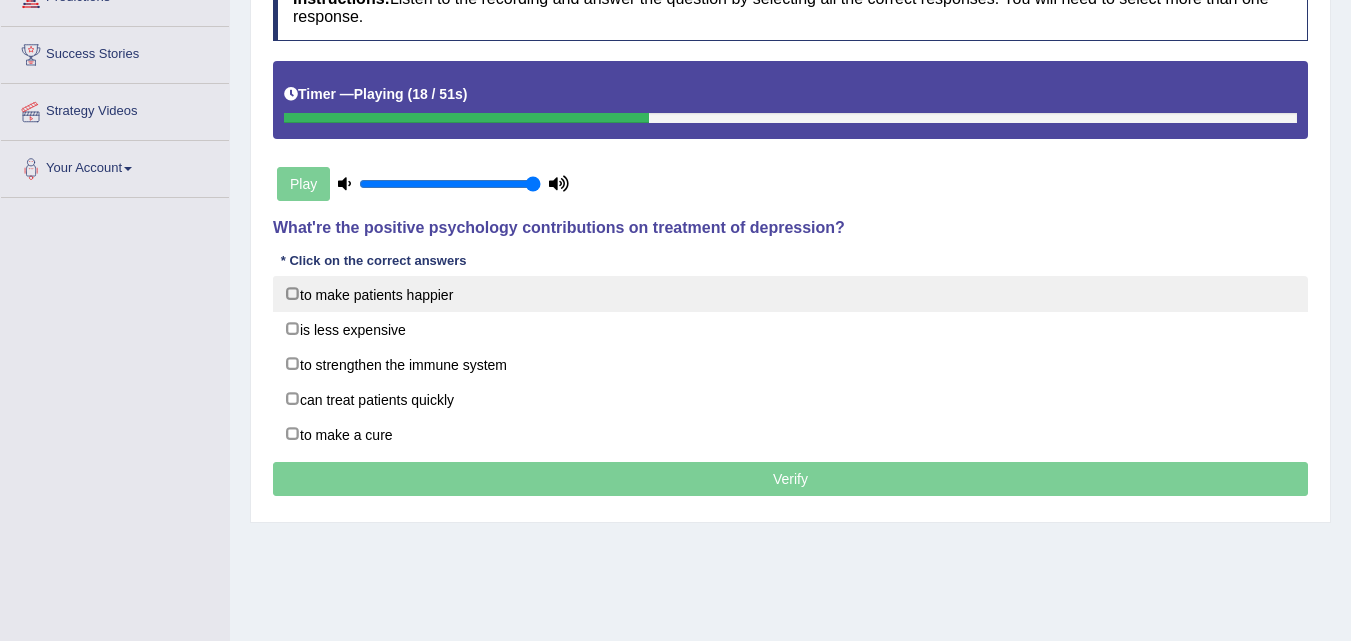 click on "to make patients happier" at bounding box center (790, 294) 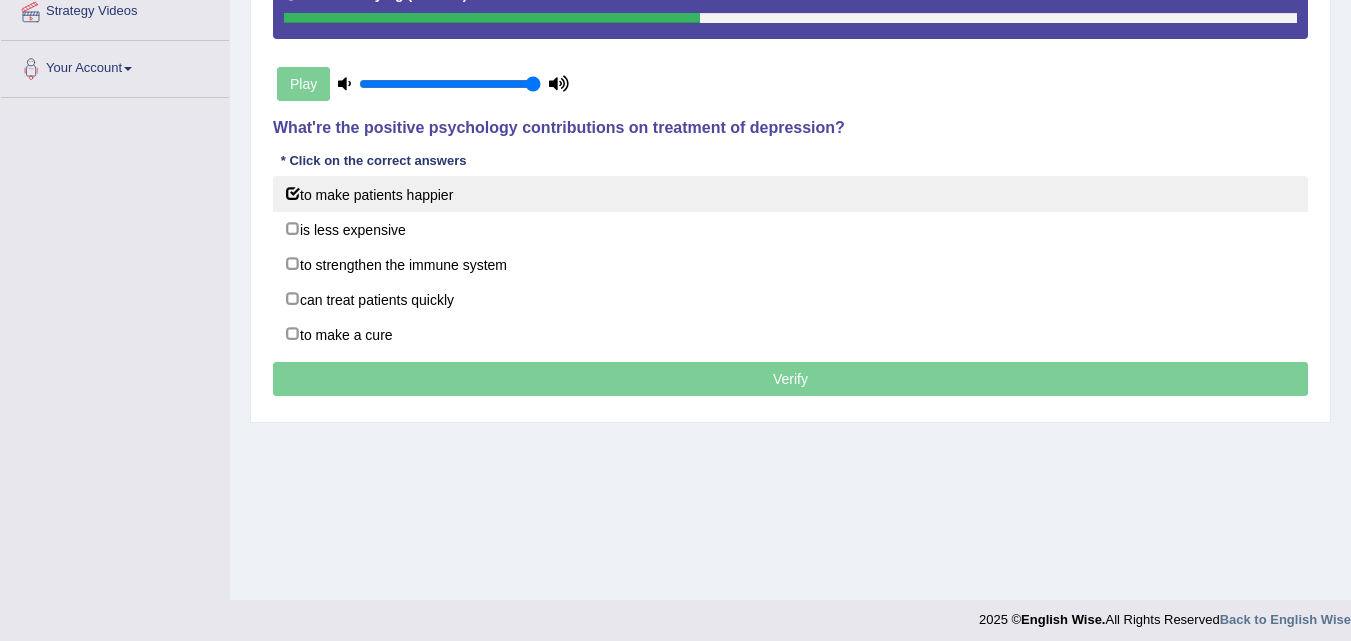 scroll, scrollTop: 300, scrollLeft: 0, axis: vertical 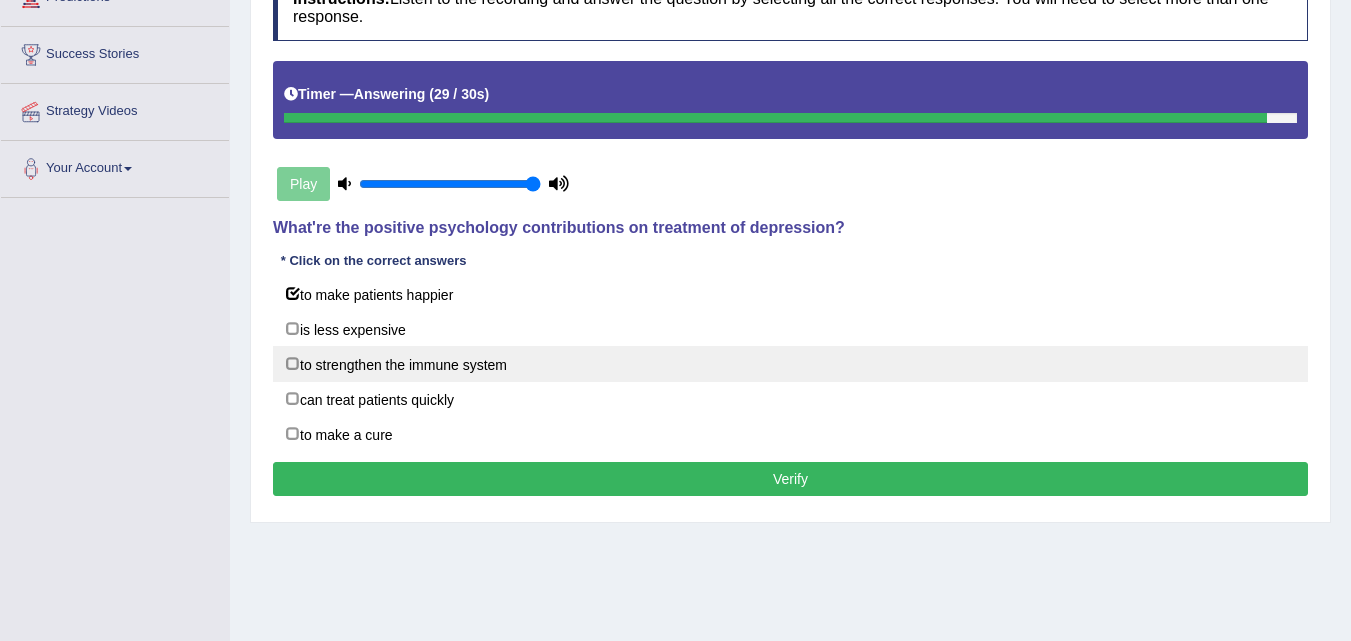click on "to strengthen the immune system" at bounding box center (790, 364) 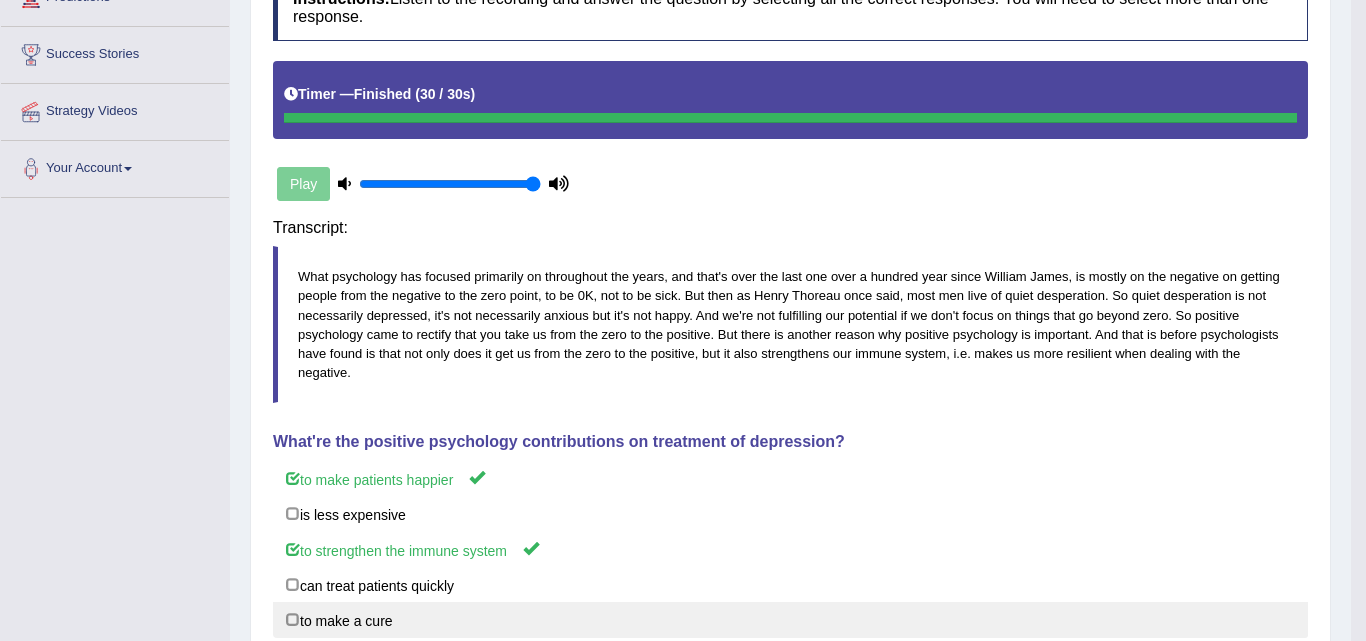 click on "Saving your answer..." at bounding box center (0, 0) 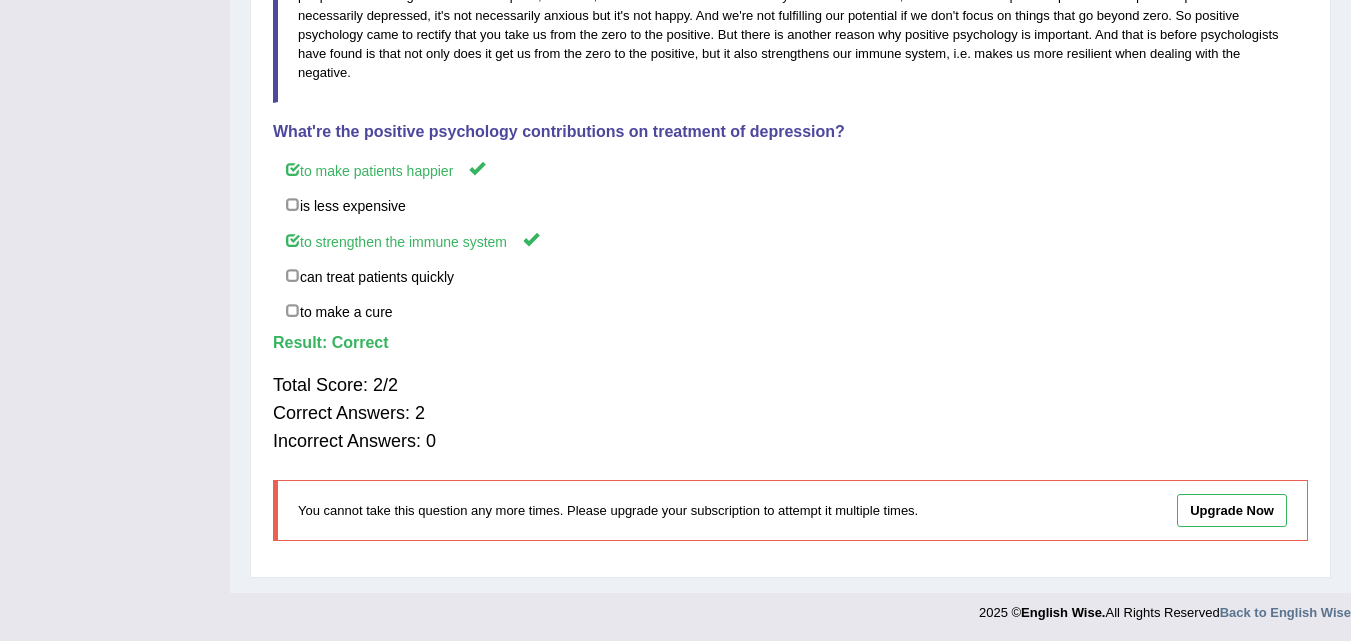 scroll, scrollTop: 602, scrollLeft: 0, axis: vertical 